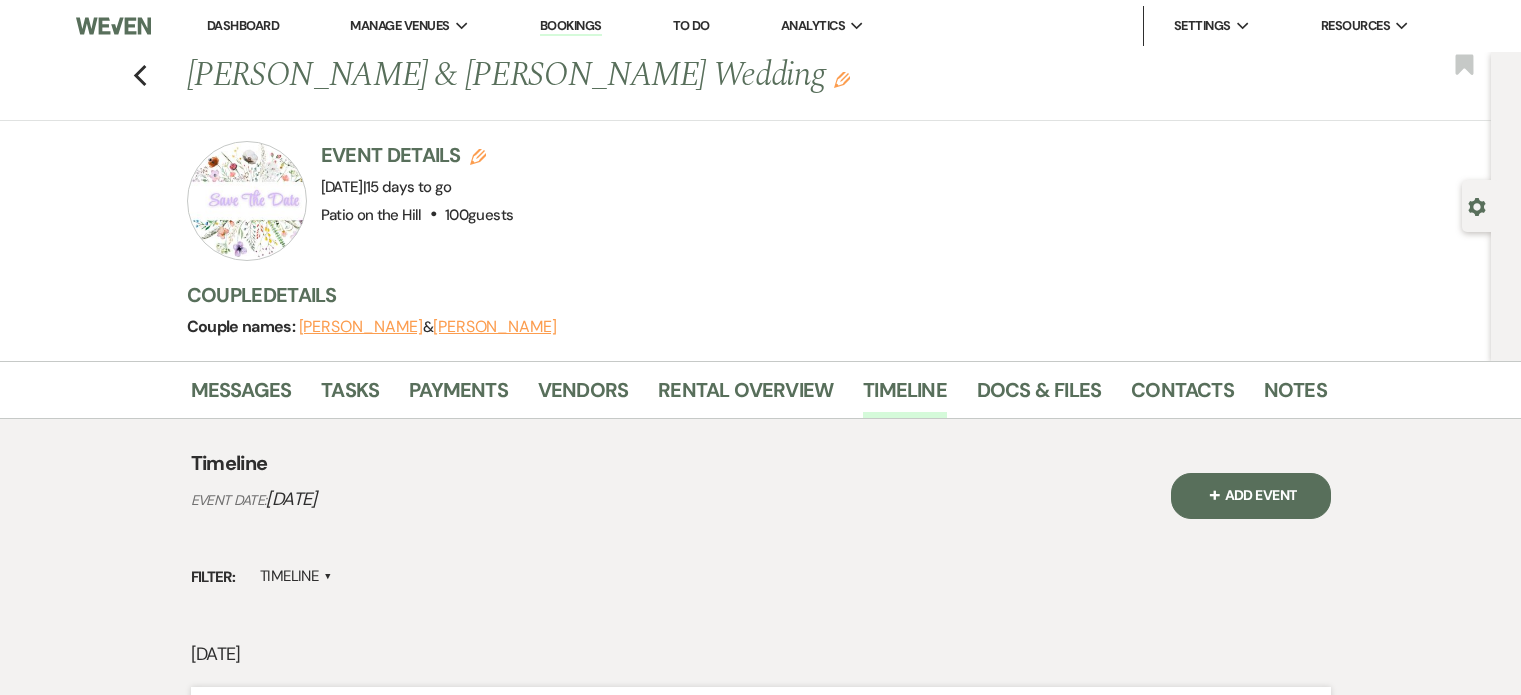 scroll, scrollTop: 1095, scrollLeft: 0, axis: vertical 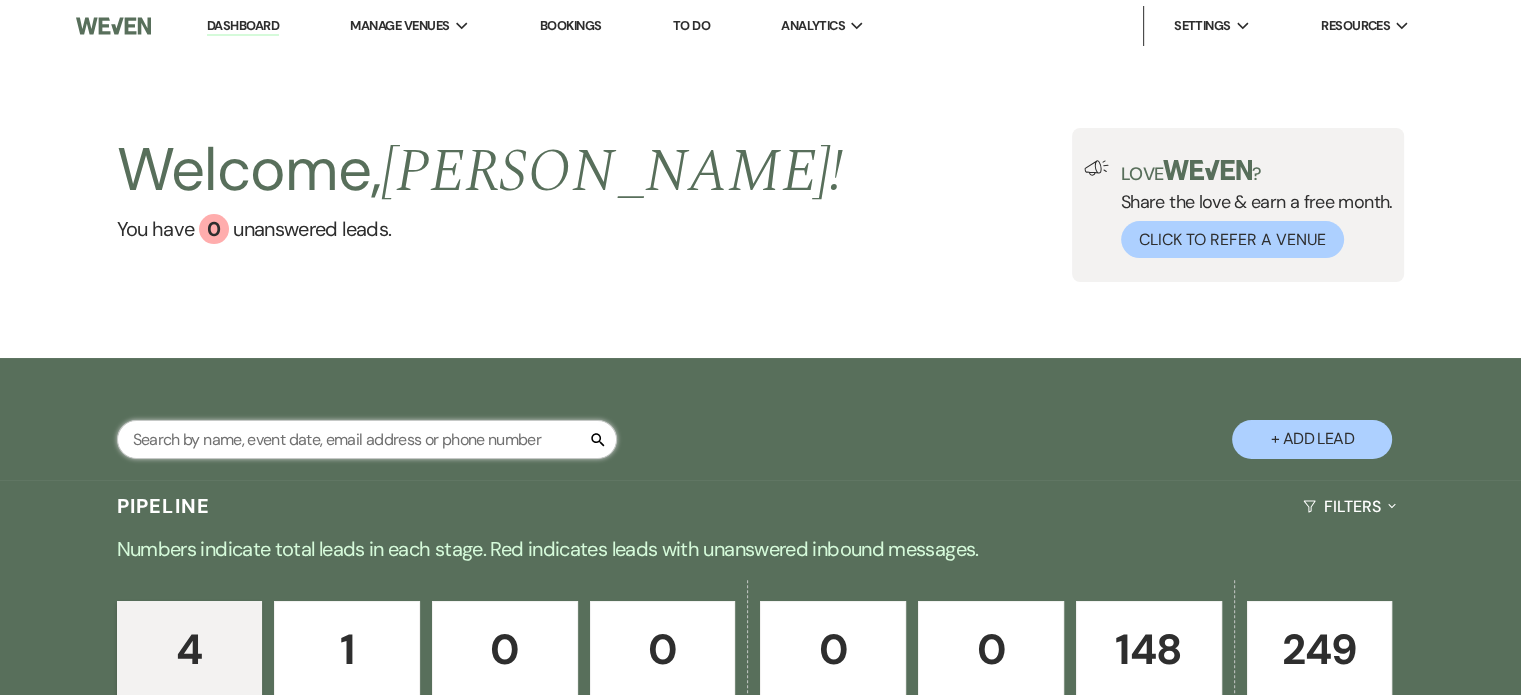 drag, startPoint x: 0, startPoint y: 0, endPoint x: 490, endPoint y: 455, distance: 668.6741 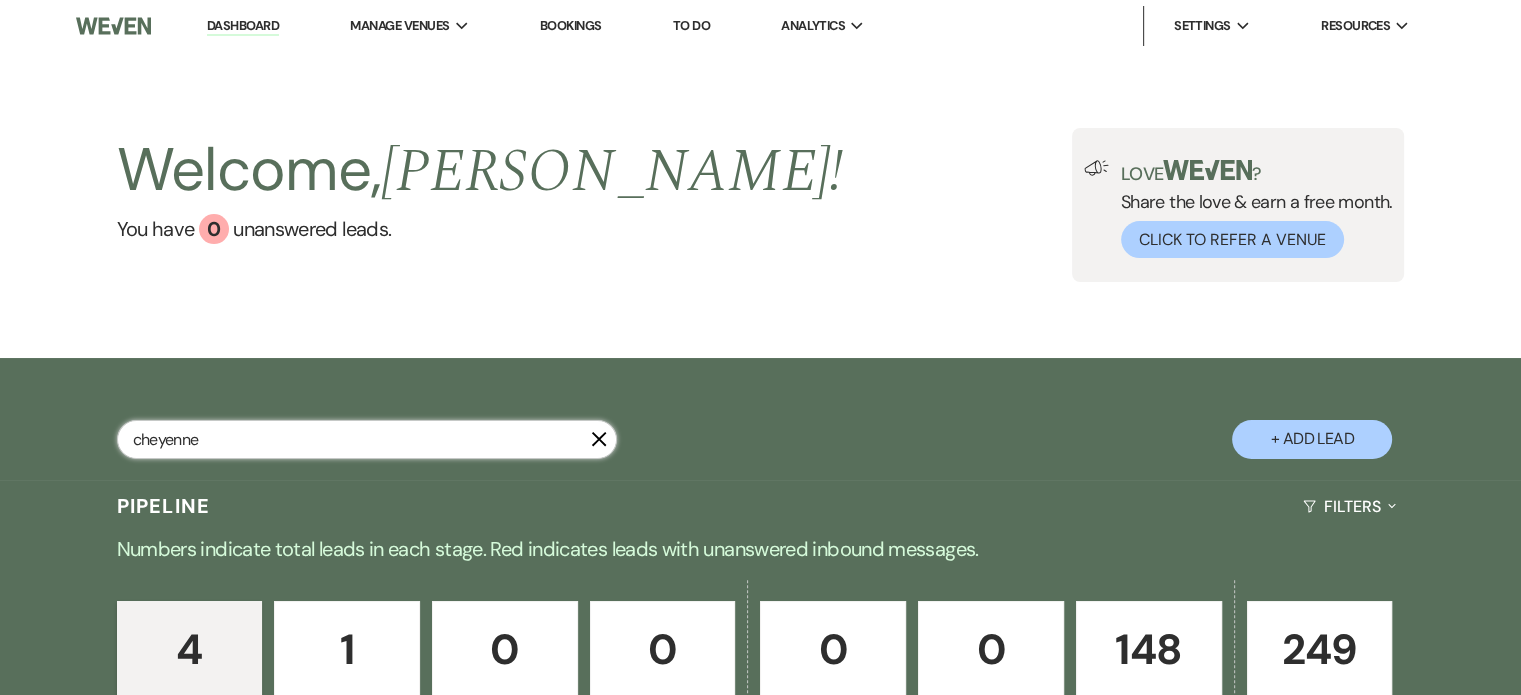 type on "cheyenne" 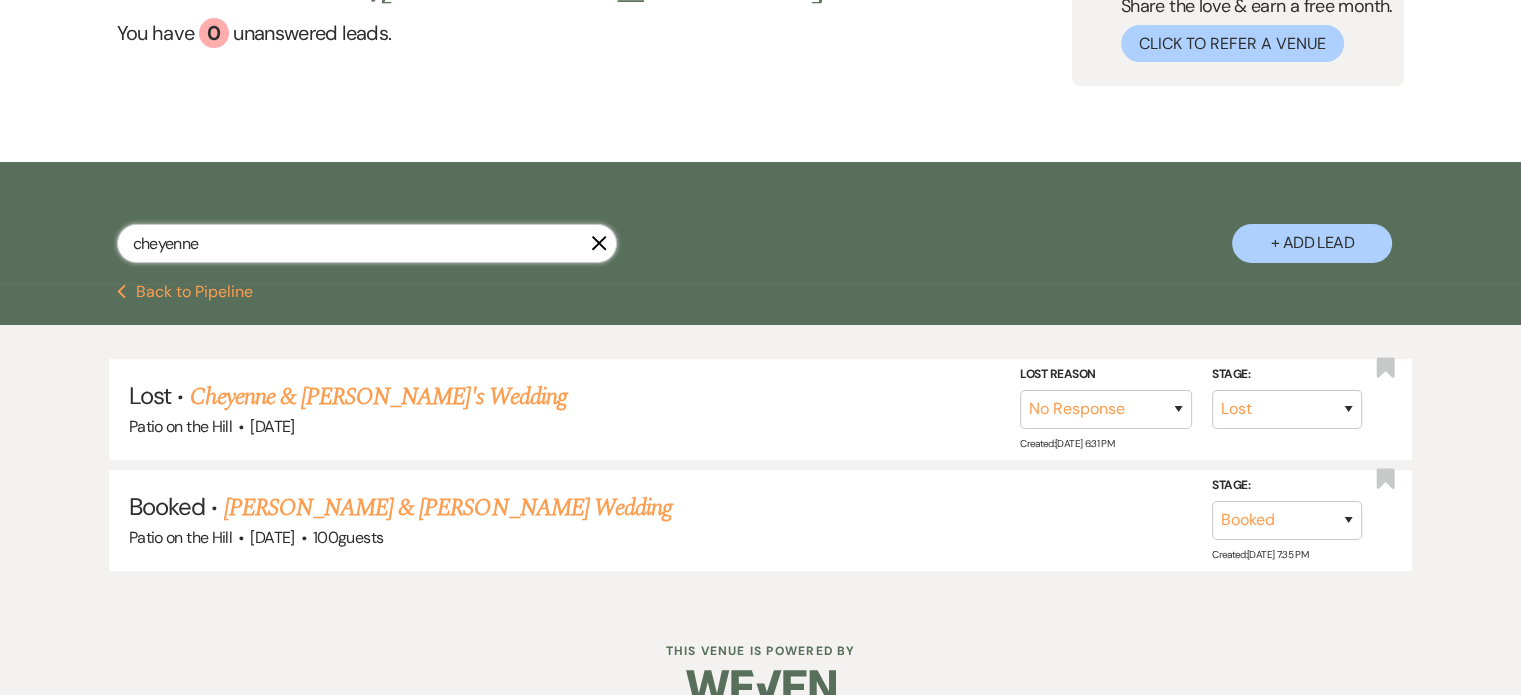 scroll, scrollTop: 232, scrollLeft: 0, axis: vertical 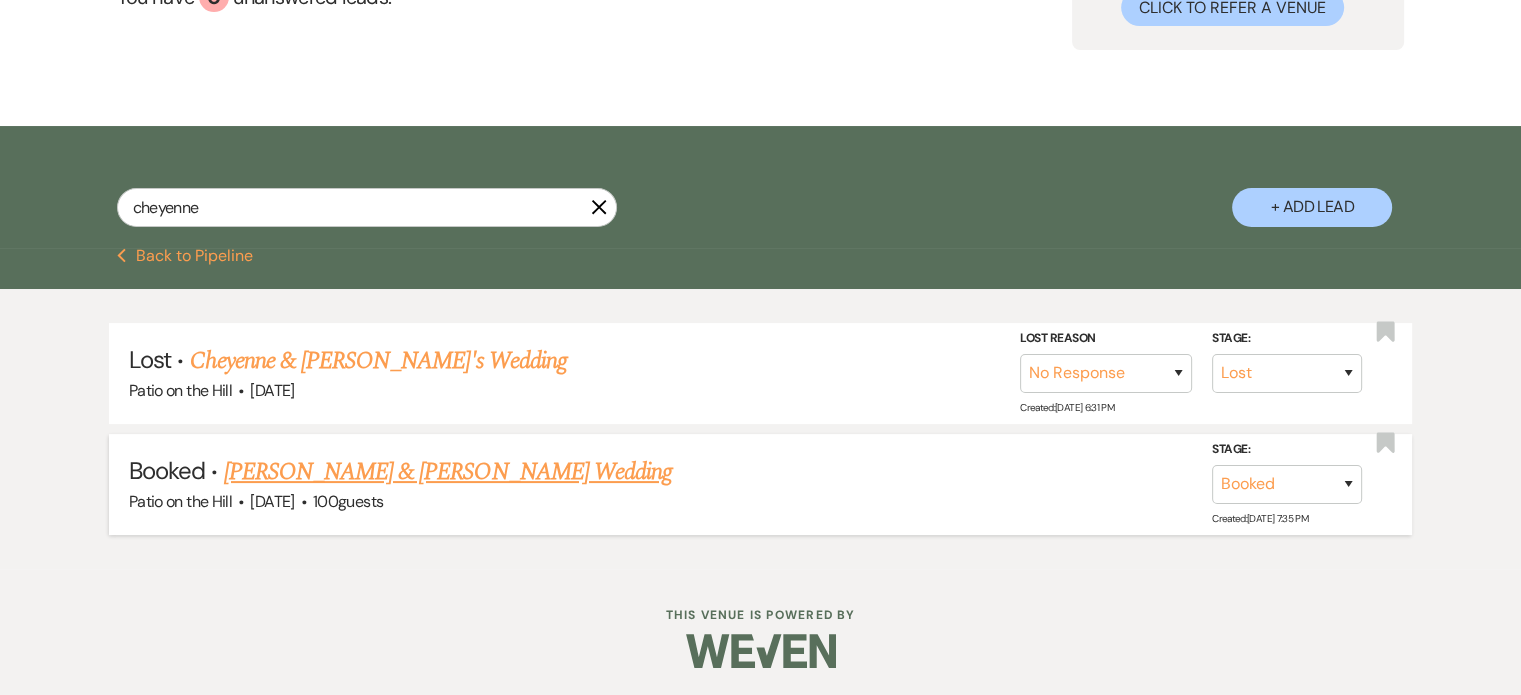 click on "[PERSON_NAME] & [PERSON_NAME] Wedding" at bounding box center [448, 472] 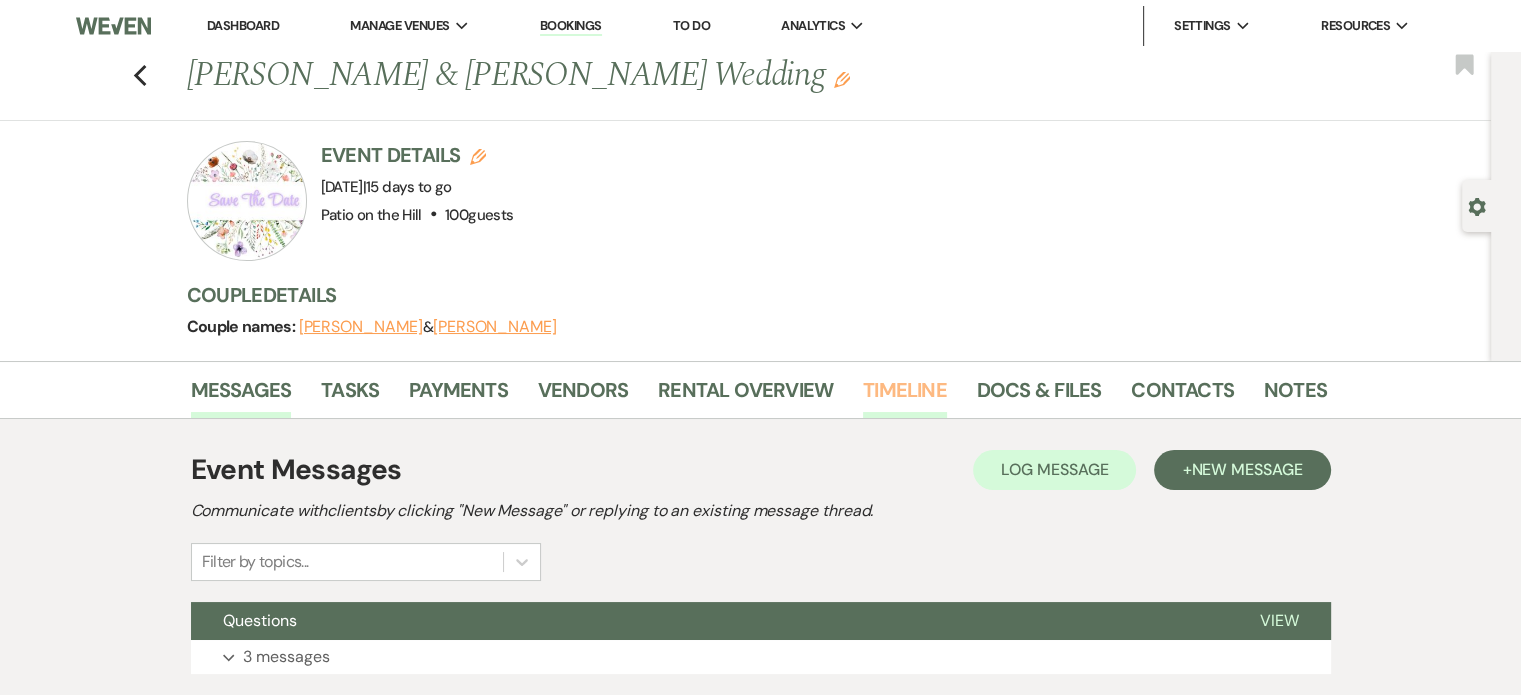 click on "Timeline" at bounding box center [905, 396] 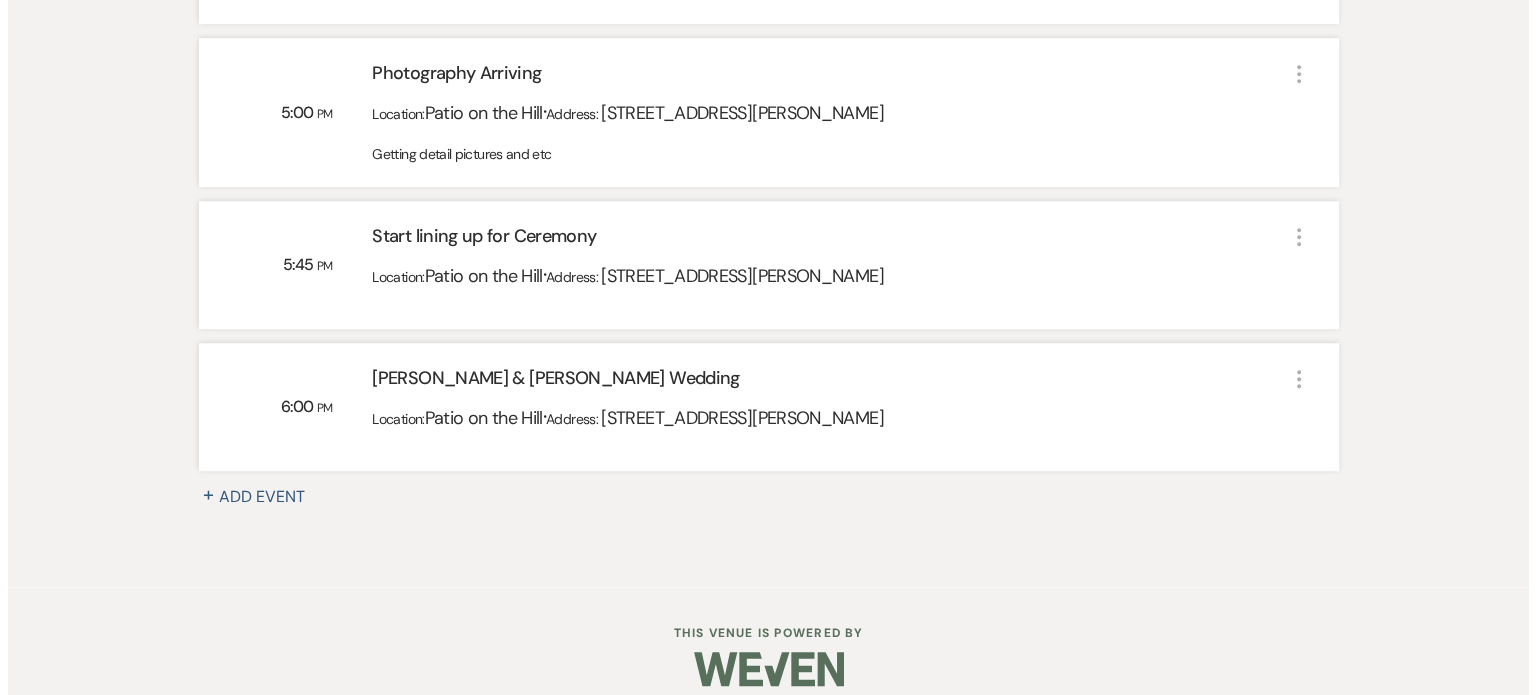 scroll, scrollTop: 1379, scrollLeft: 0, axis: vertical 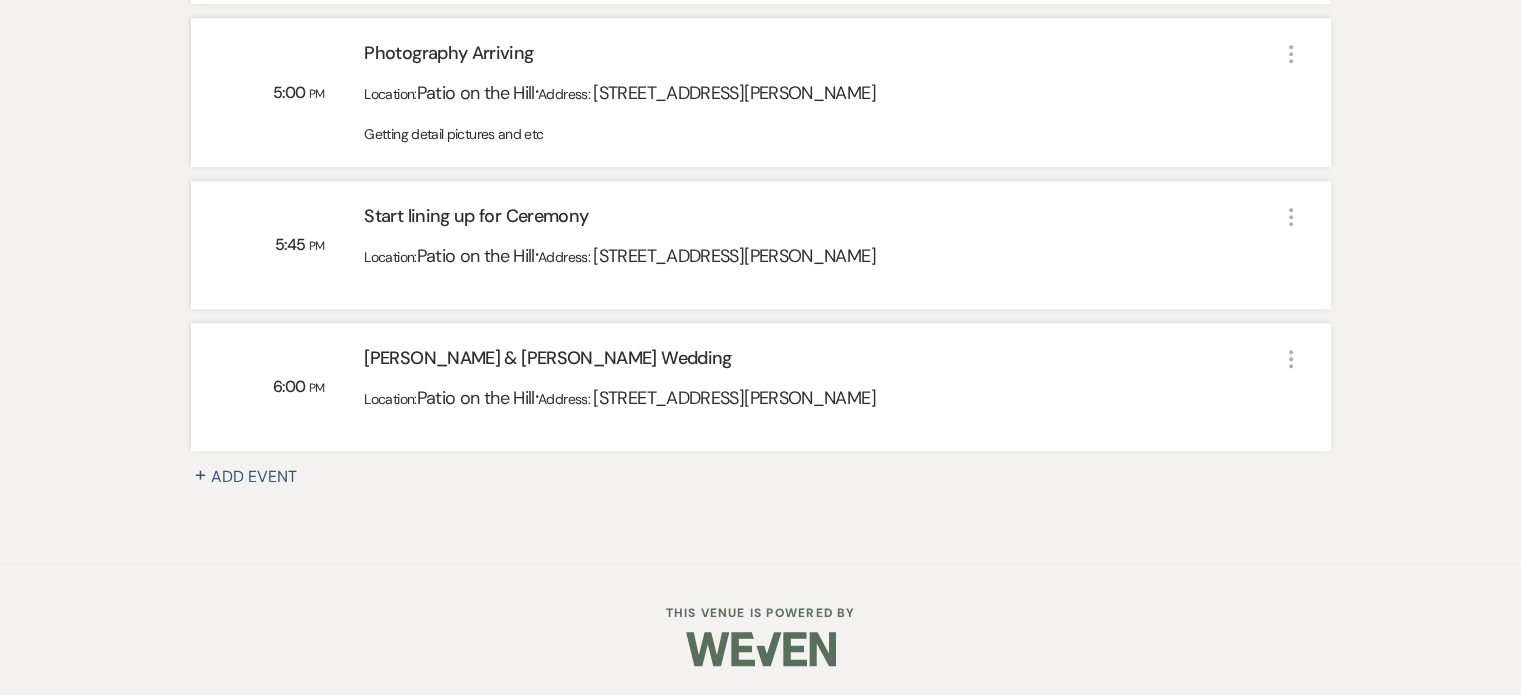 click on "+  Add Event" at bounding box center [256, 477] 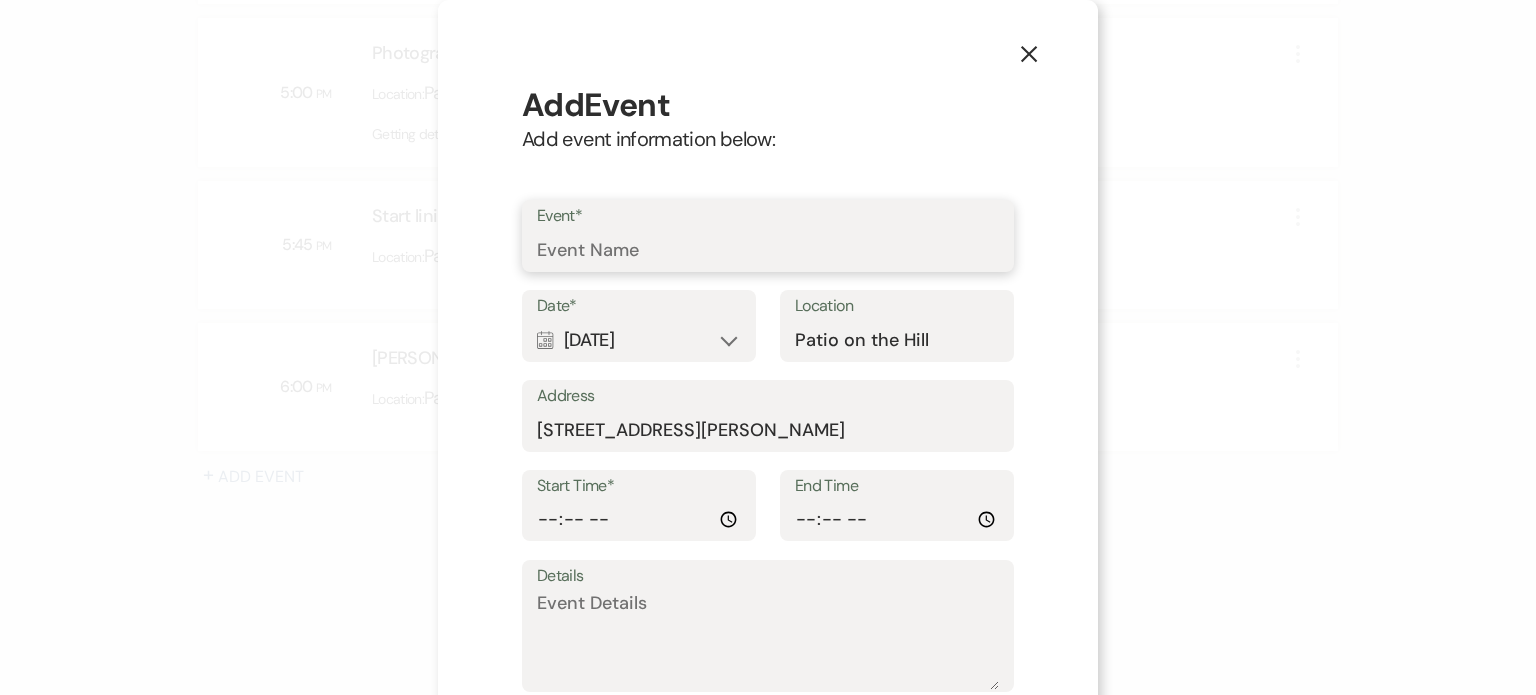 click on "Event*" at bounding box center [768, 250] 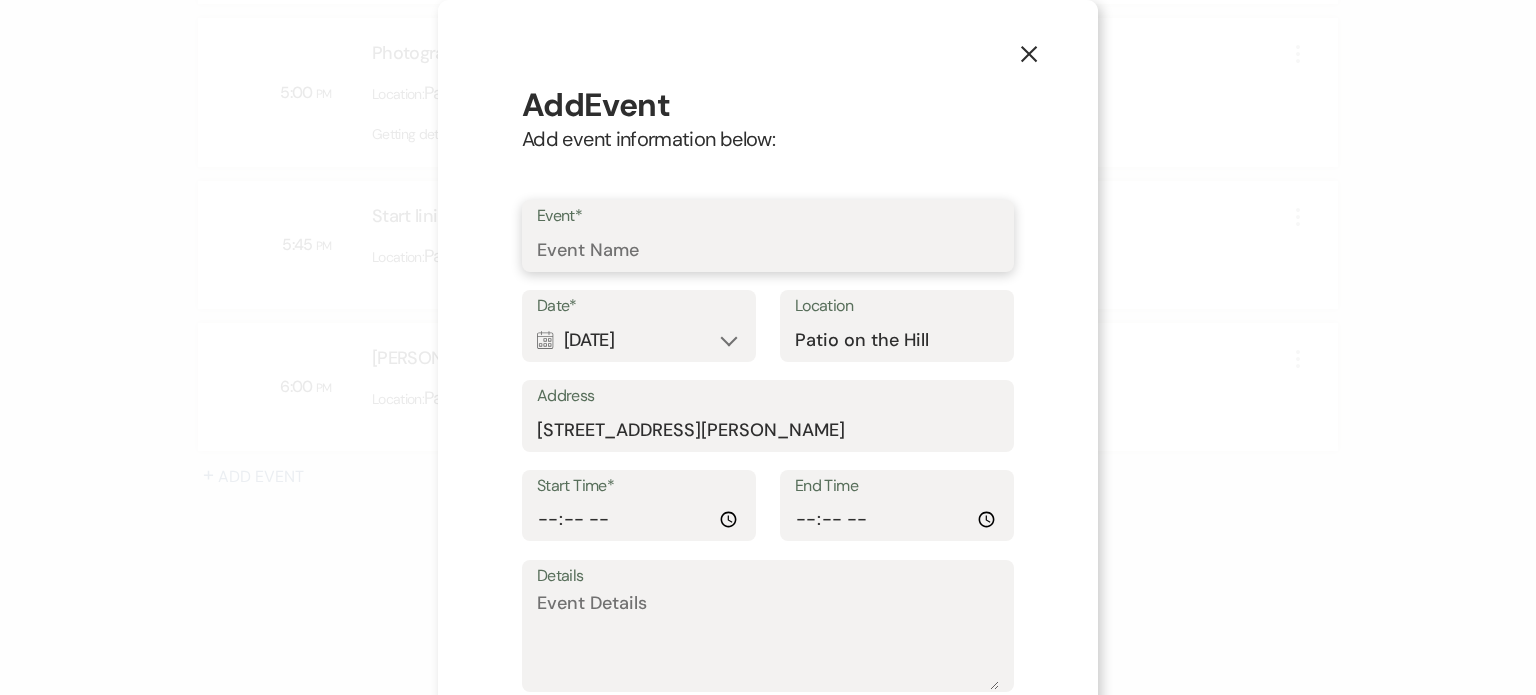 type on "Pictures after ceremony" 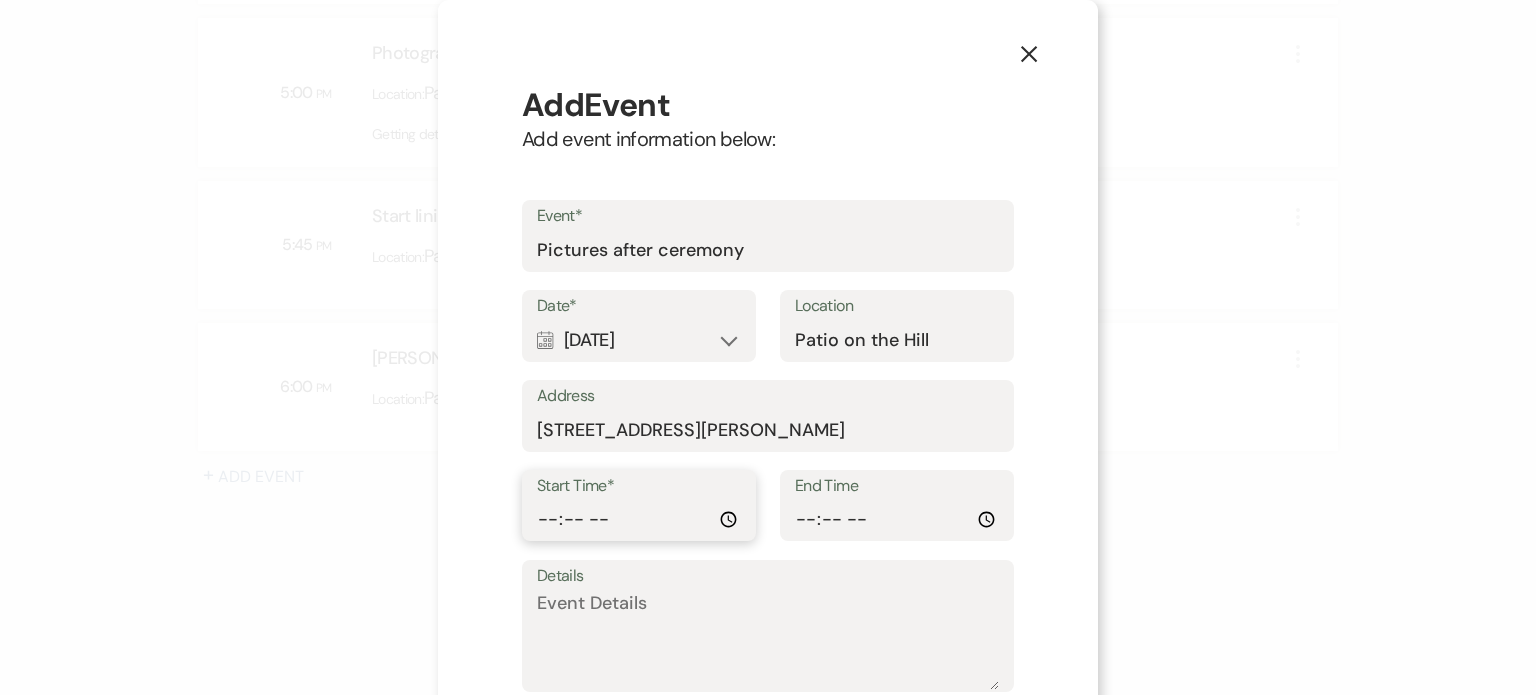 click on "Start Time*" at bounding box center (639, 519) 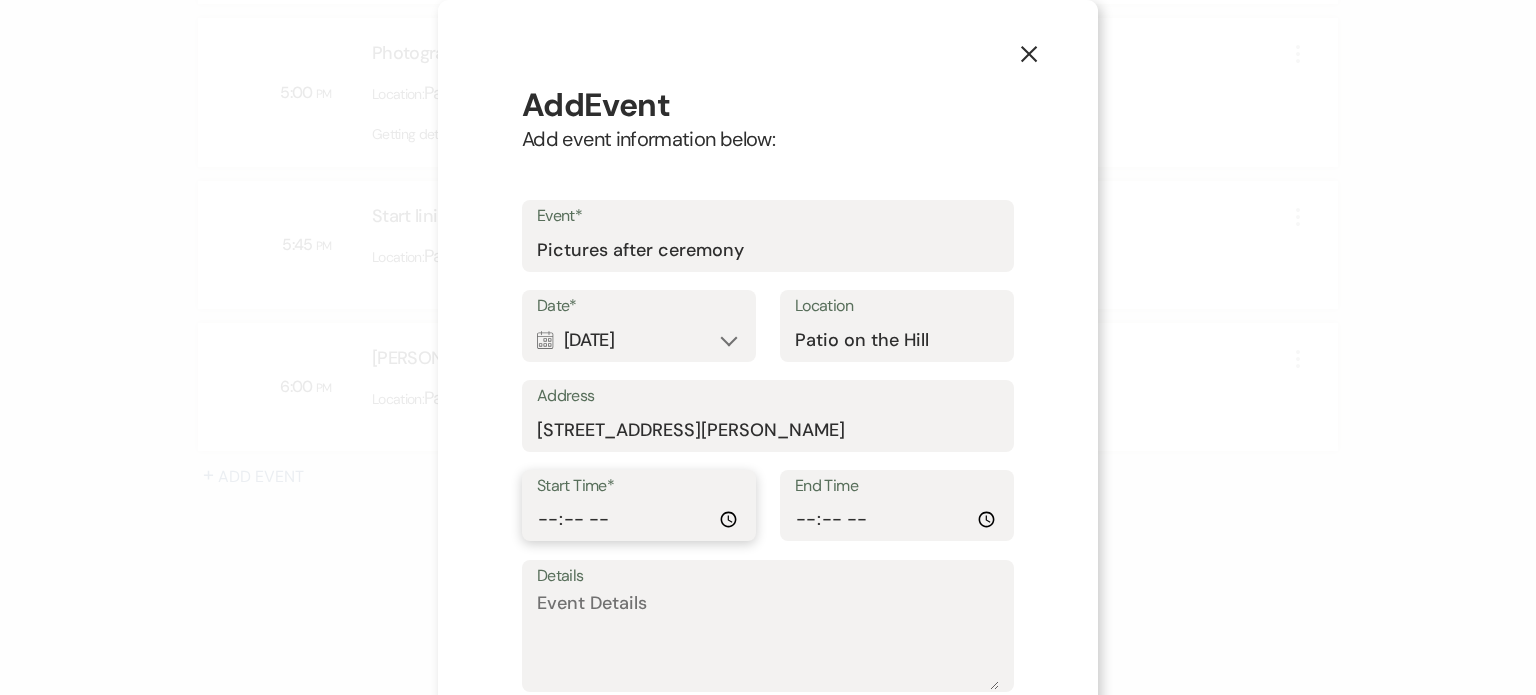 type on "18:30" 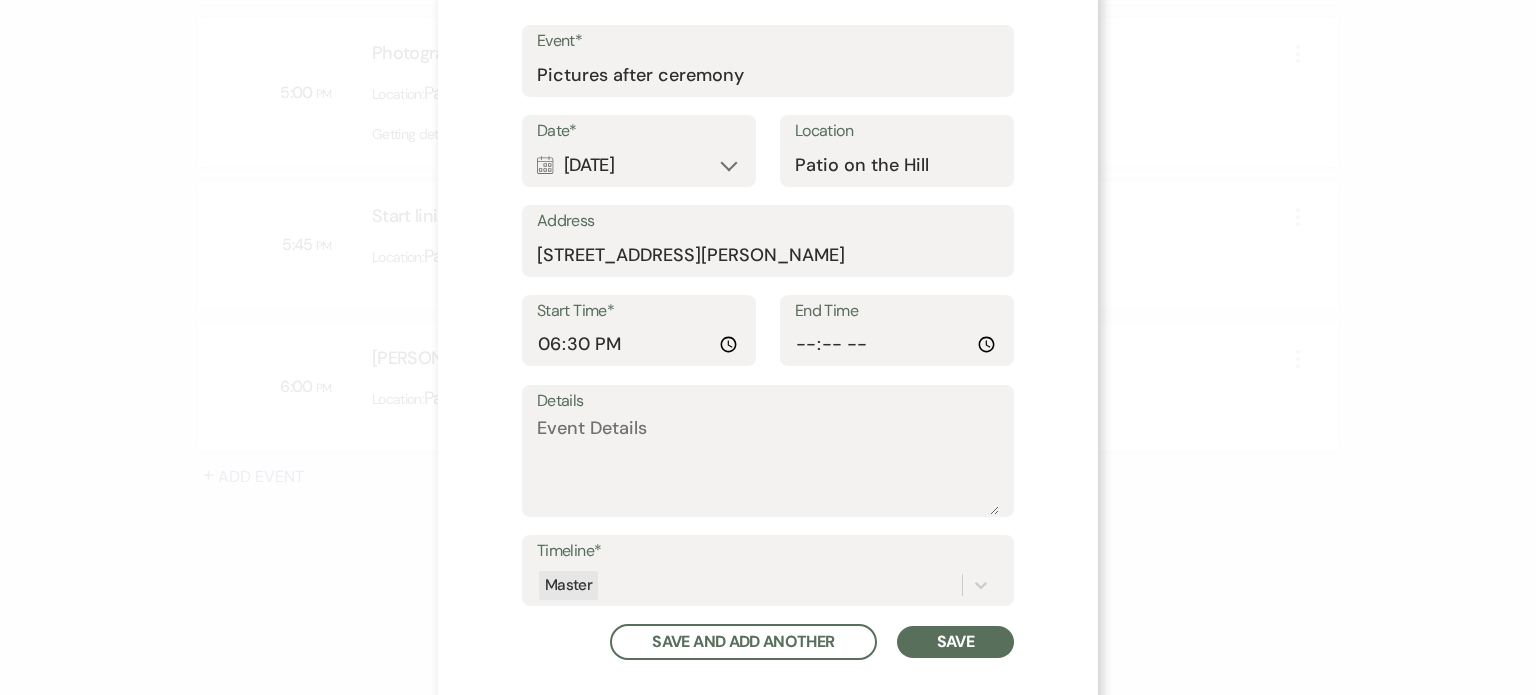 click on "Save" at bounding box center [955, 642] 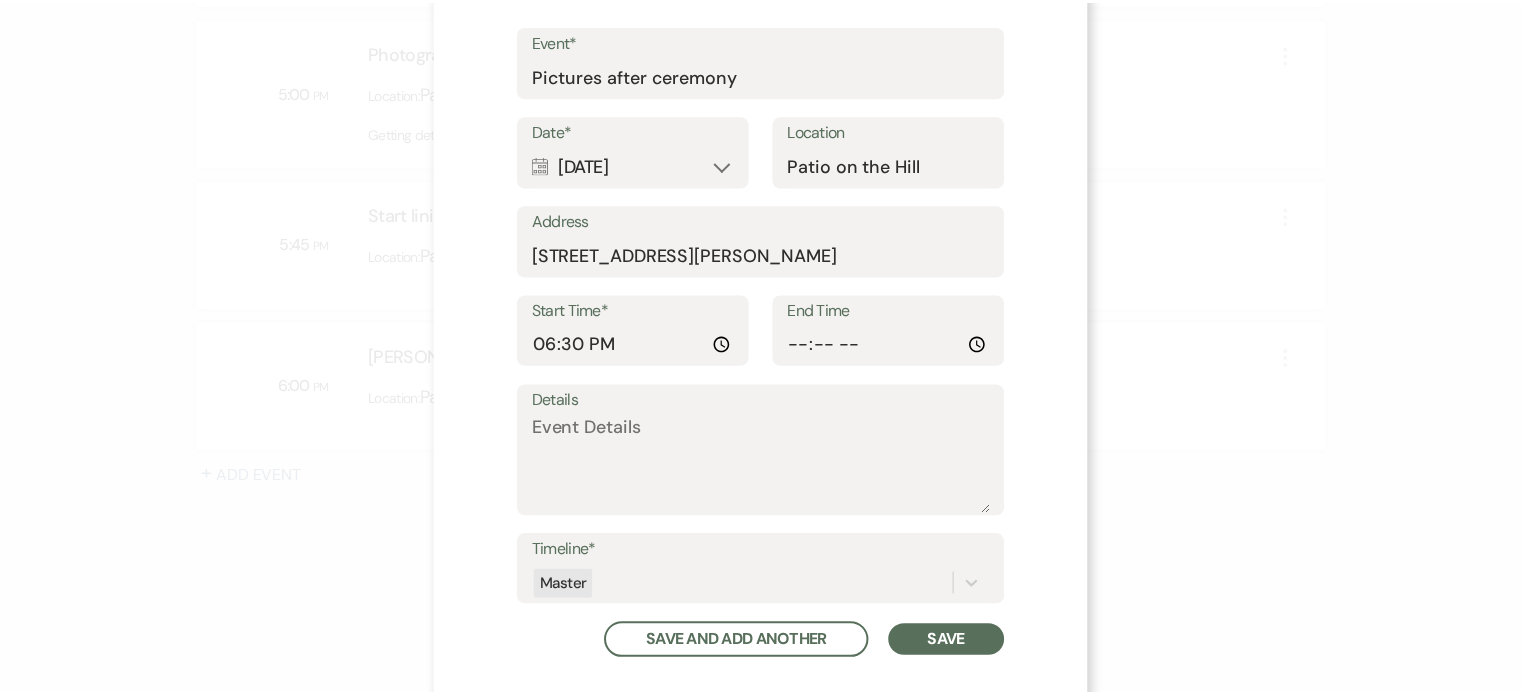 scroll, scrollTop: 200, scrollLeft: 0, axis: vertical 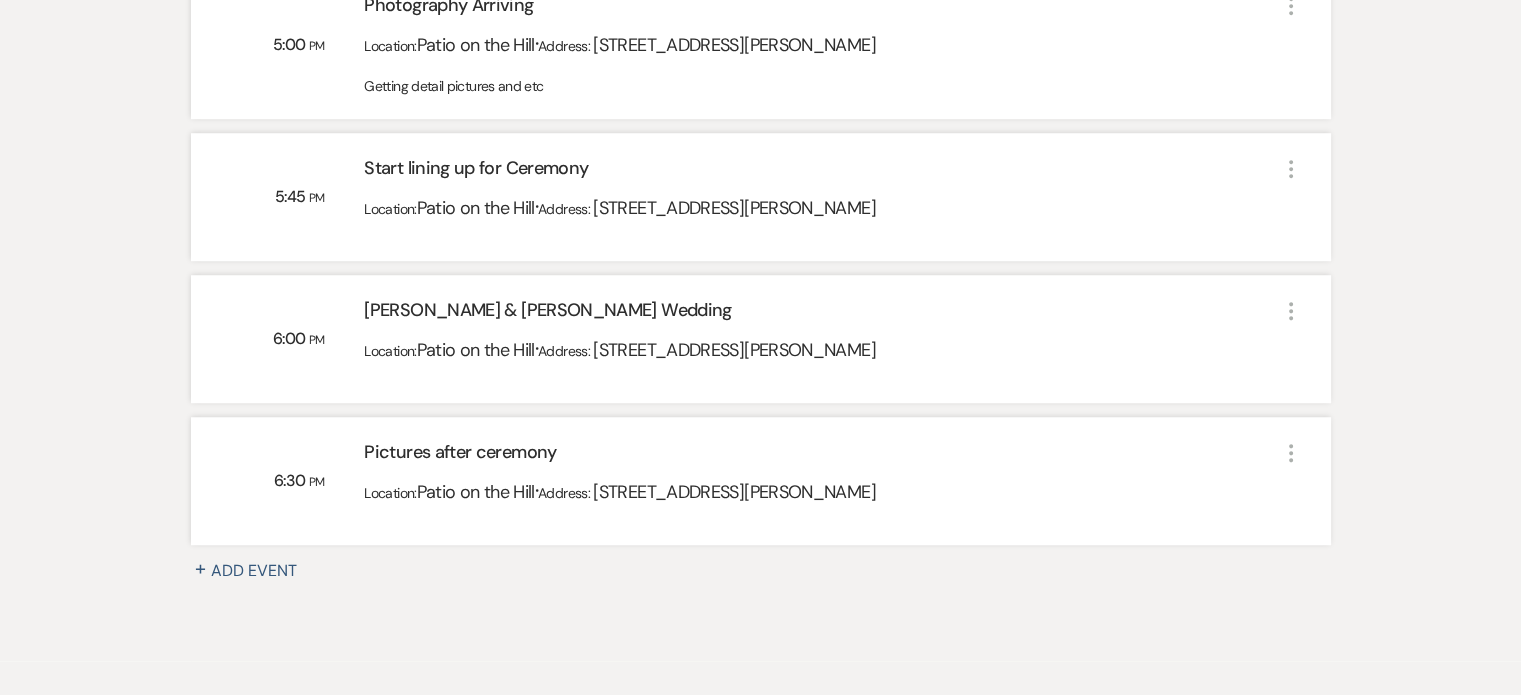 click 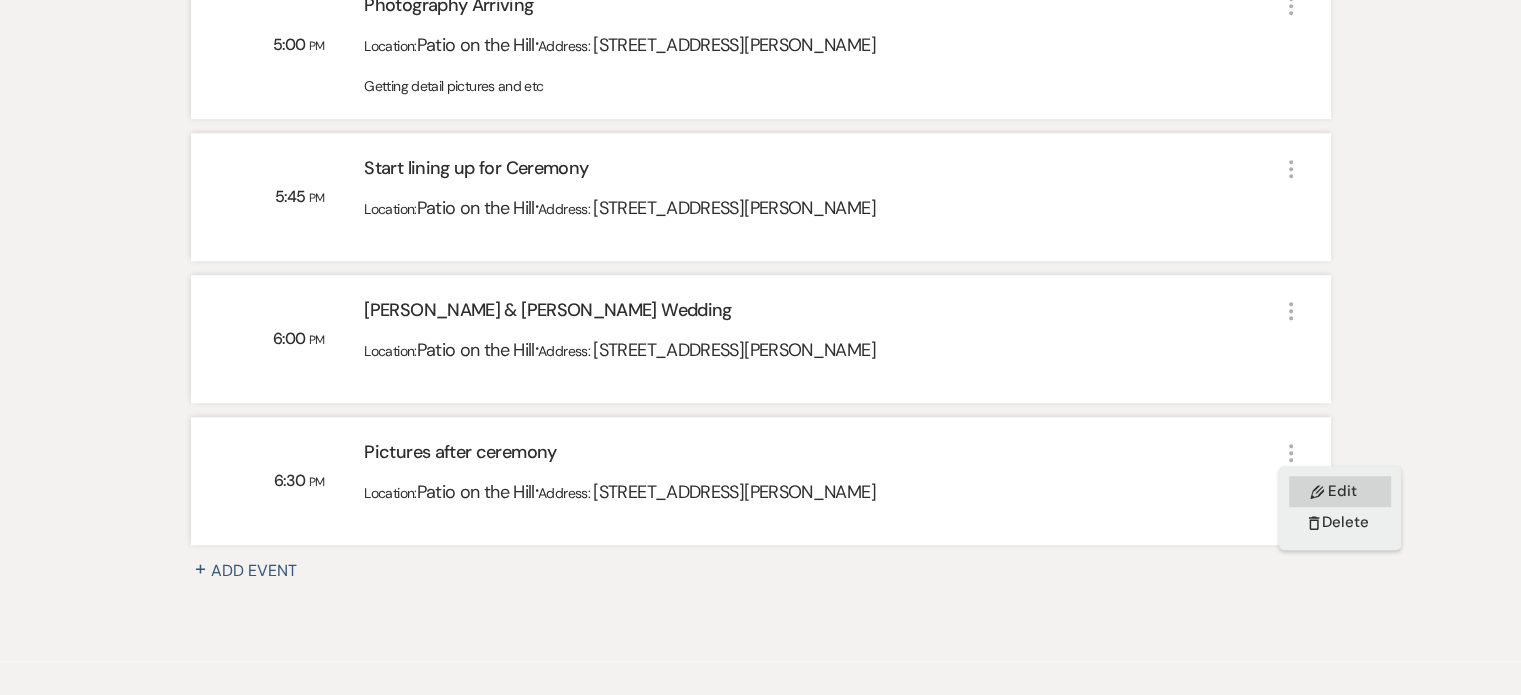 click on "Pencil" 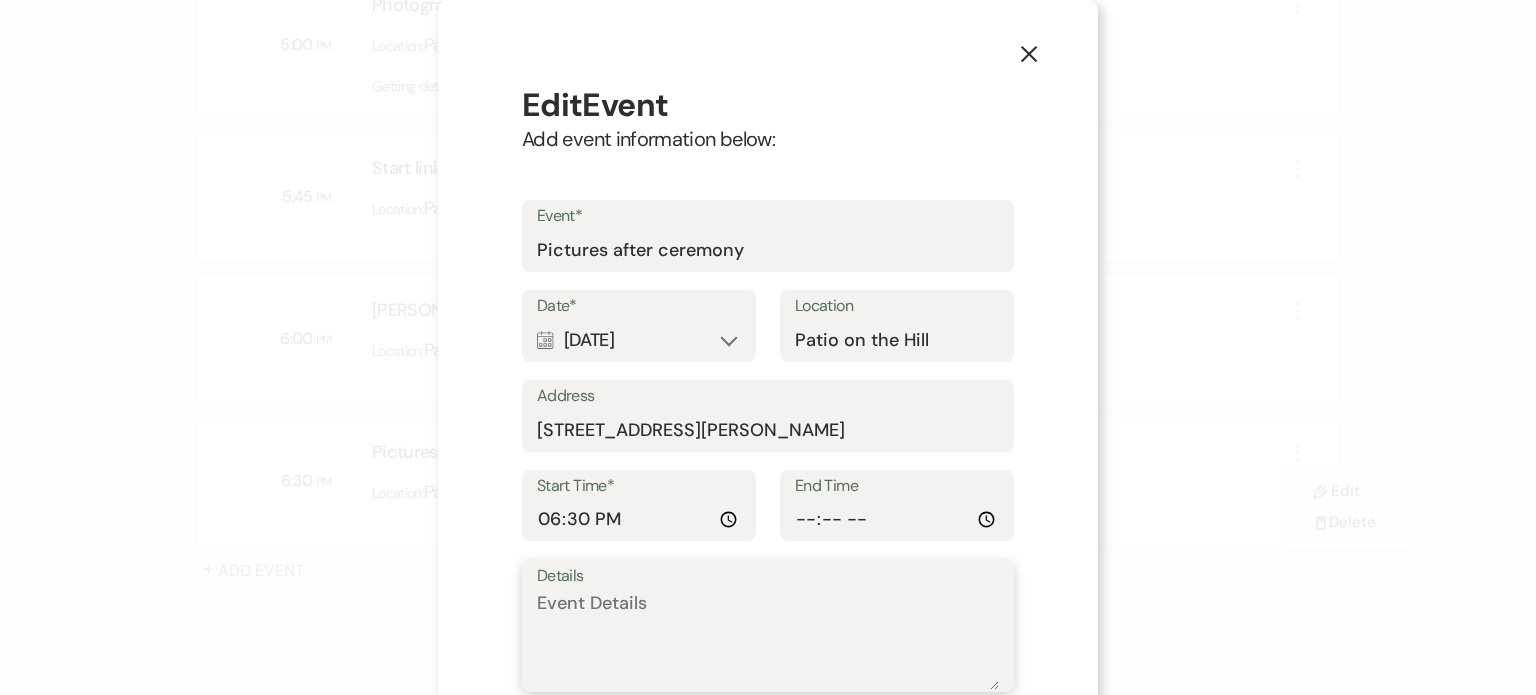 click on "Details" at bounding box center [768, 640] 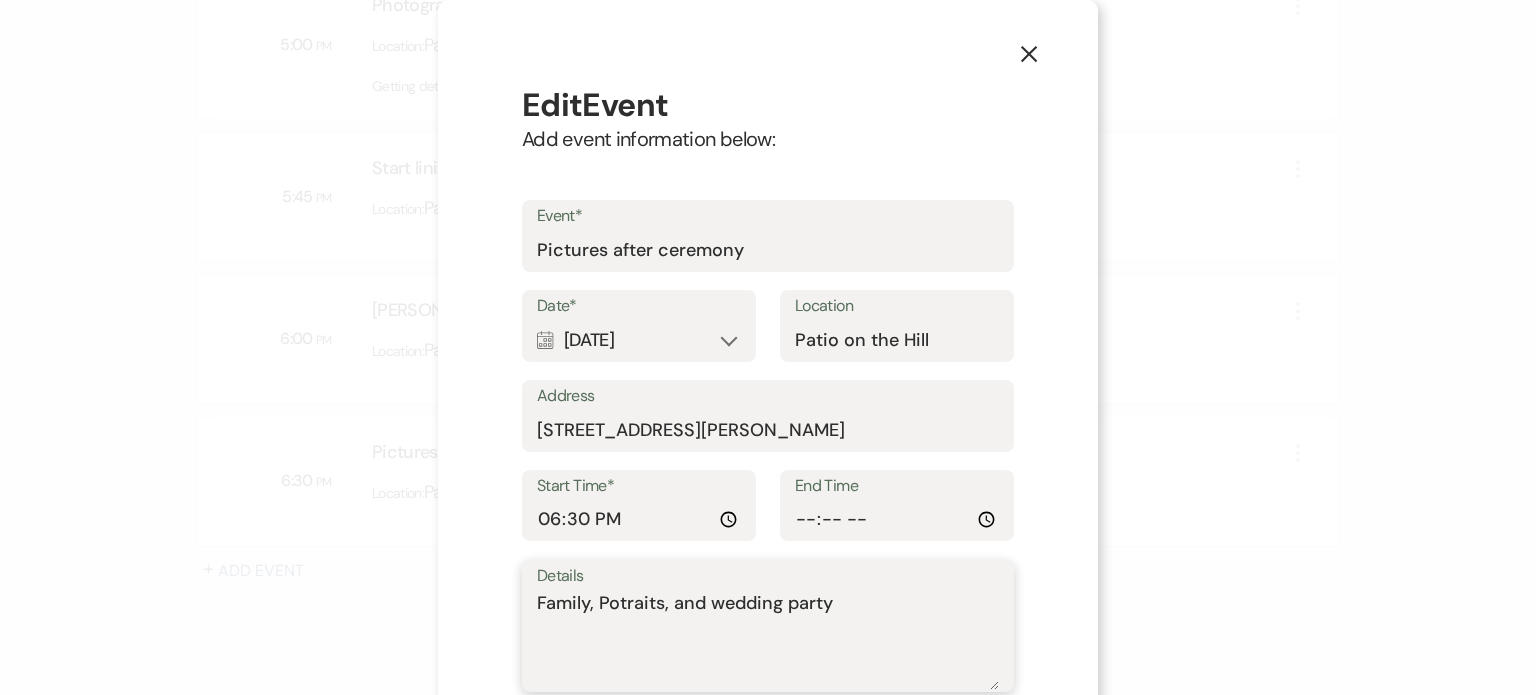 click on "Family, Potraits, and wedding party" at bounding box center [768, 640] 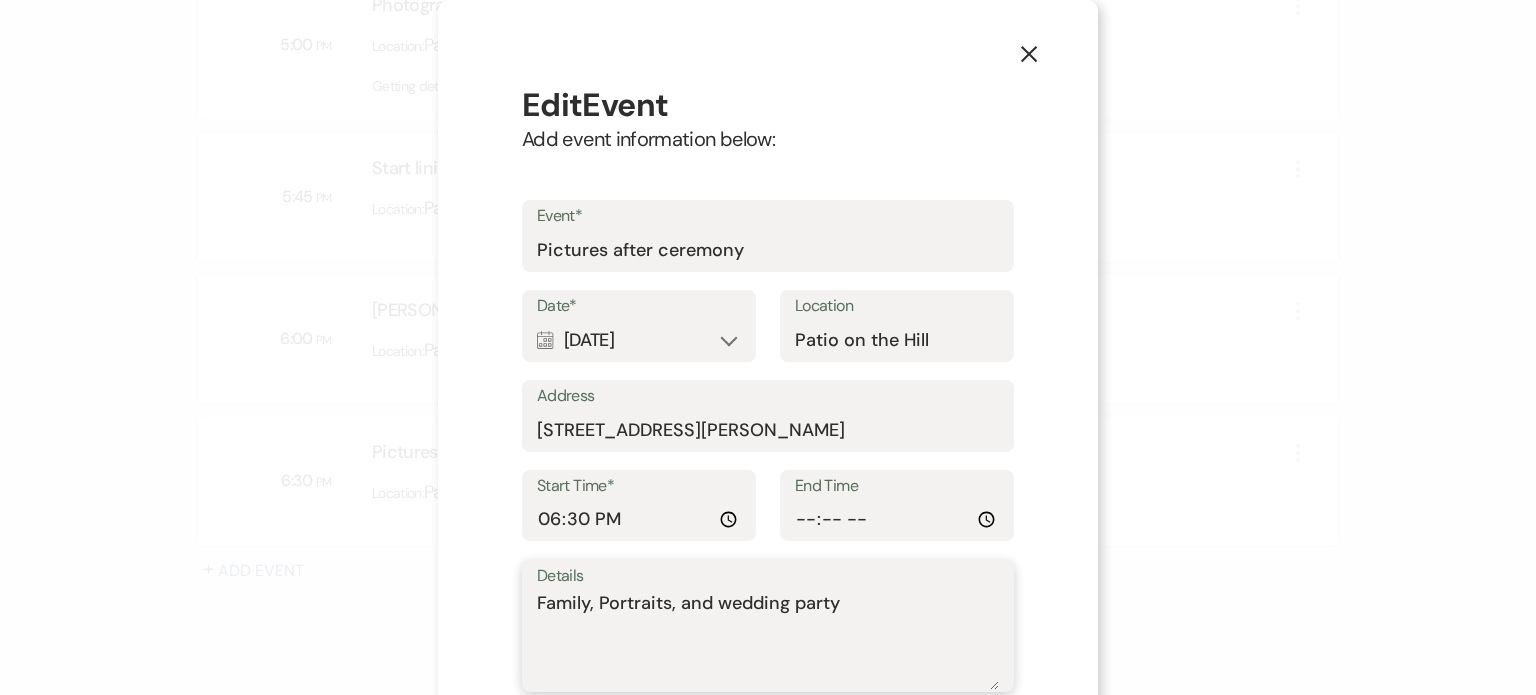 click on "Family, Portraits, and wedding party" at bounding box center [768, 640] 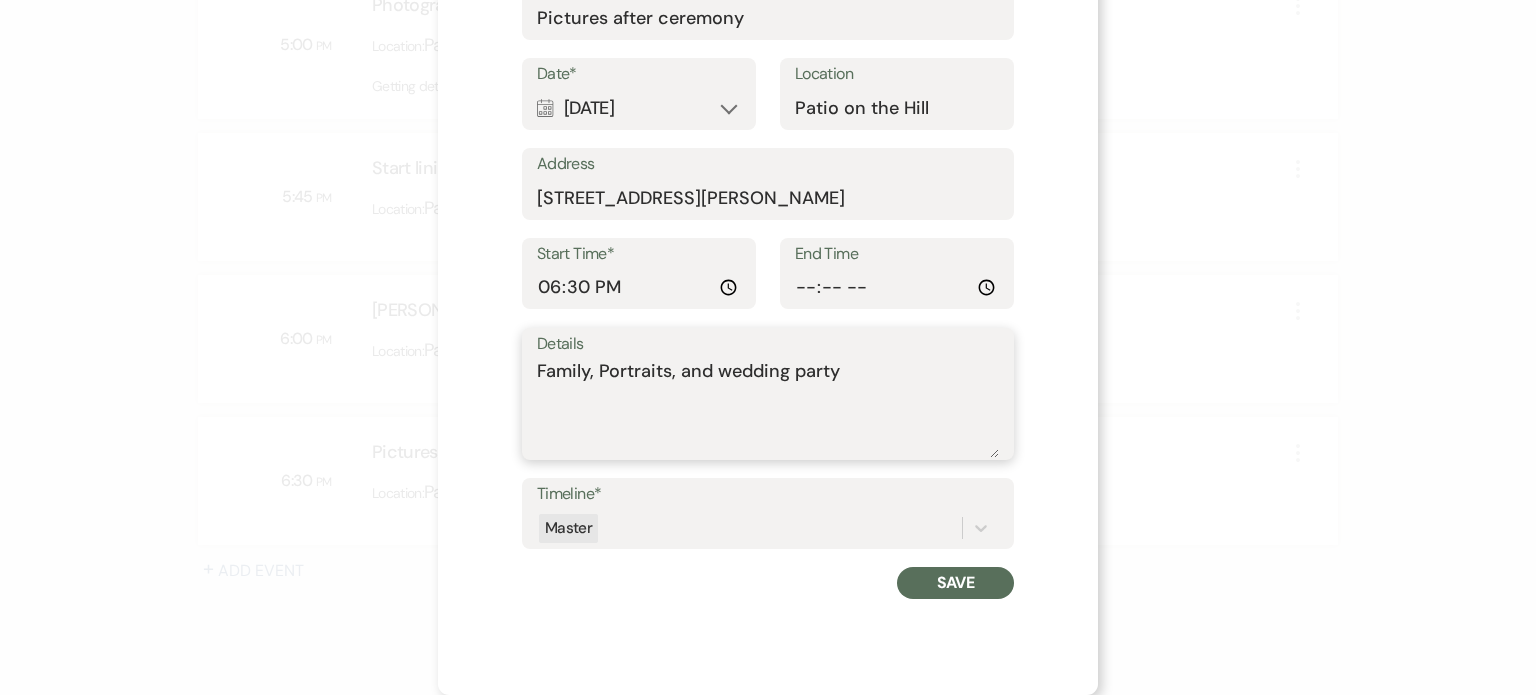 type on "Family, Portraits, and wedding party" 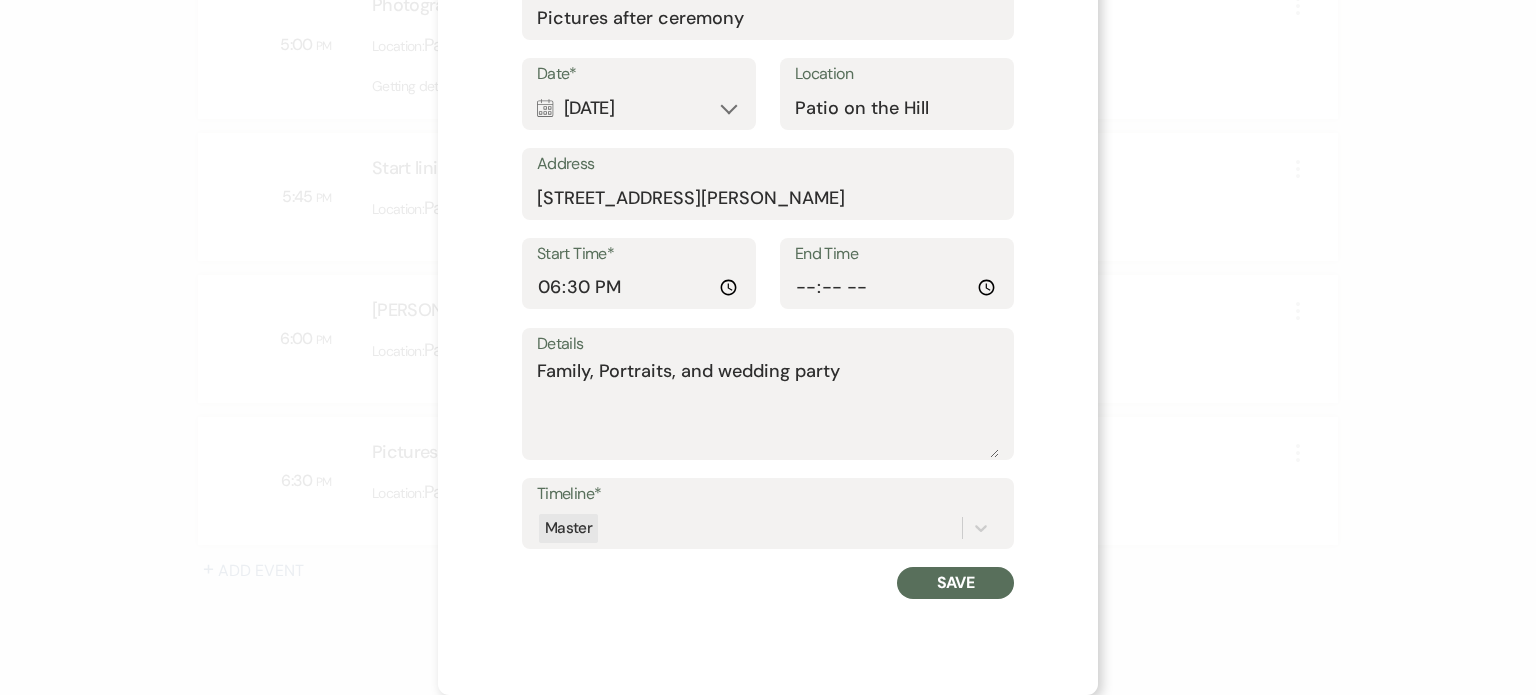 click on "Save" at bounding box center [955, 583] 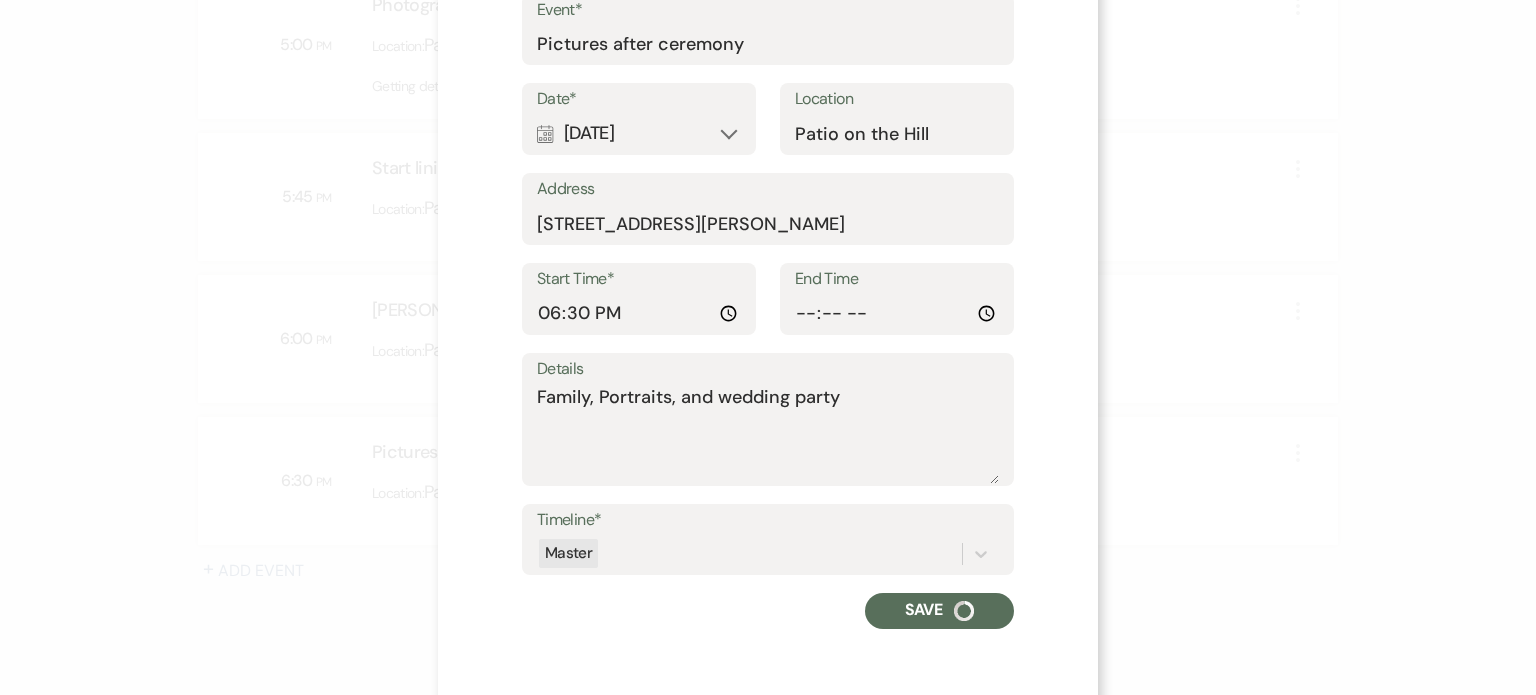 scroll, scrollTop: 257, scrollLeft: 0, axis: vertical 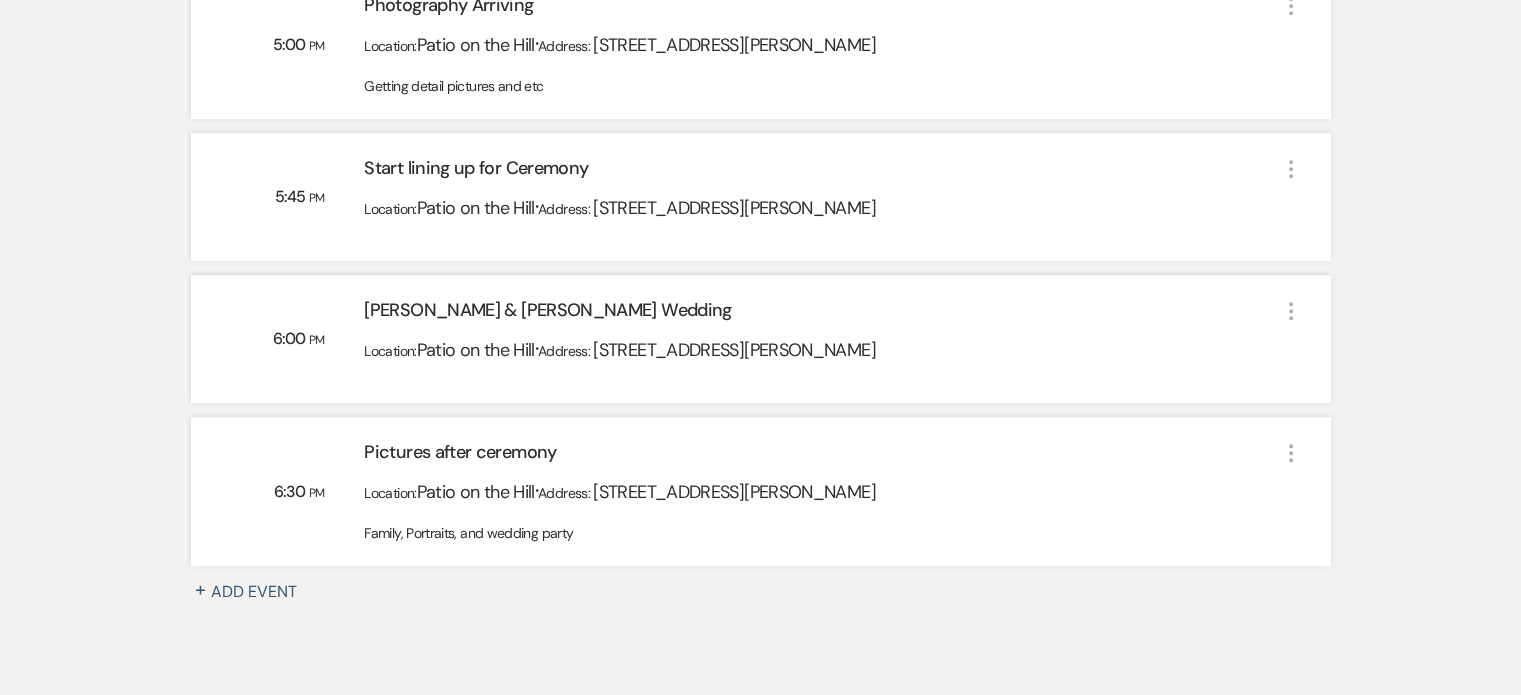 click on "+  Add Event" at bounding box center [256, 592] 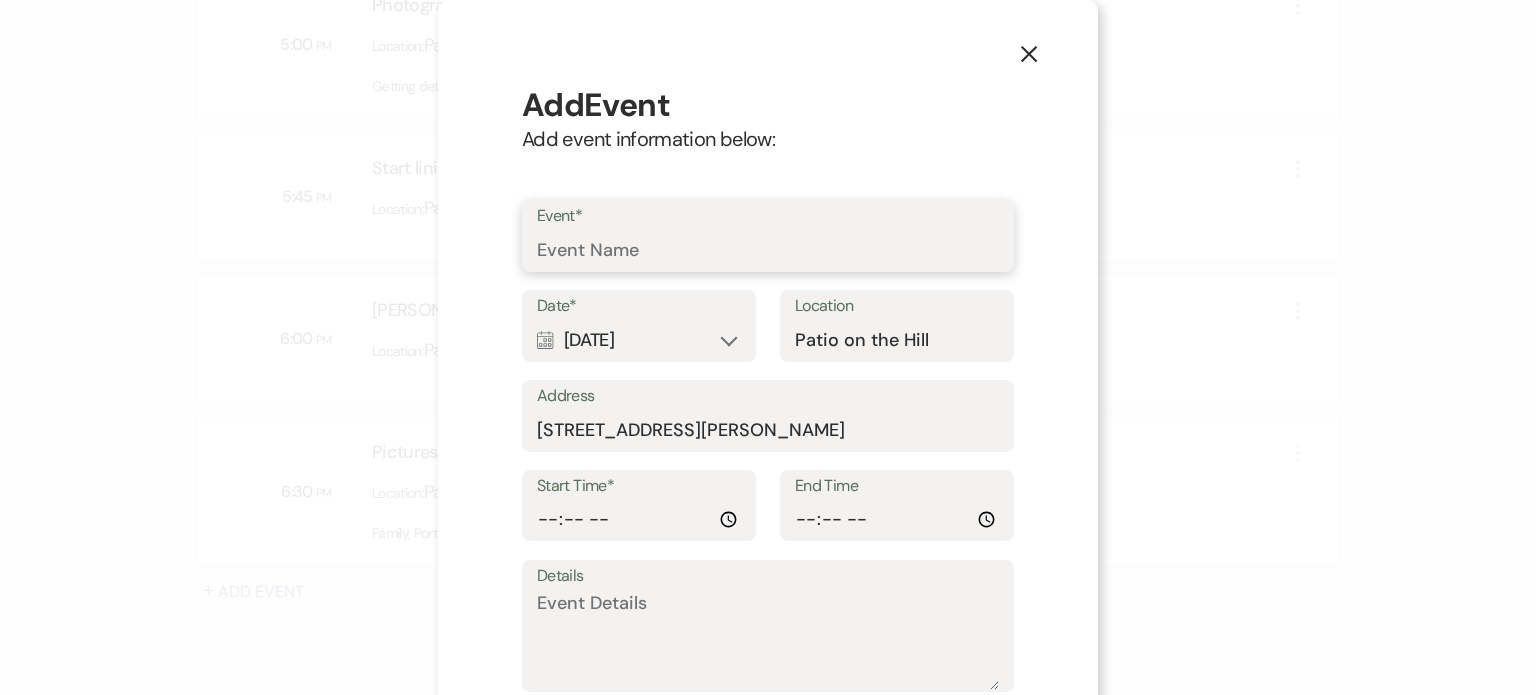 click on "Event*" at bounding box center [768, 250] 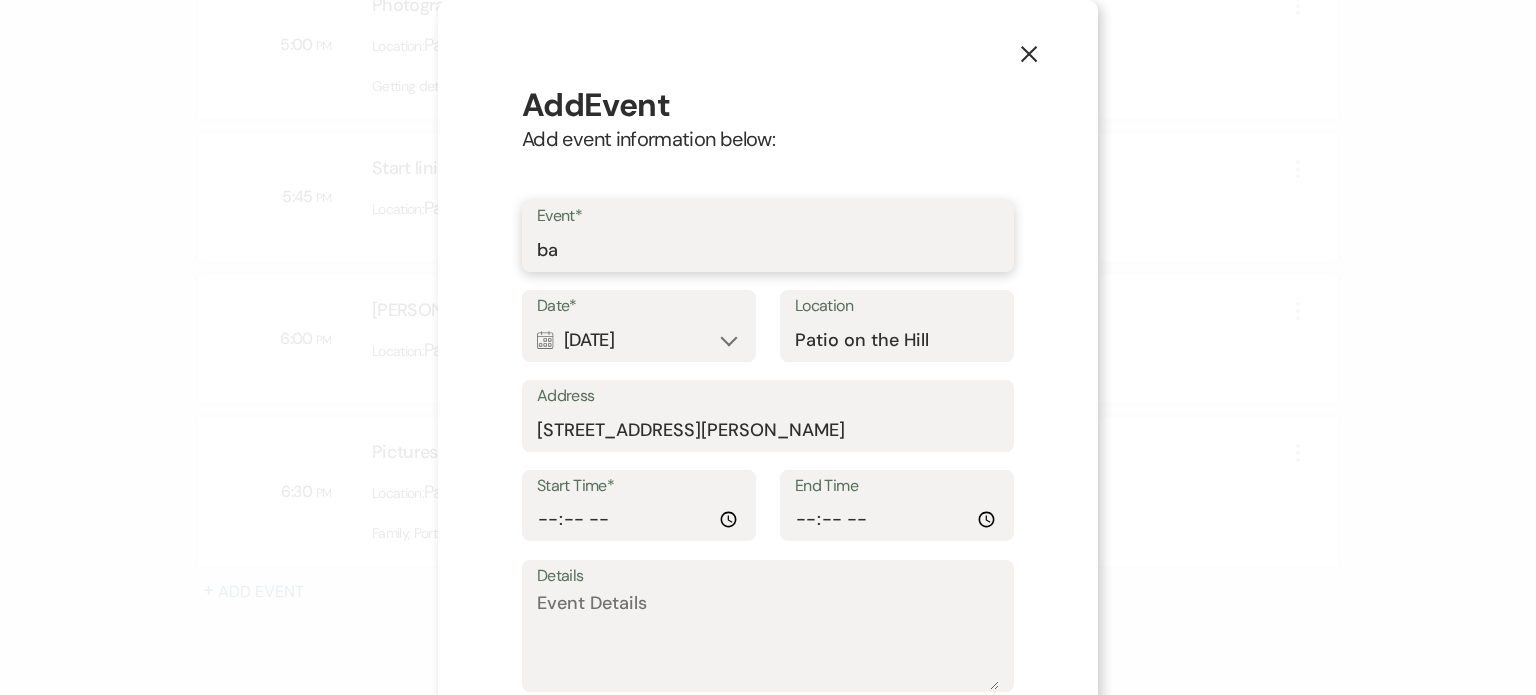 type on "b" 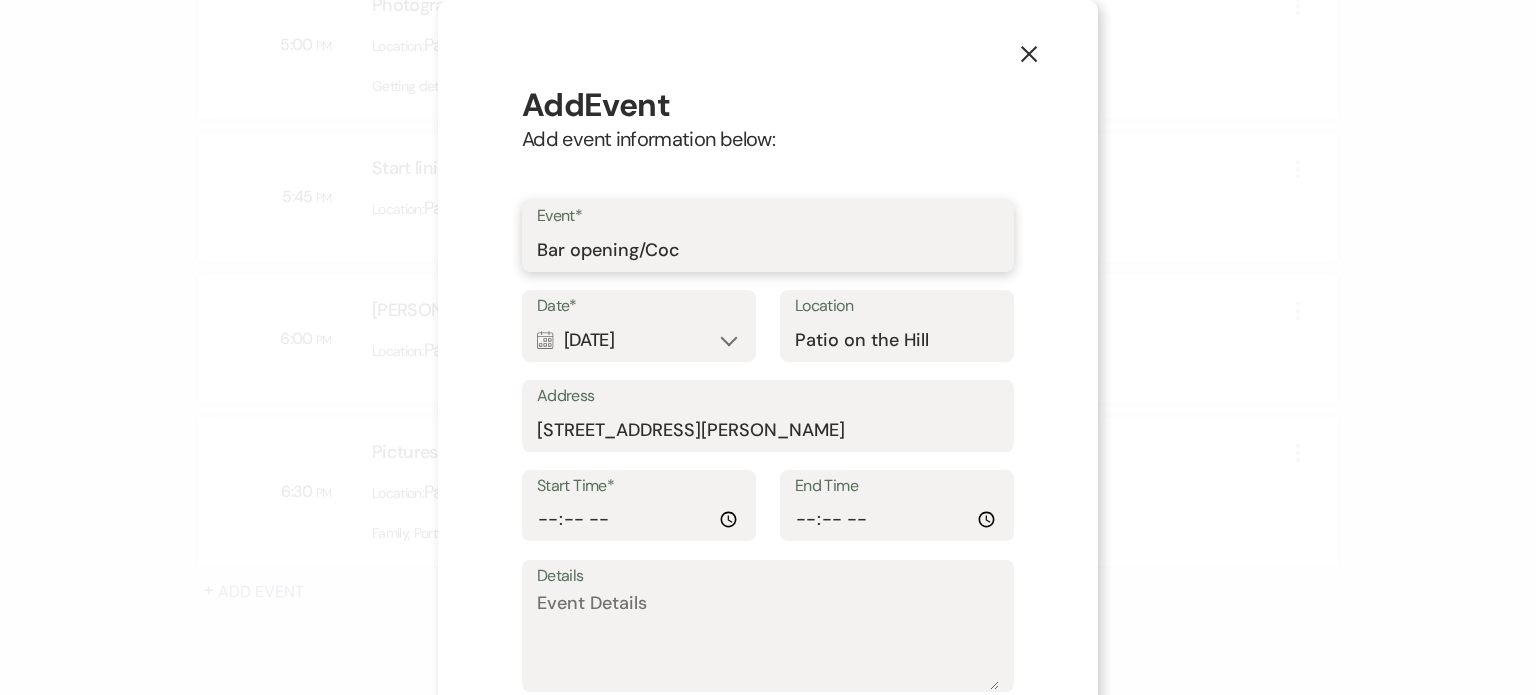 type on "Bar opening/Cocktail Hour" 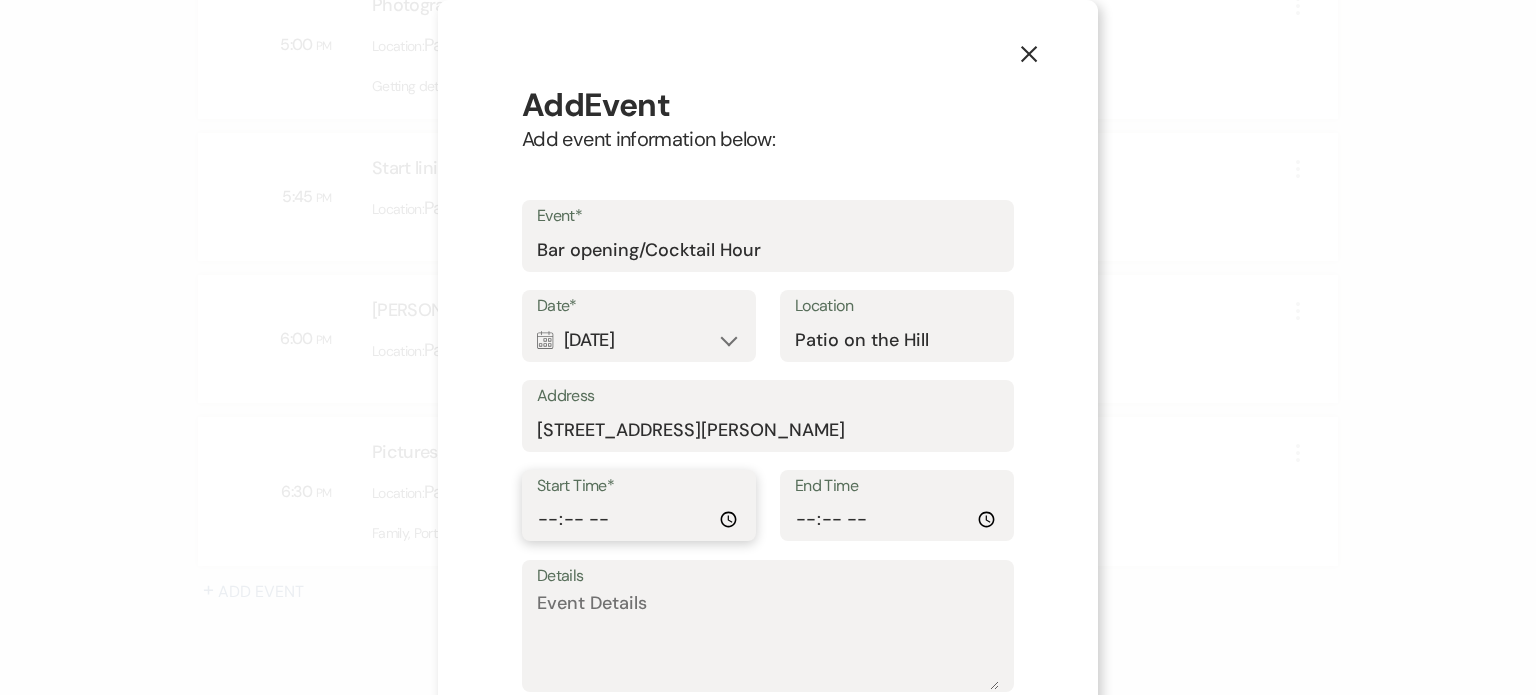 click on "Start Time*" at bounding box center (639, 519) 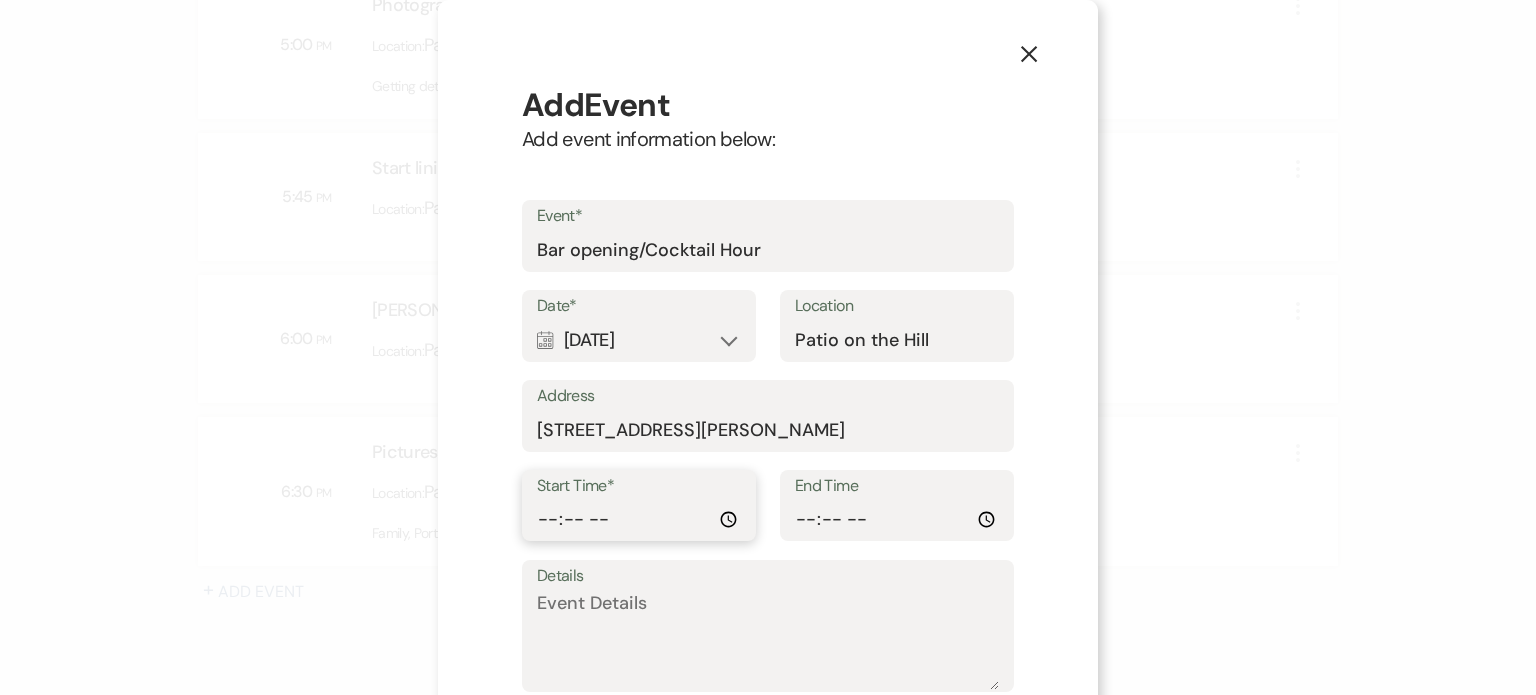 type on "18:30" 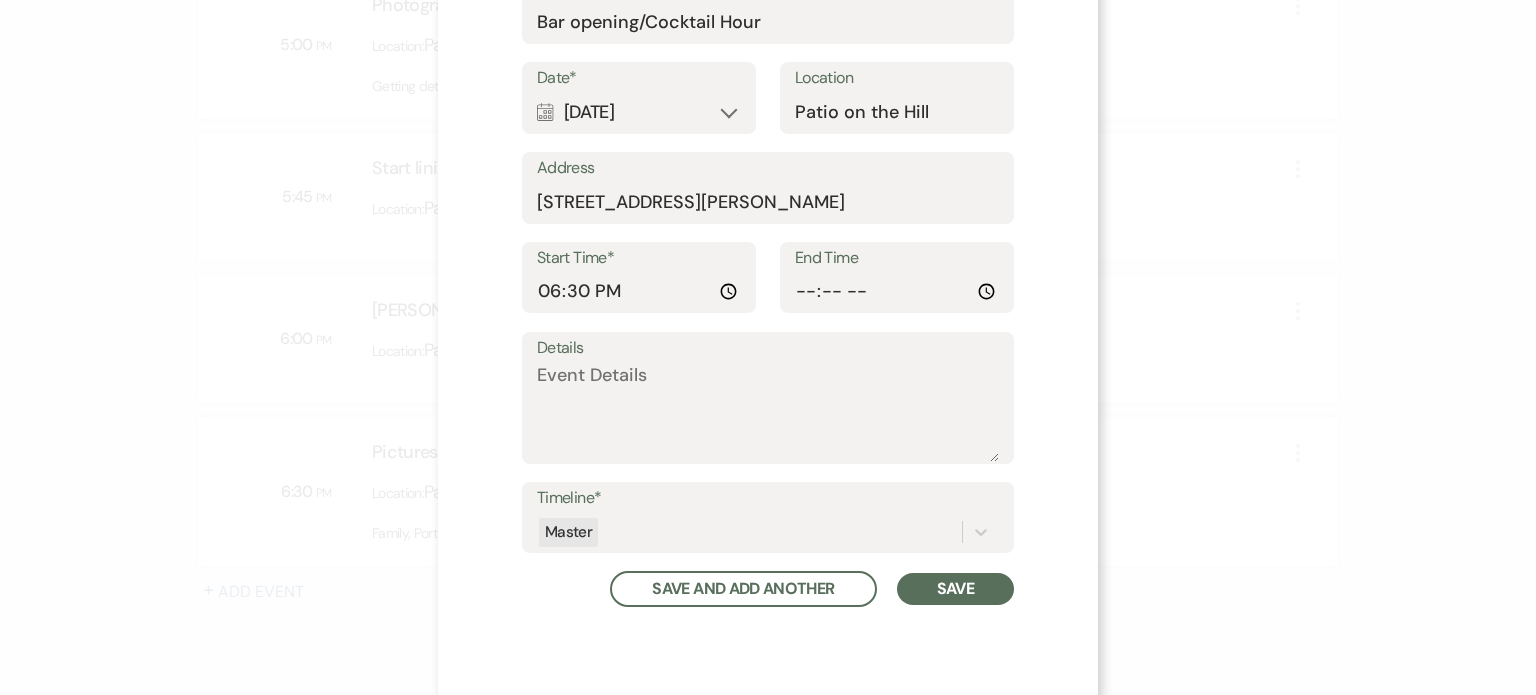 click on "Save" at bounding box center [955, 589] 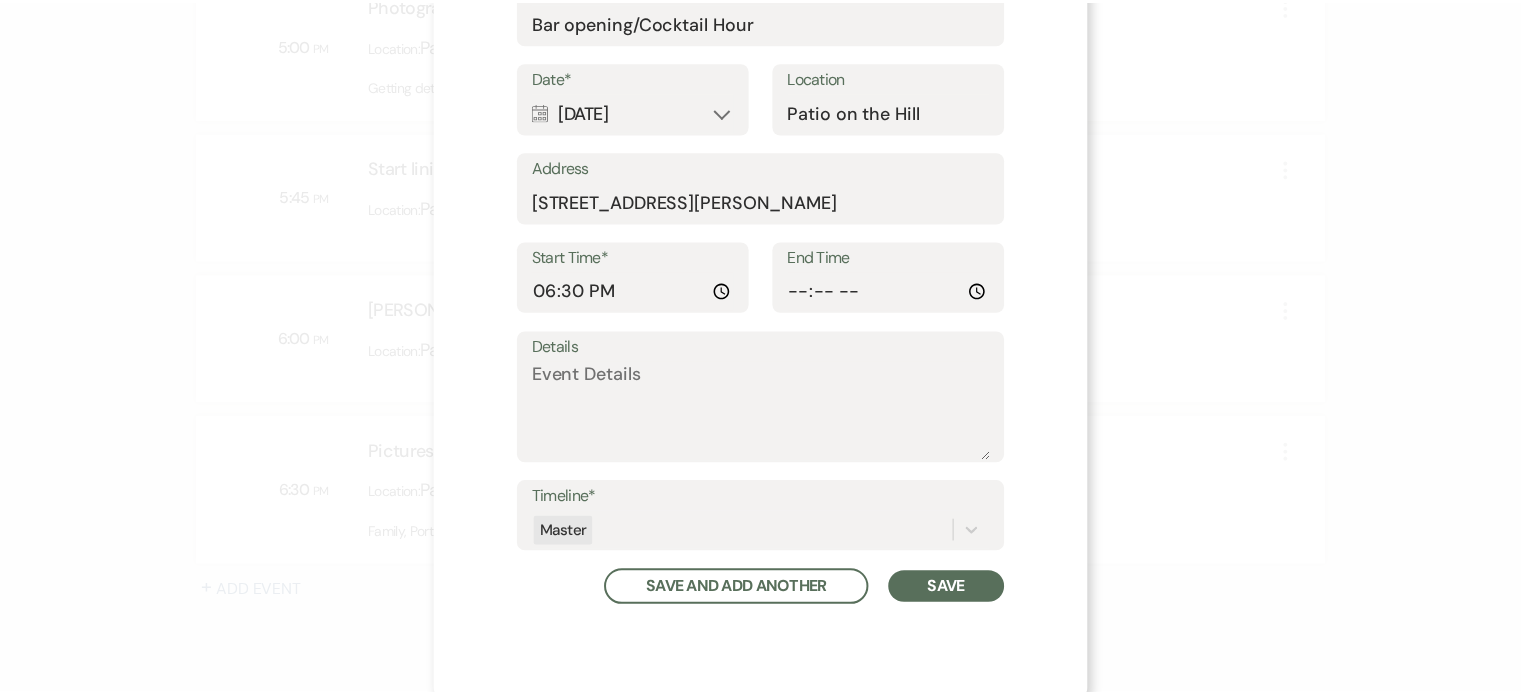 scroll, scrollTop: 254, scrollLeft: 0, axis: vertical 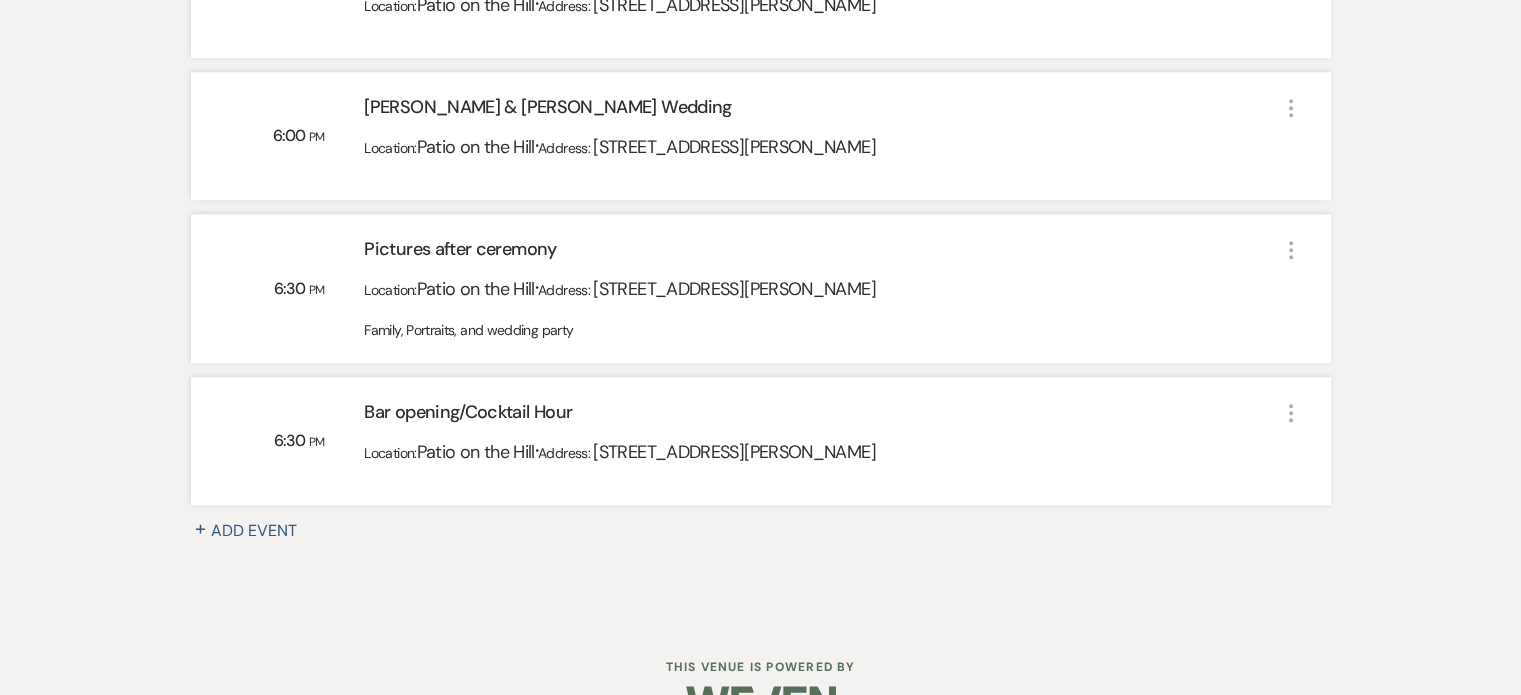 click on "+" at bounding box center (201, 523) 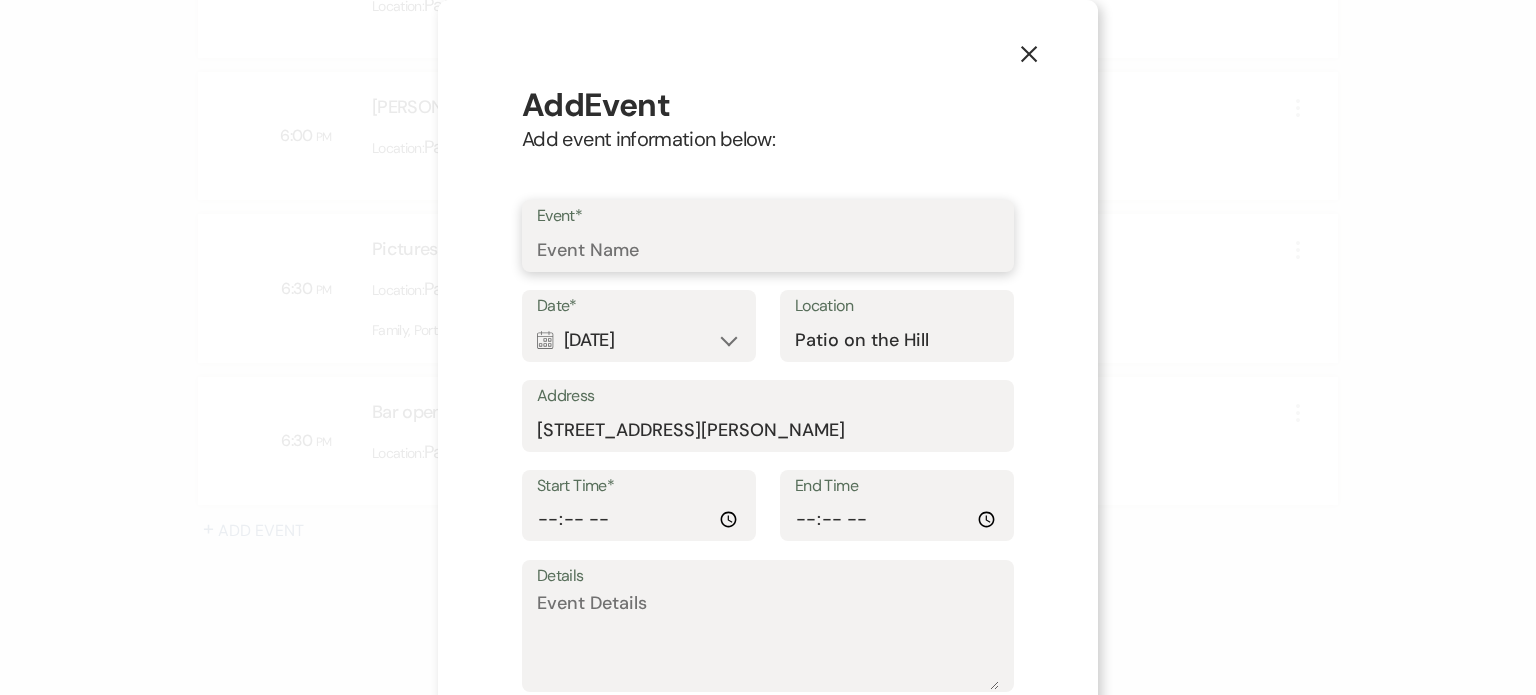 click on "Event*" at bounding box center (768, 250) 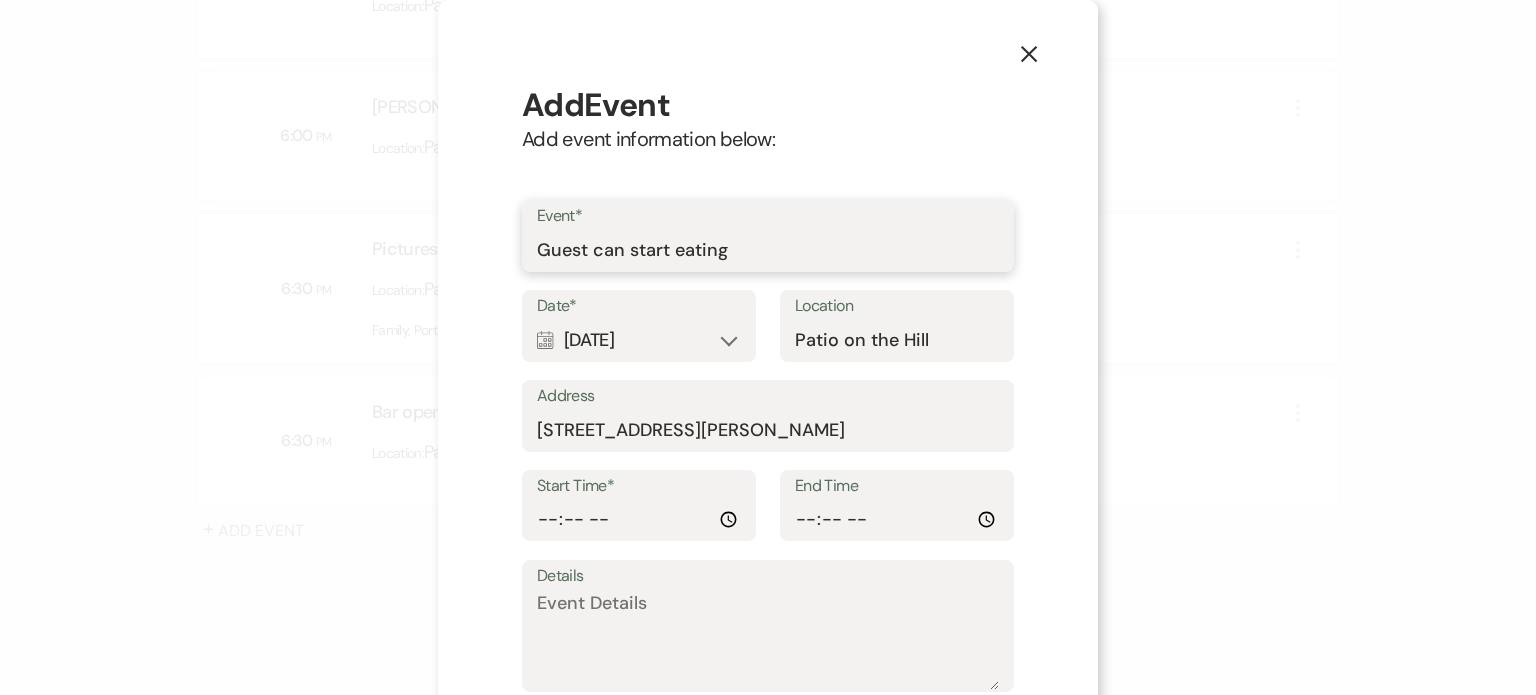 type on "Guest can start eating" 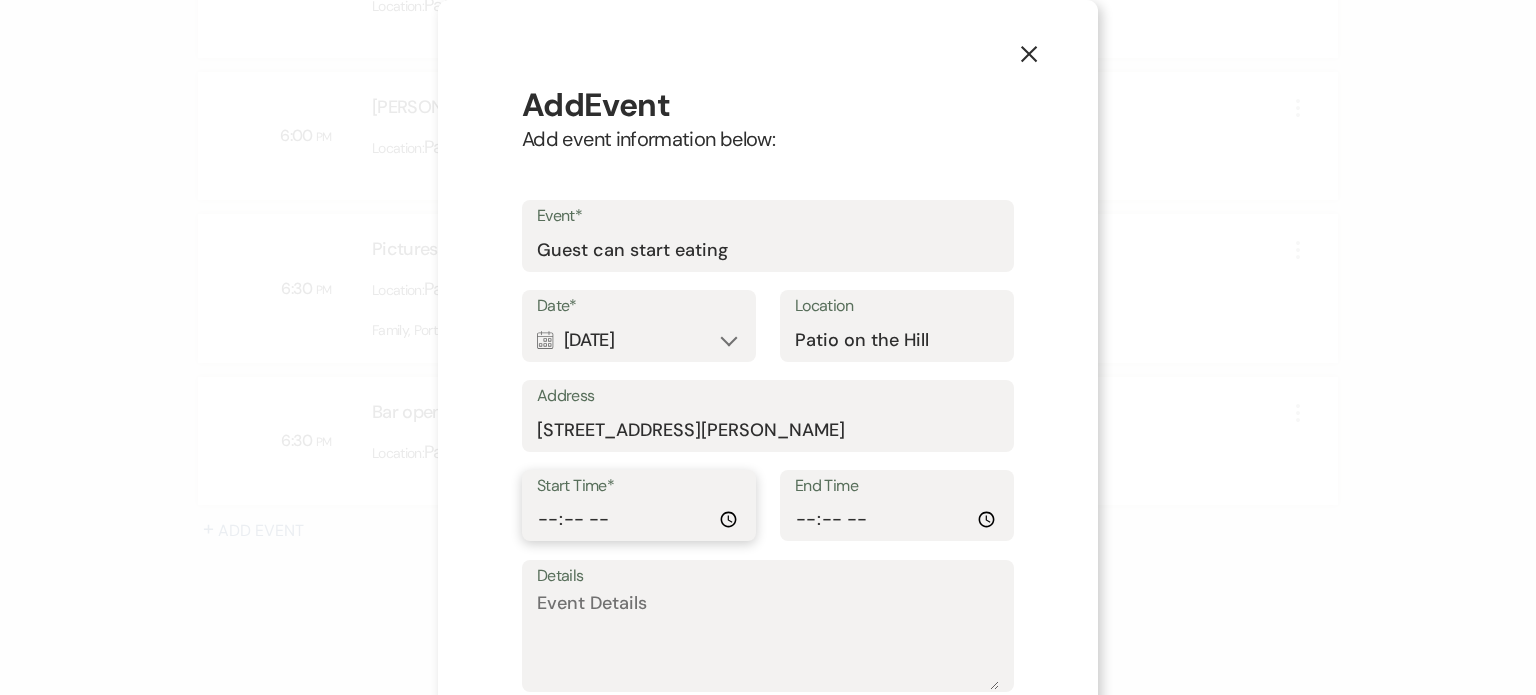 click on "Start Time*" at bounding box center (639, 519) 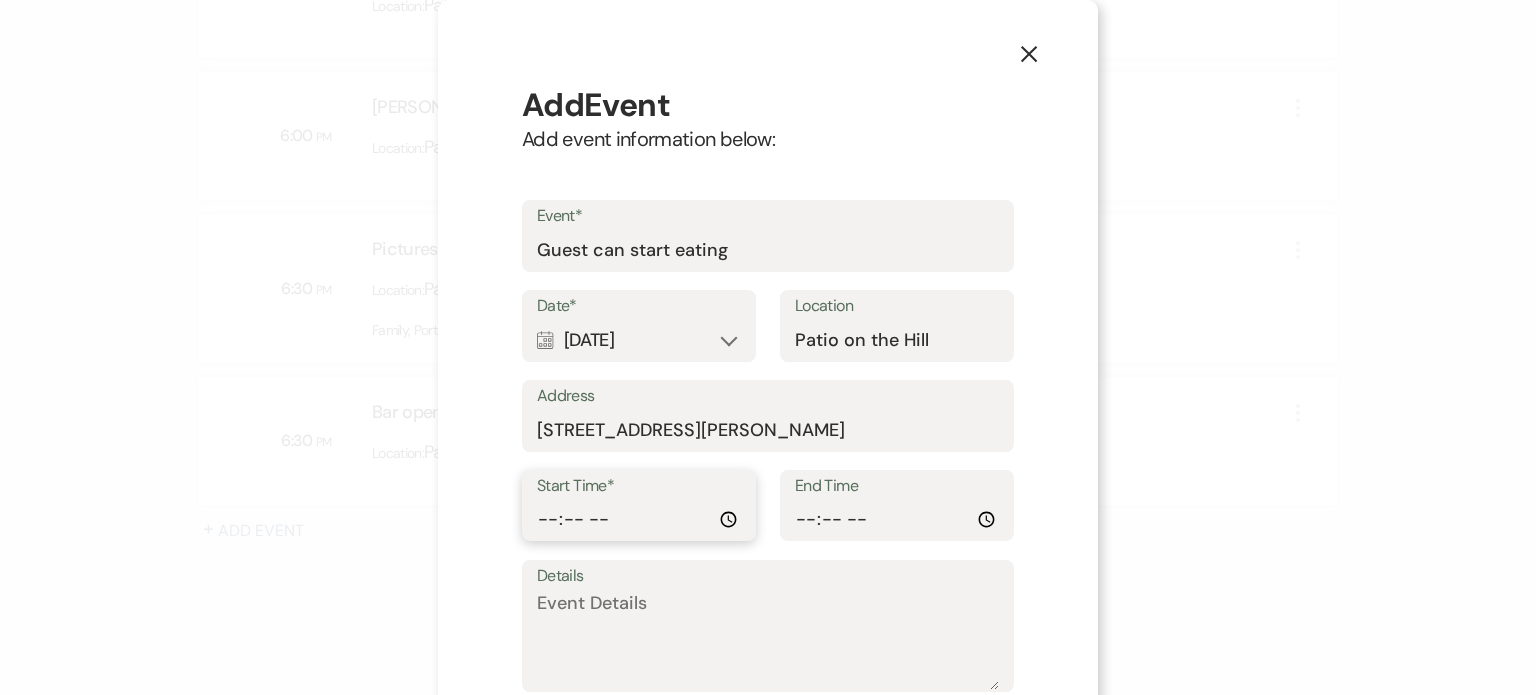type on "18:35" 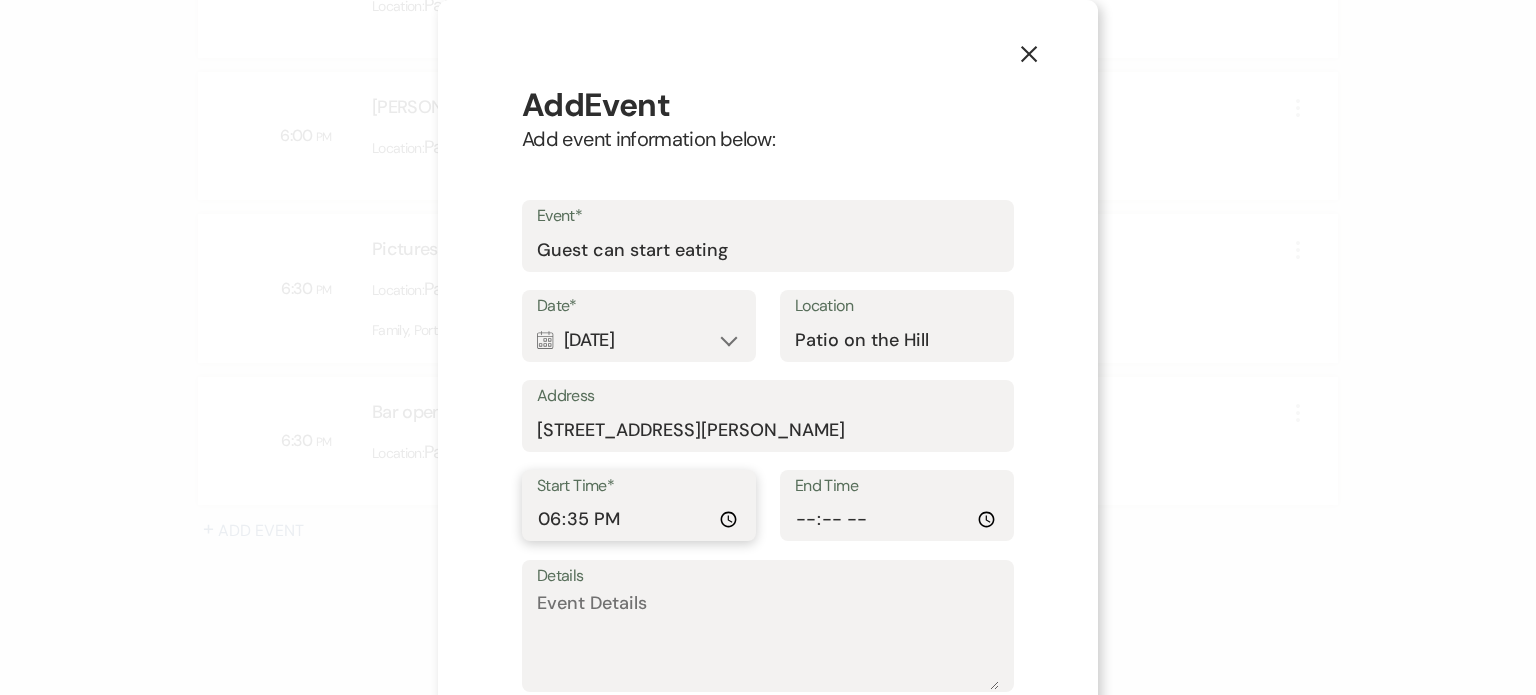 scroll, scrollTop: 196, scrollLeft: 0, axis: vertical 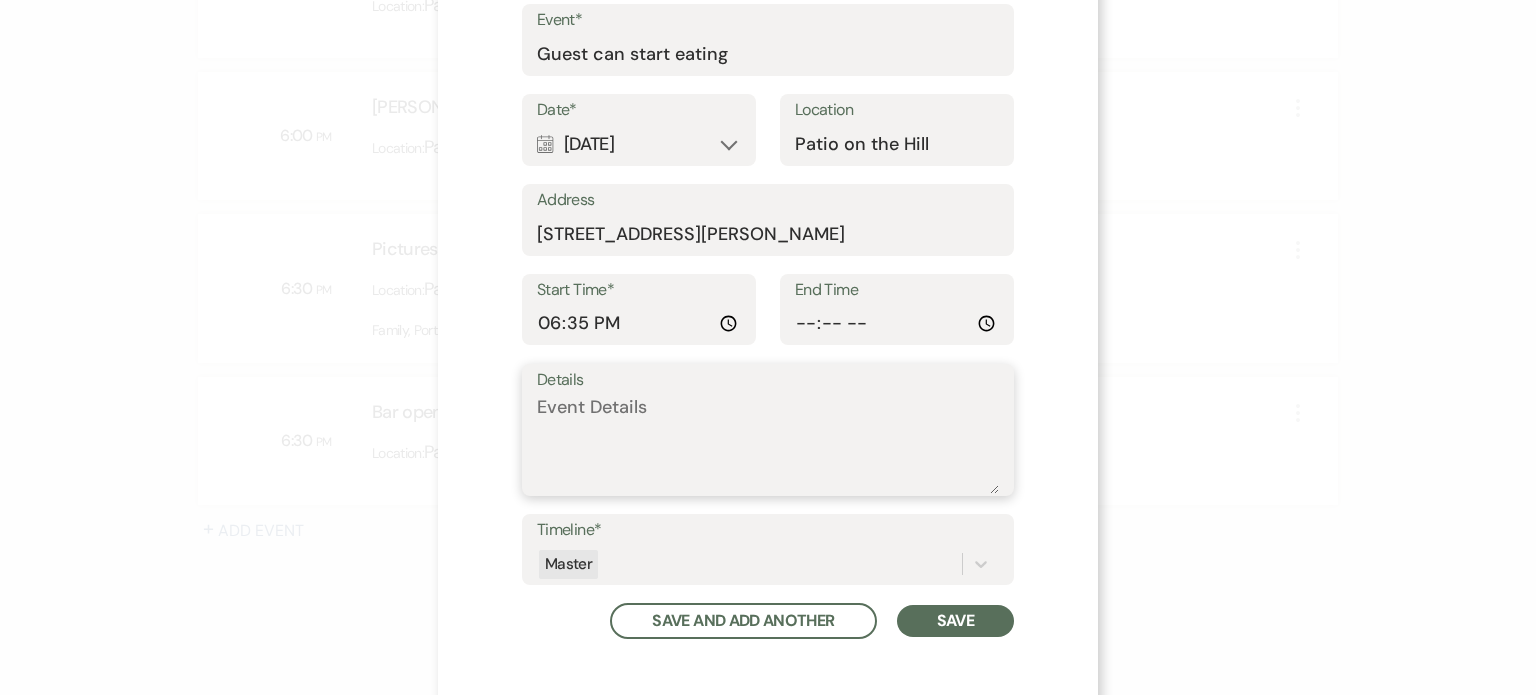 click on "Details" at bounding box center (768, 444) 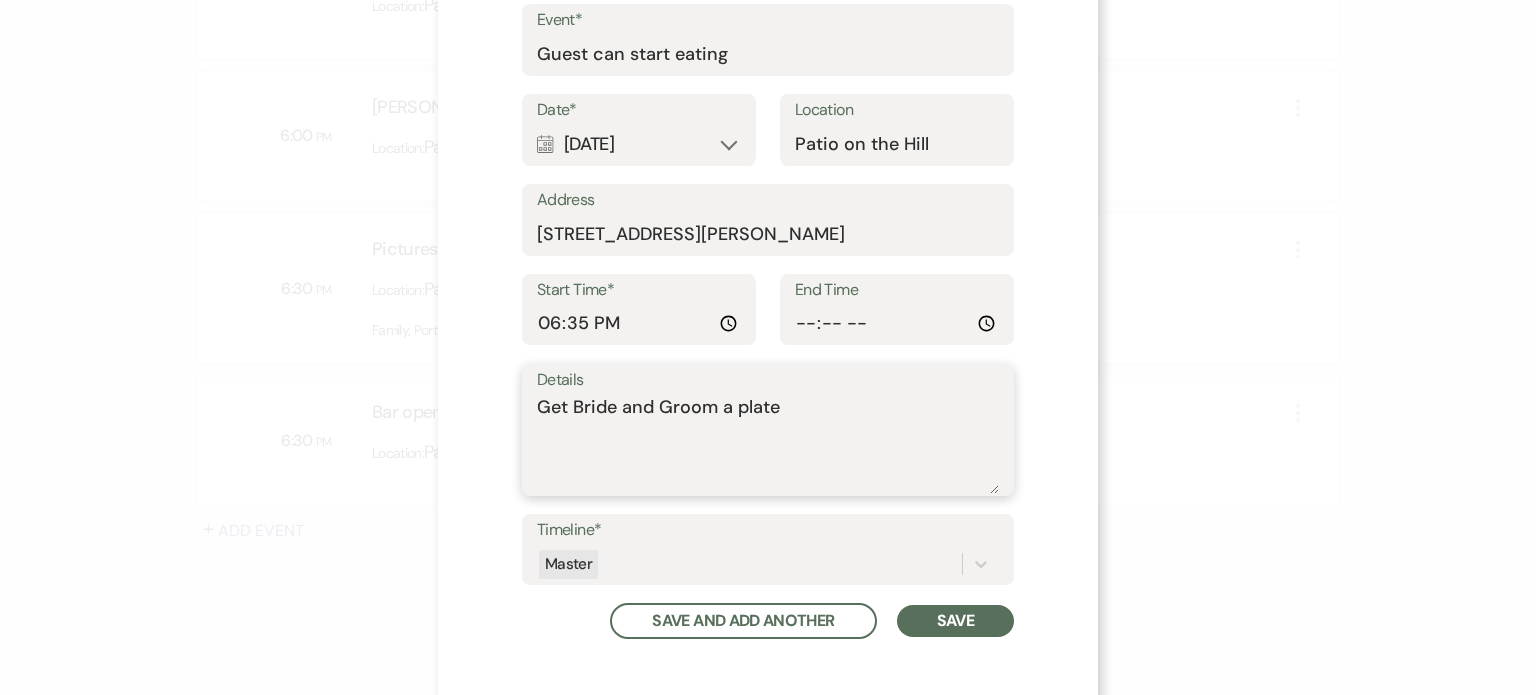 type on "Get Bride and Groom a plate" 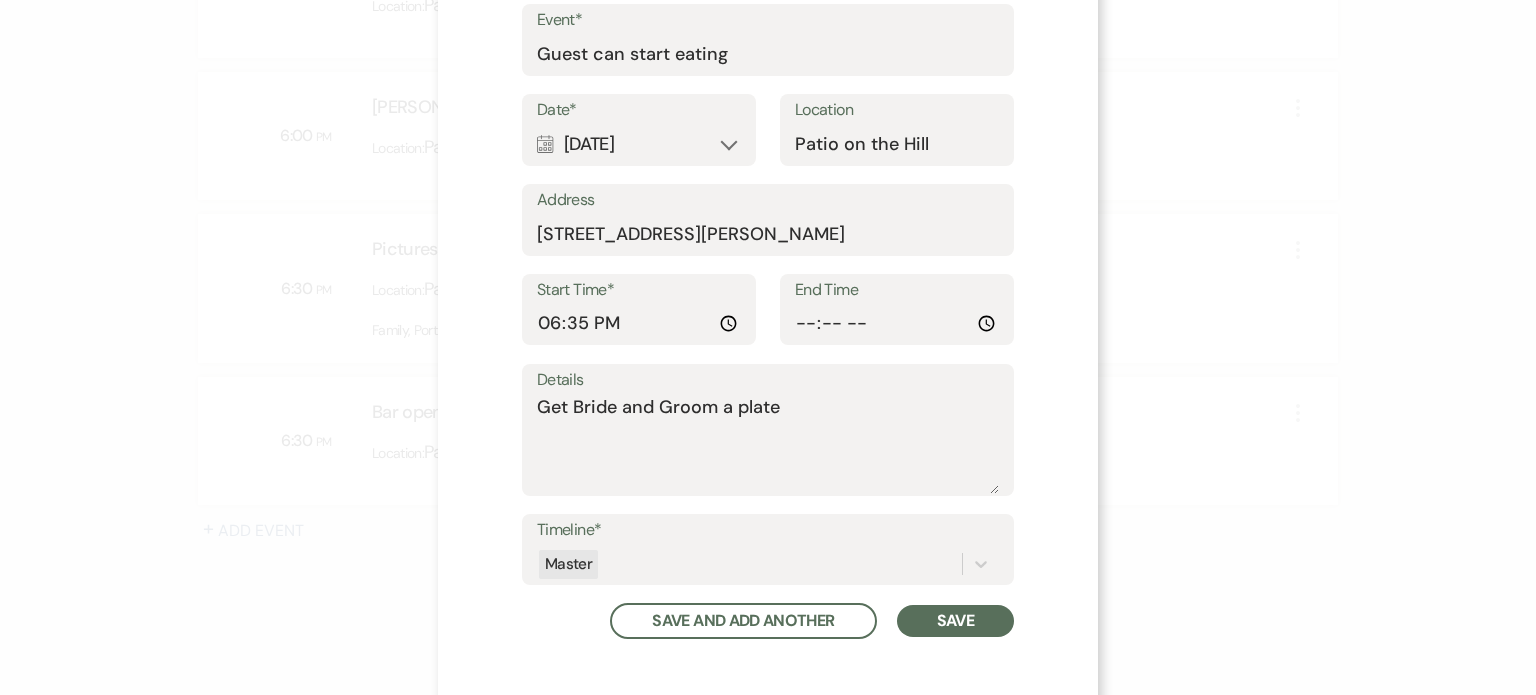 click on "Save" at bounding box center (955, 621) 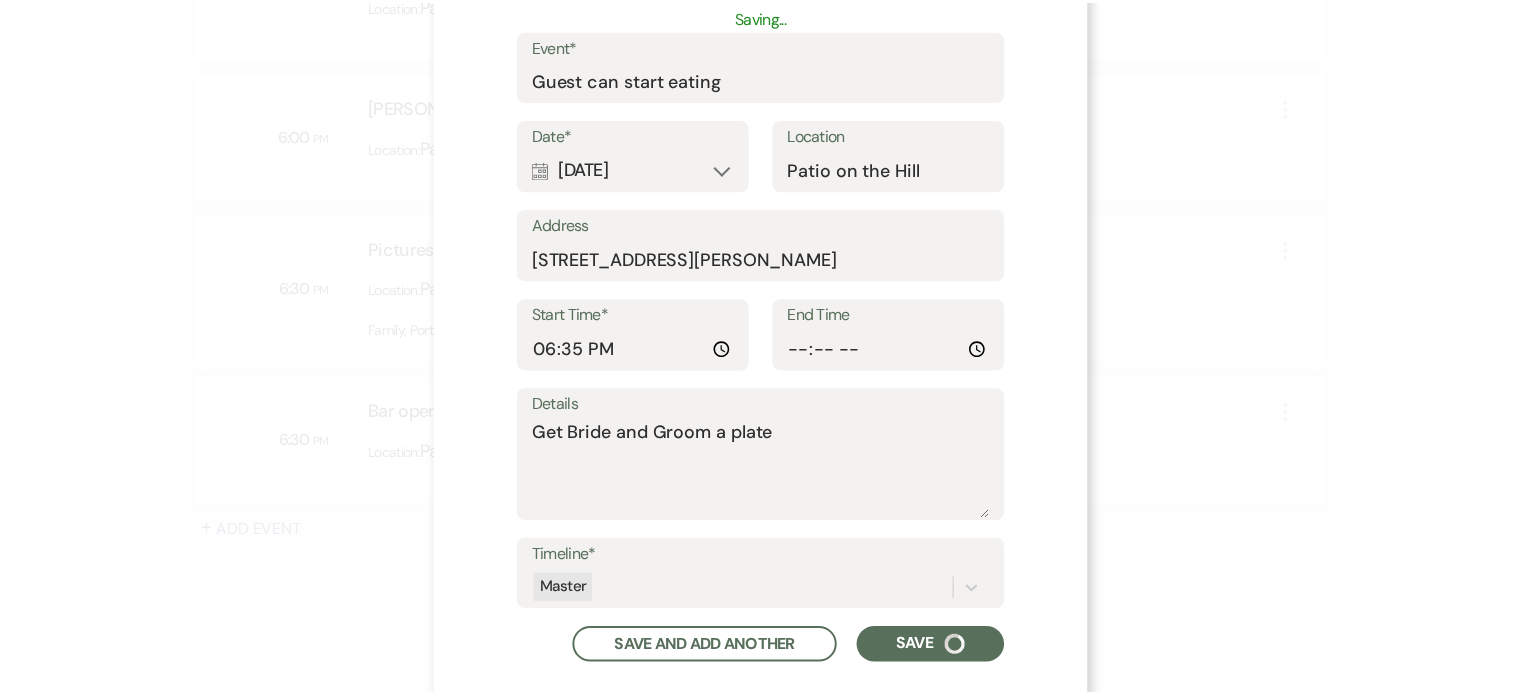 scroll, scrollTop: 221, scrollLeft: 0, axis: vertical 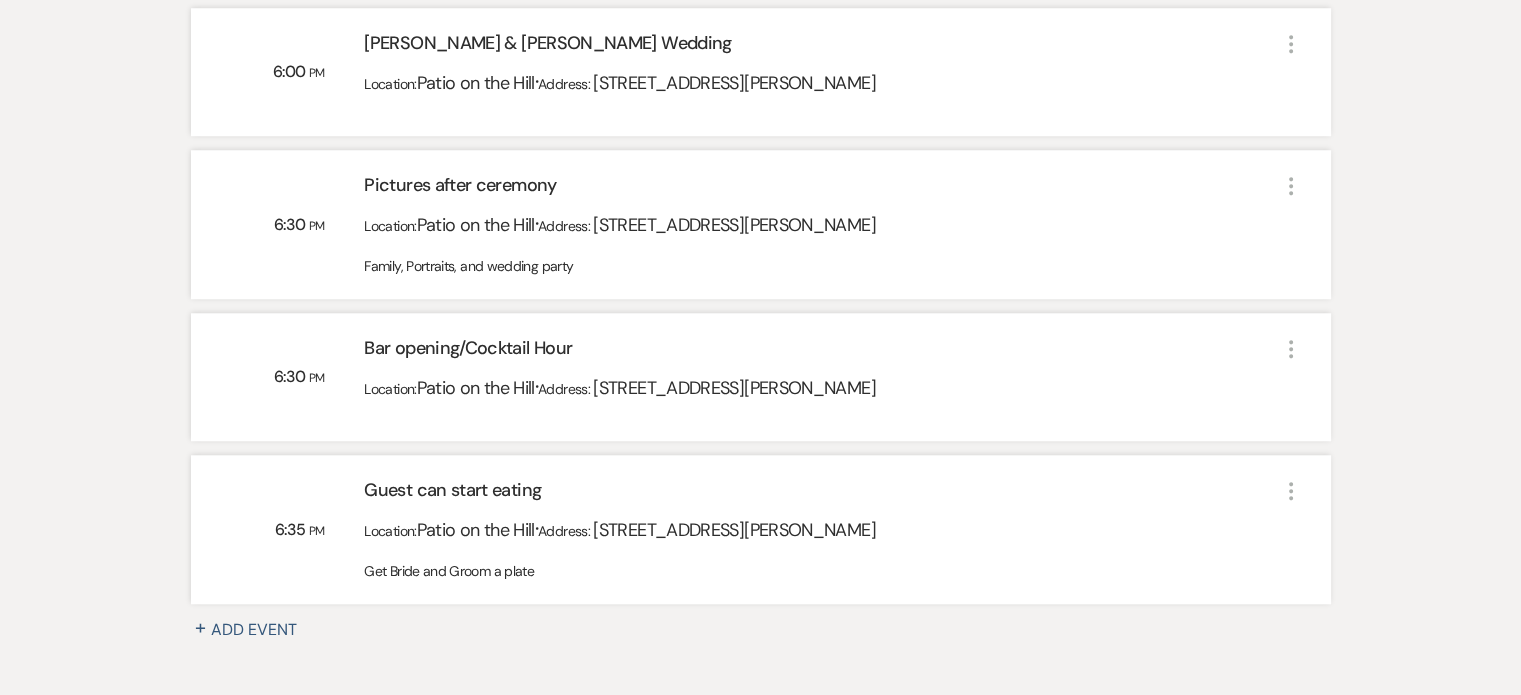 click on "+  Add Event" at bounding box center (256, 630) 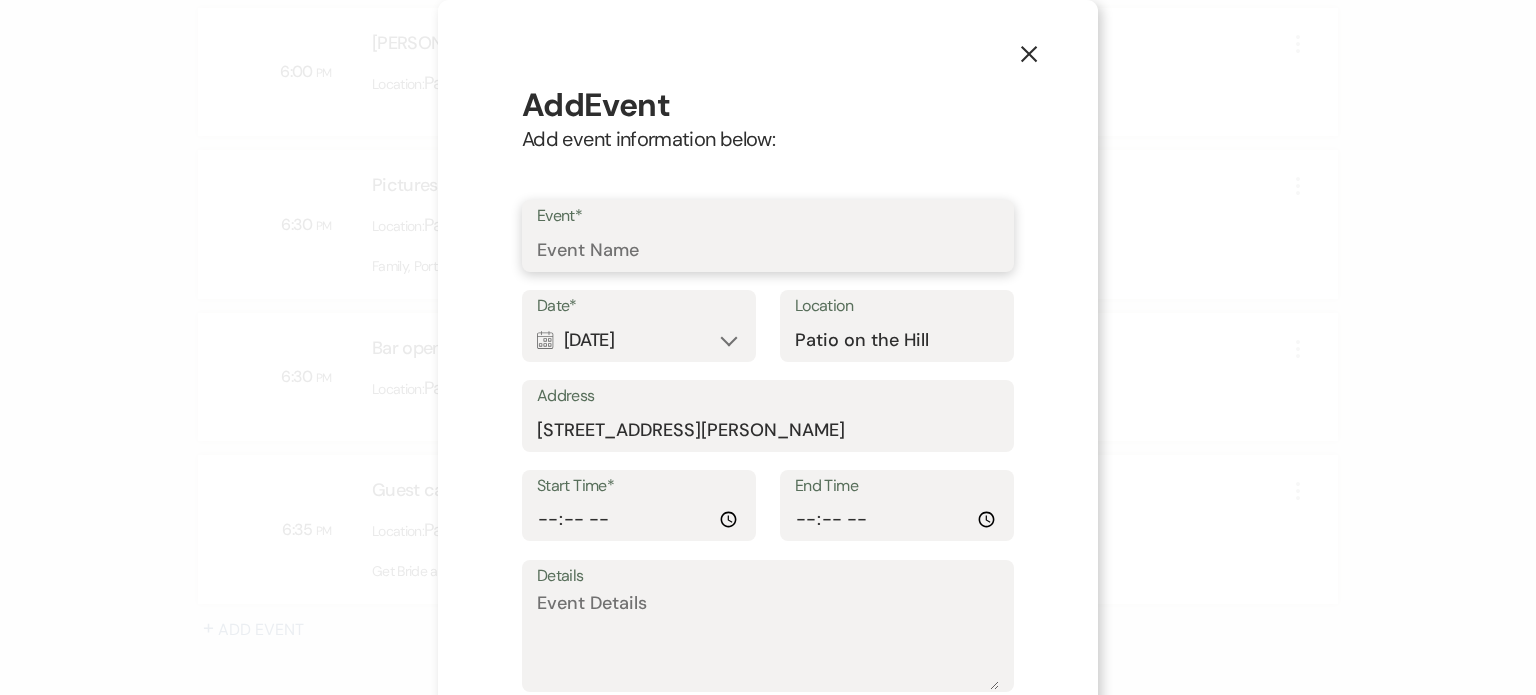 click on "Event*" at bounding box center (768, 250) 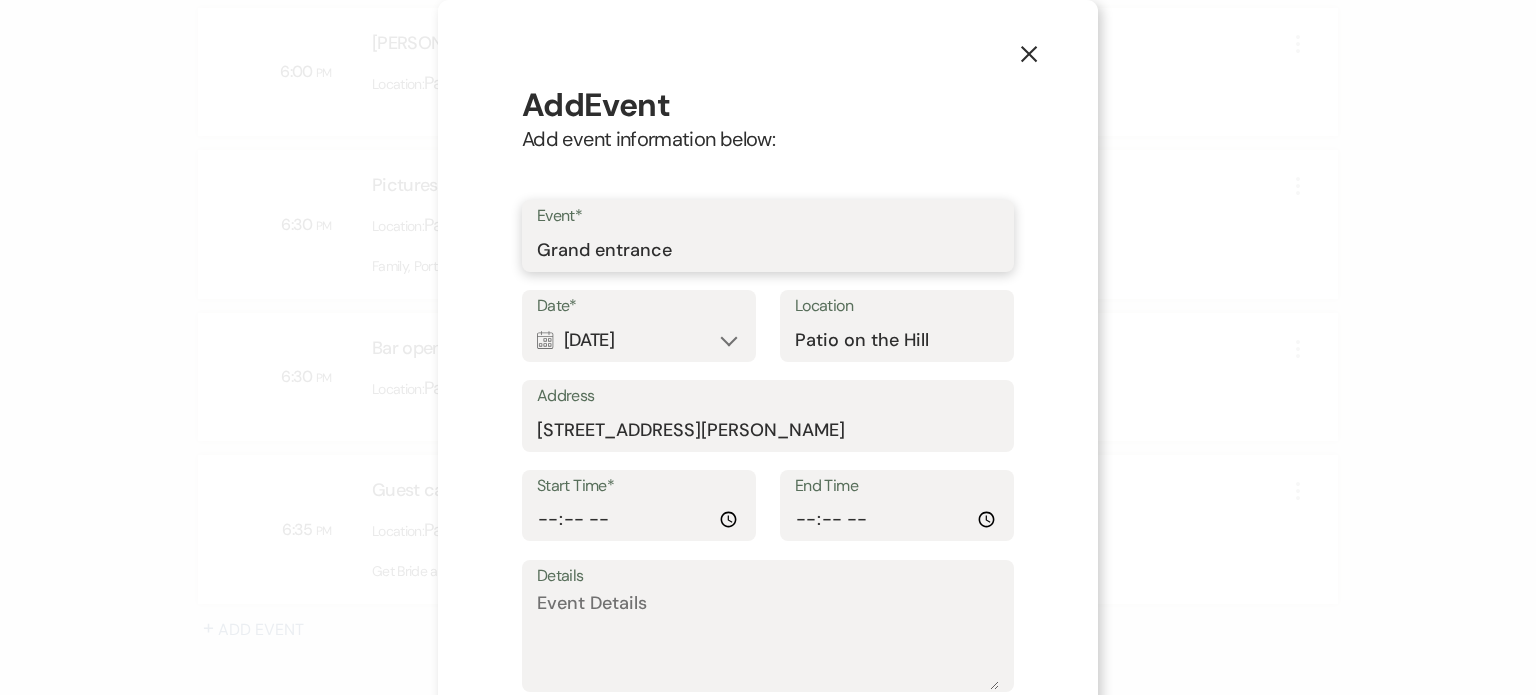 type on "Grand Entrance" 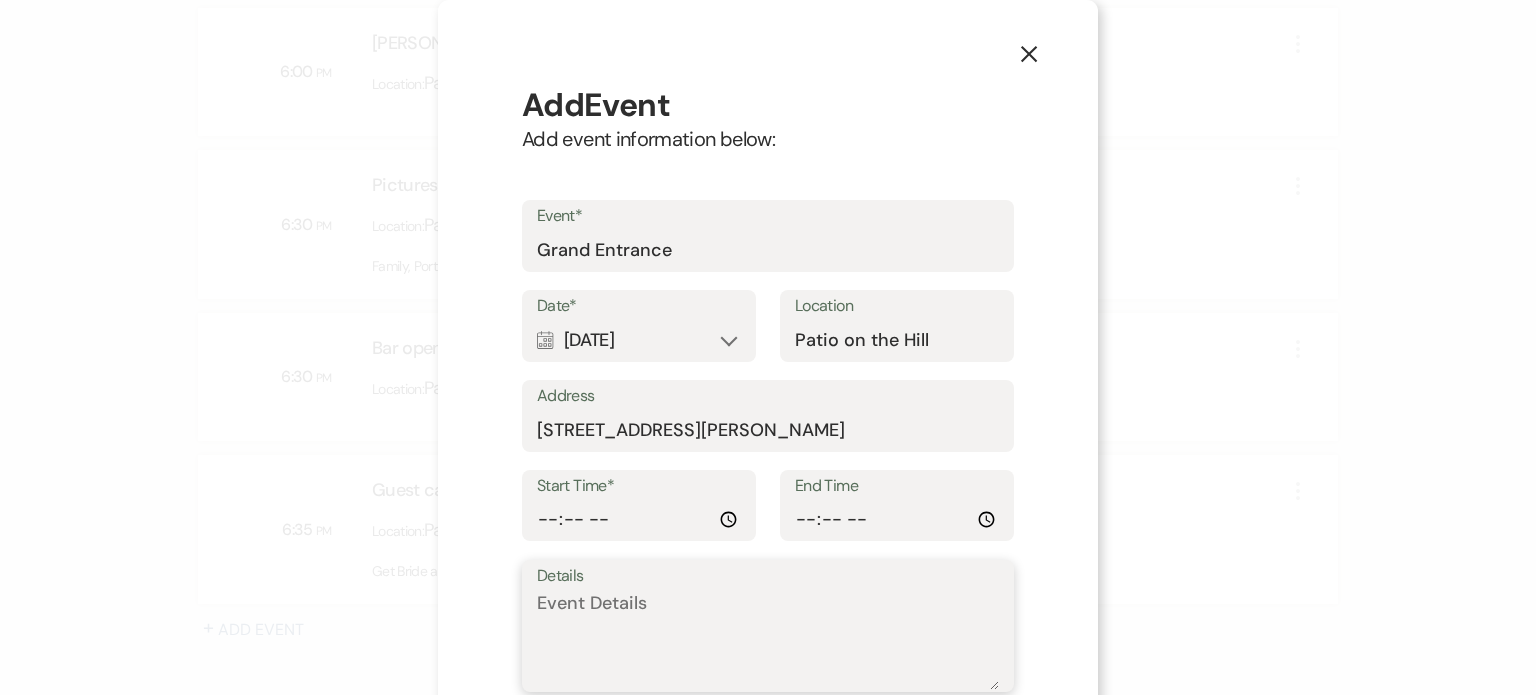 click on "Details" at bounding box center [768, 640] 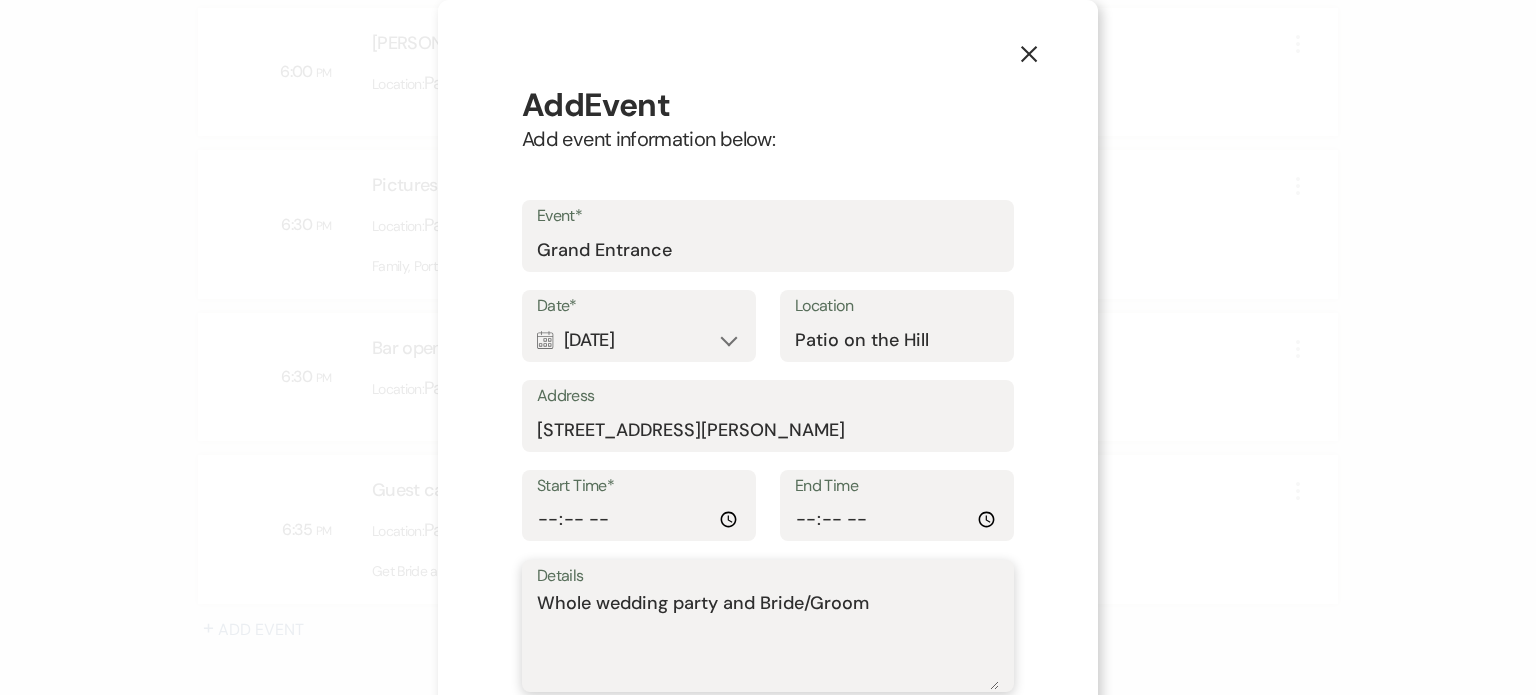 type on "Whole wedding party and Bride/Groom" 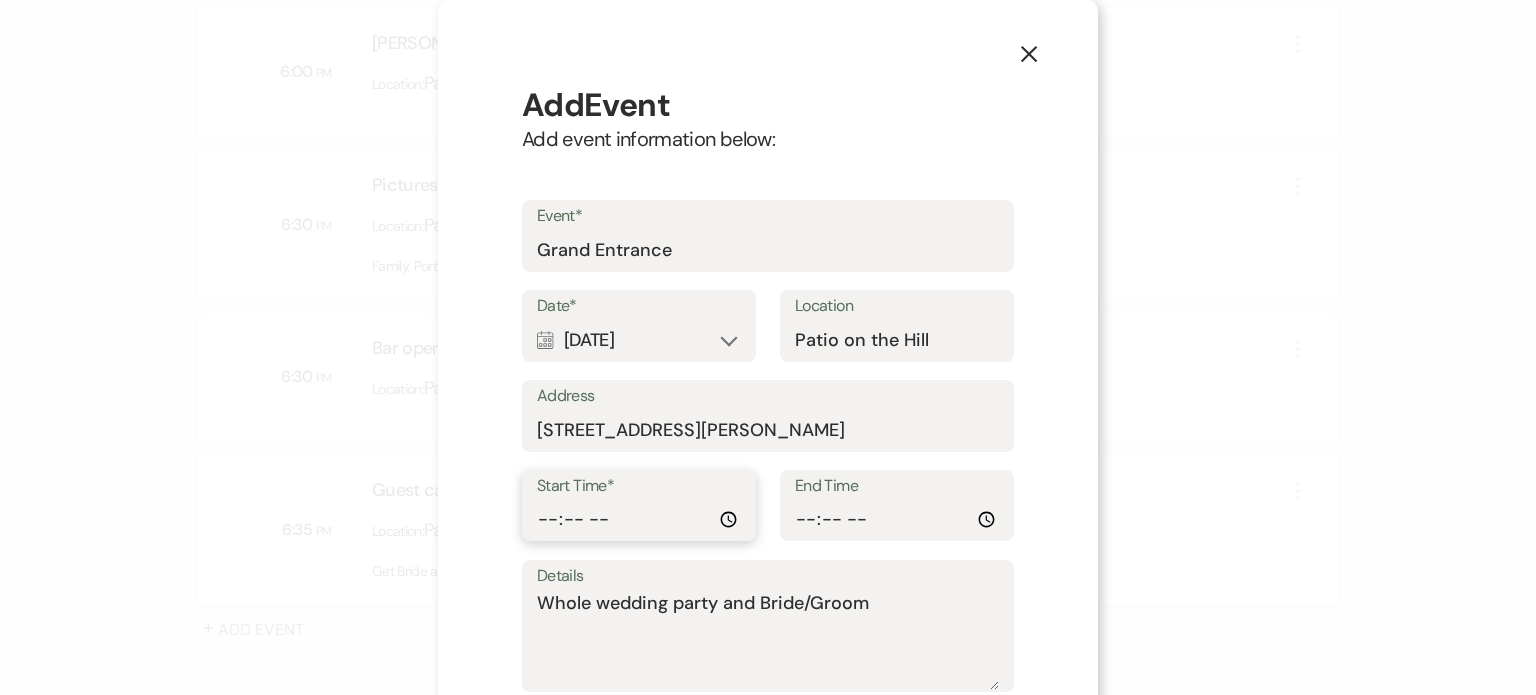 click on "Start Time*" at bounding box center (639, 519) 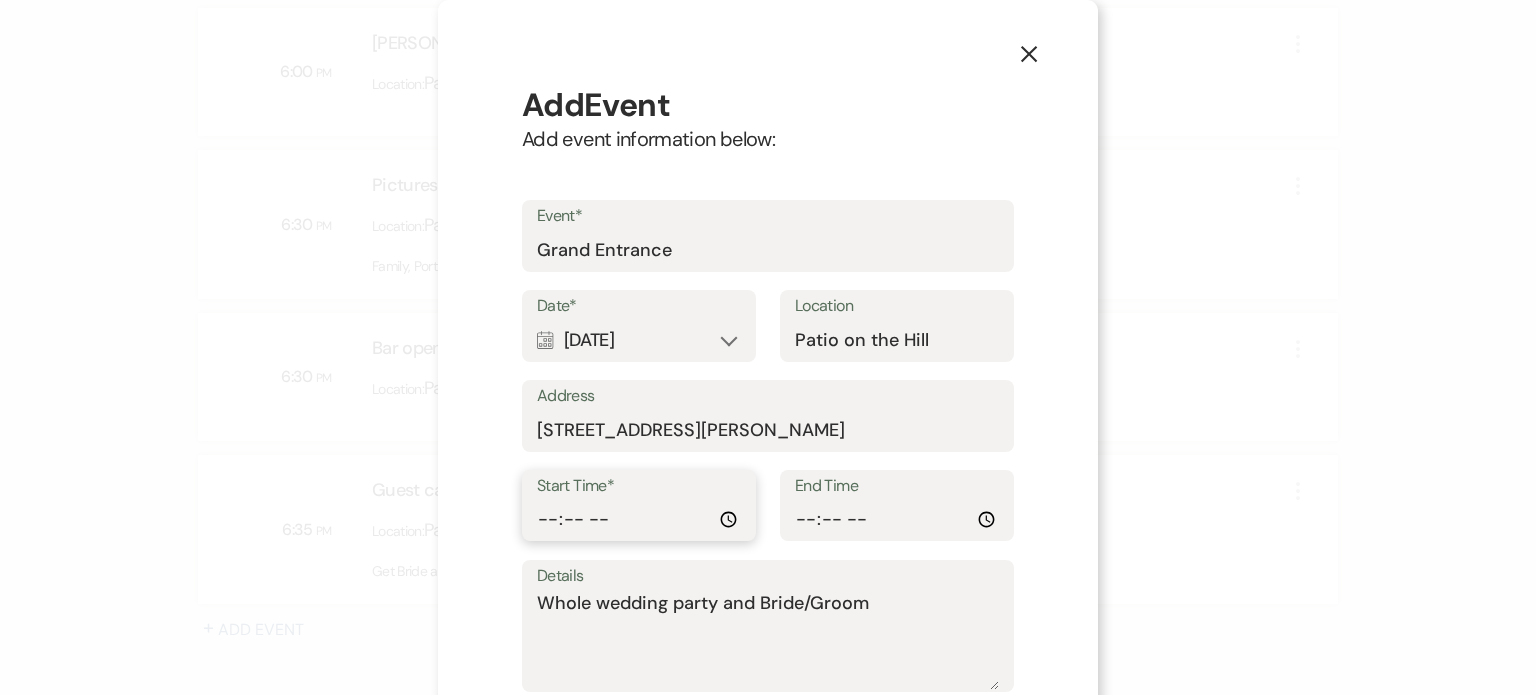 type on "19:20" 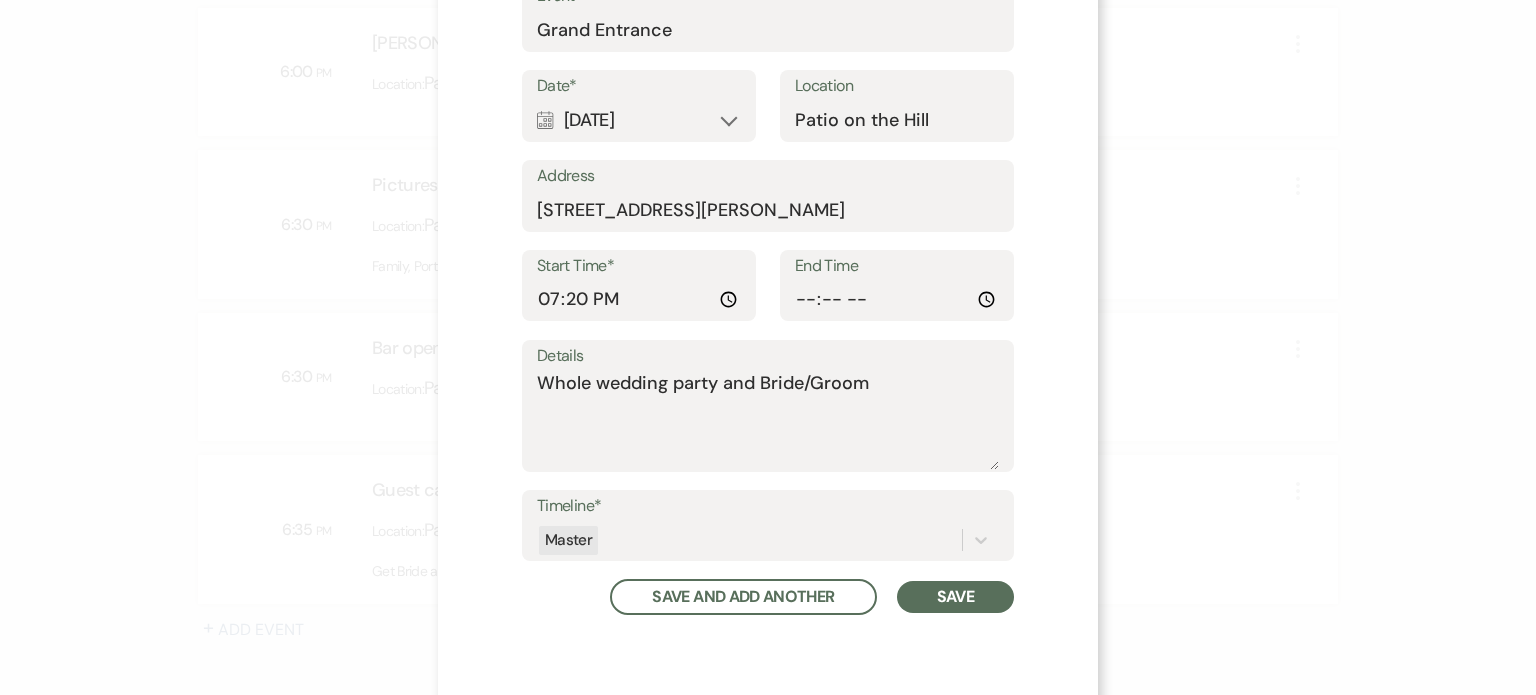 click on "Save" at bounding box center [955, 597] 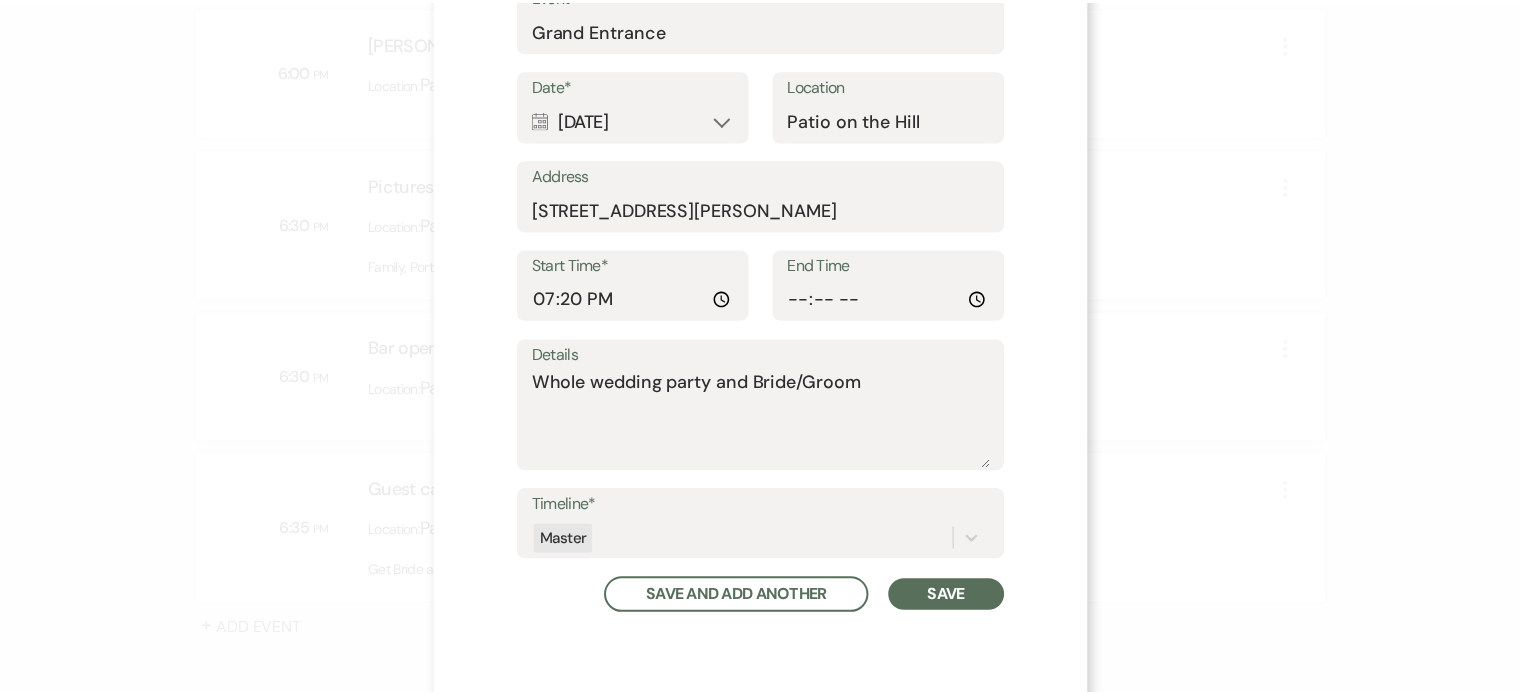 scroll, scrollTop: 246, scrollLeft: 0, axis: vertical 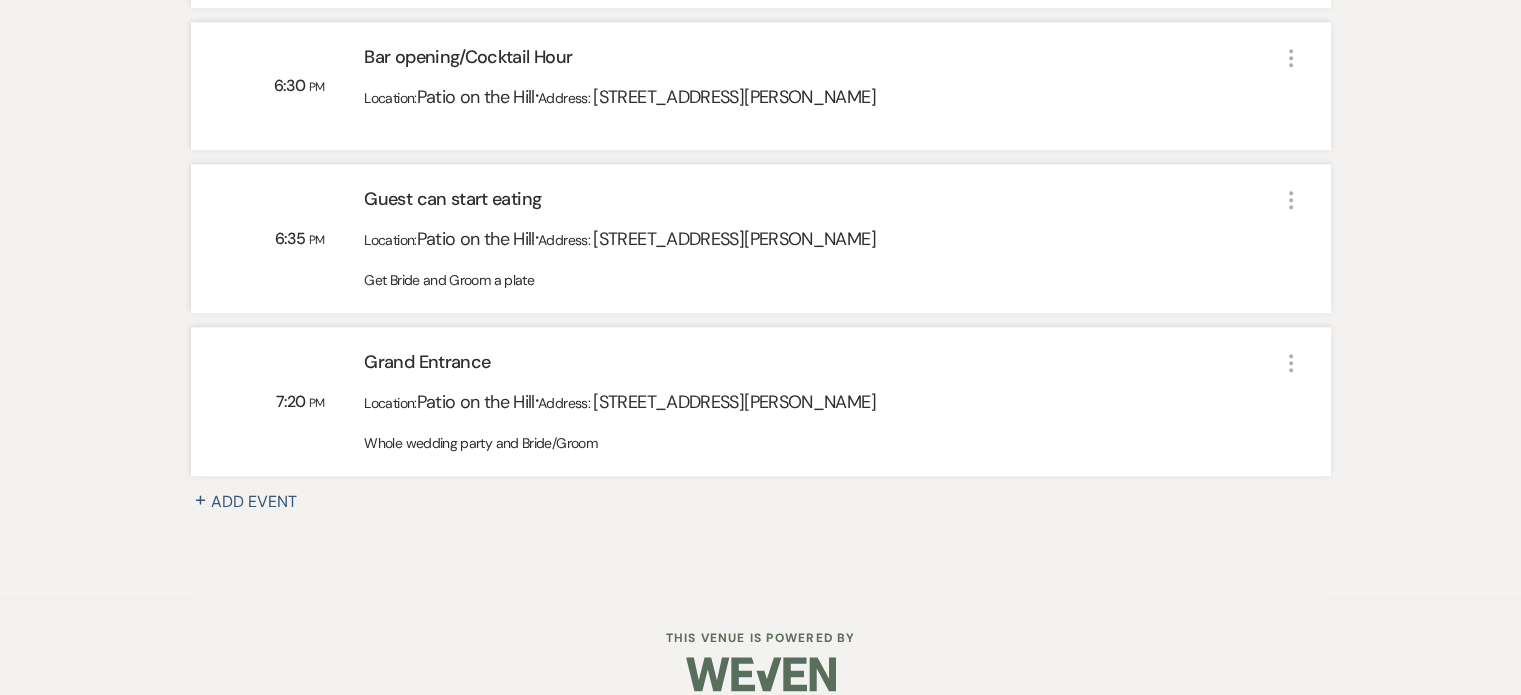 click on "+  Add Event" at bounding box center (256, 502) 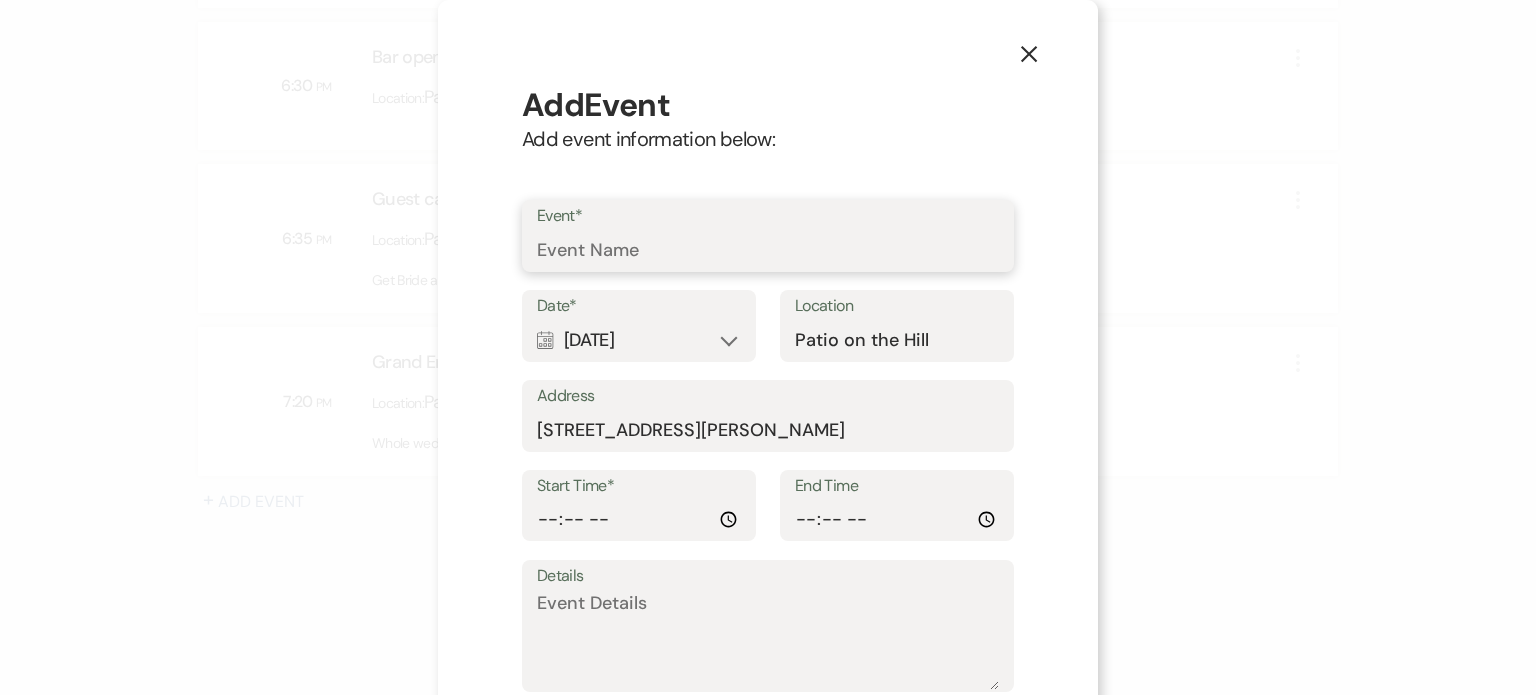 click on "Event*" at bounding box center [768, 250] 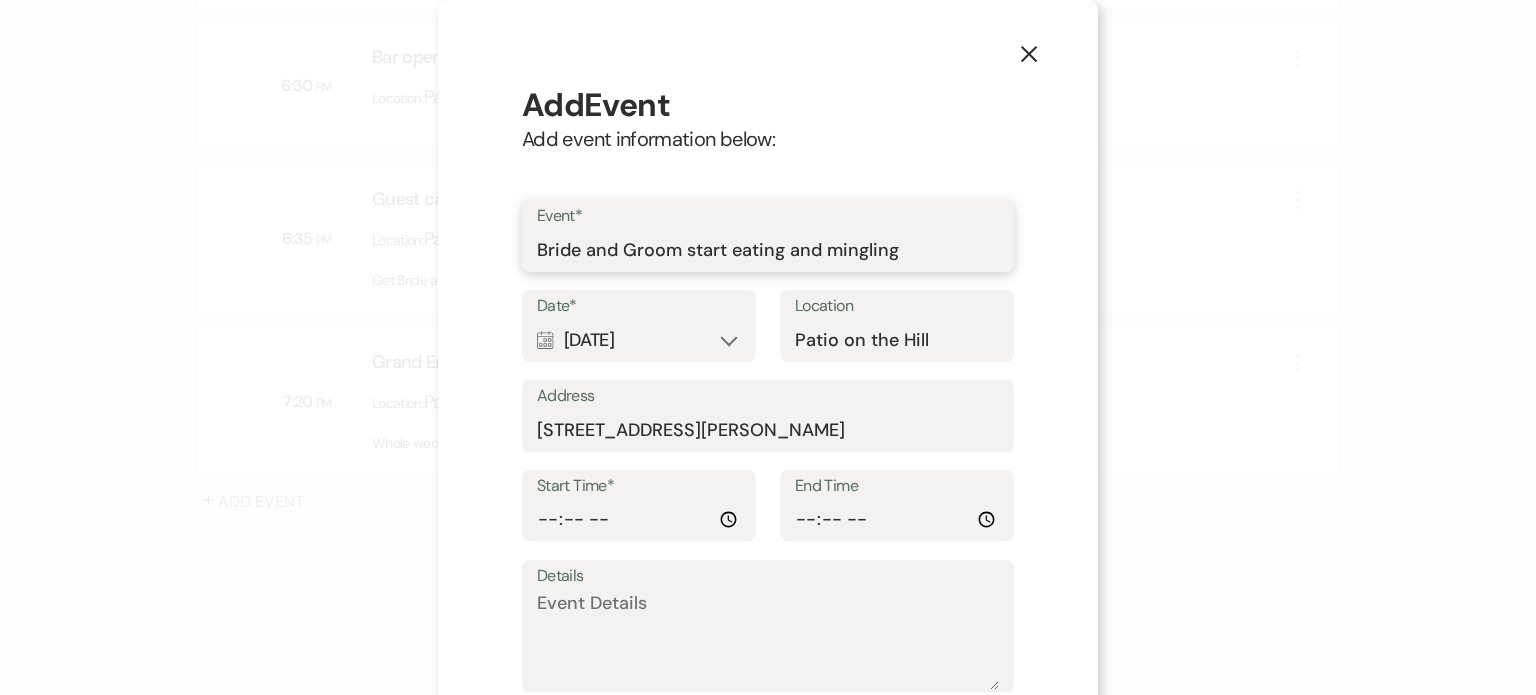 click on "Bride and Groom start eating and mingling" at bounding box center (768, 250) 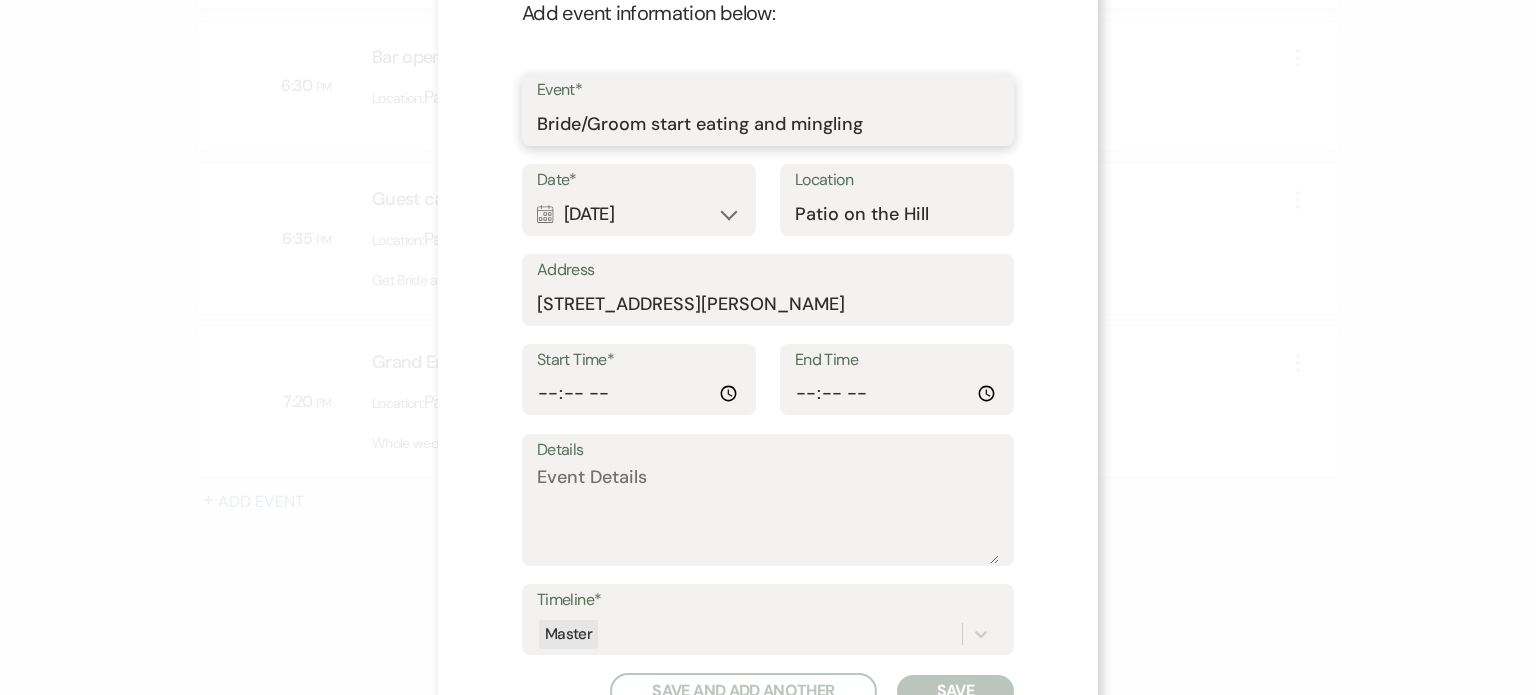 scroll, scrollTop: 174, scrollLeft: 0, axis: vertical 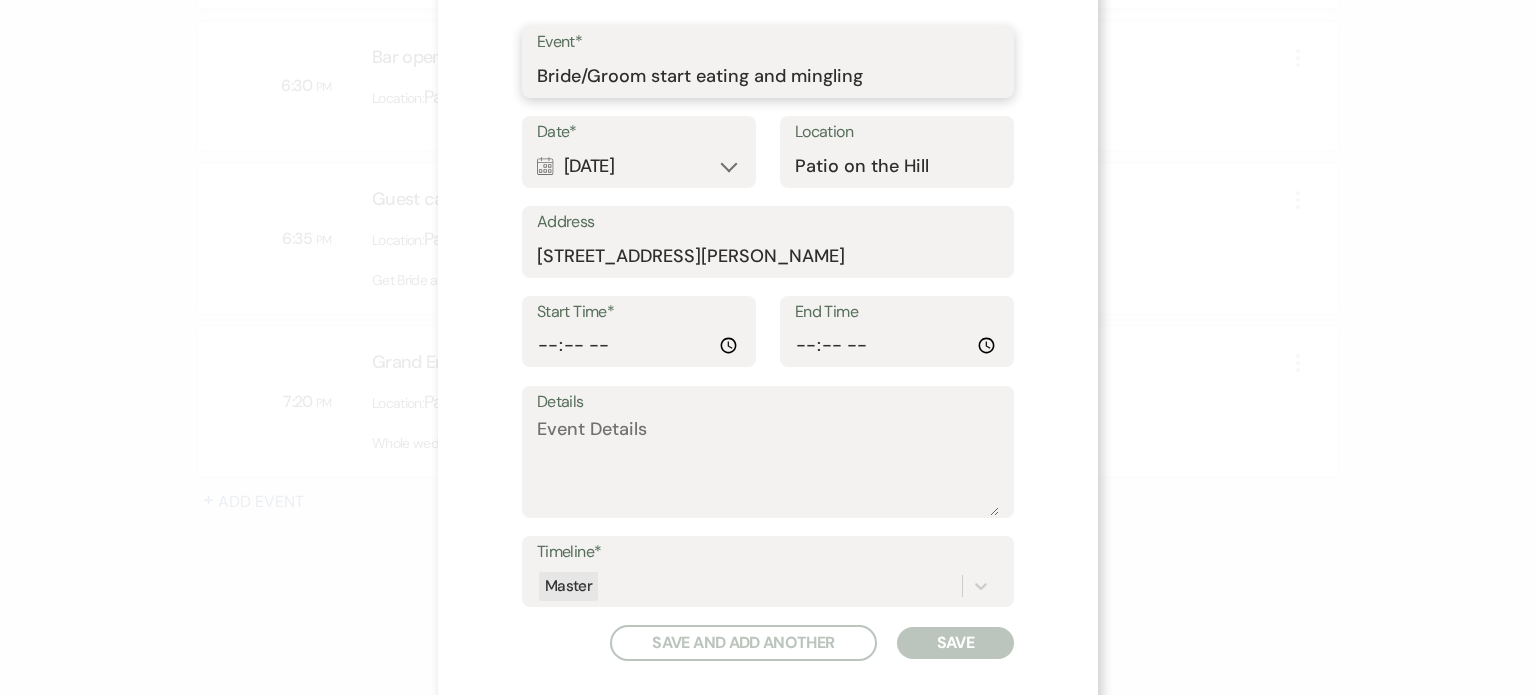 type on "Bride/Groom start eating and mingling" 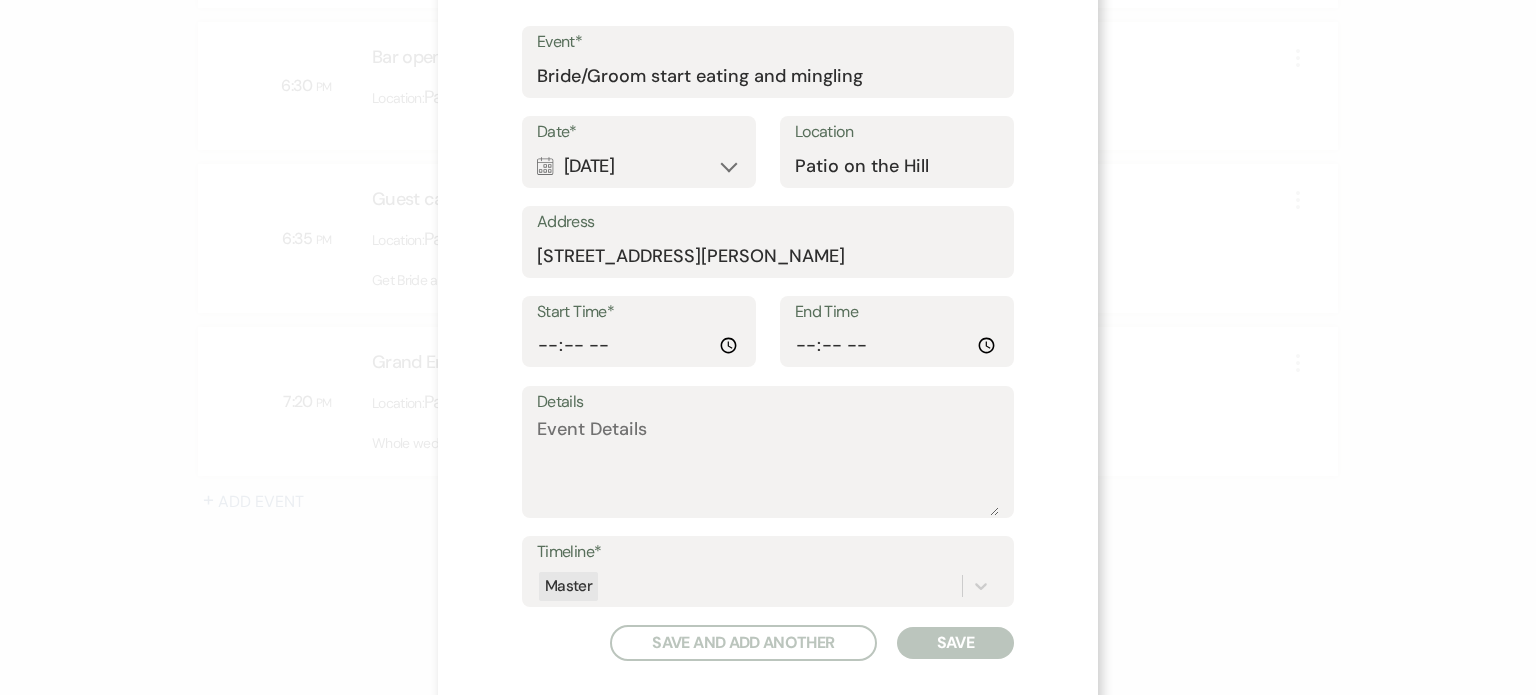 click on "Start Time*" at bounding box center (639, 332) 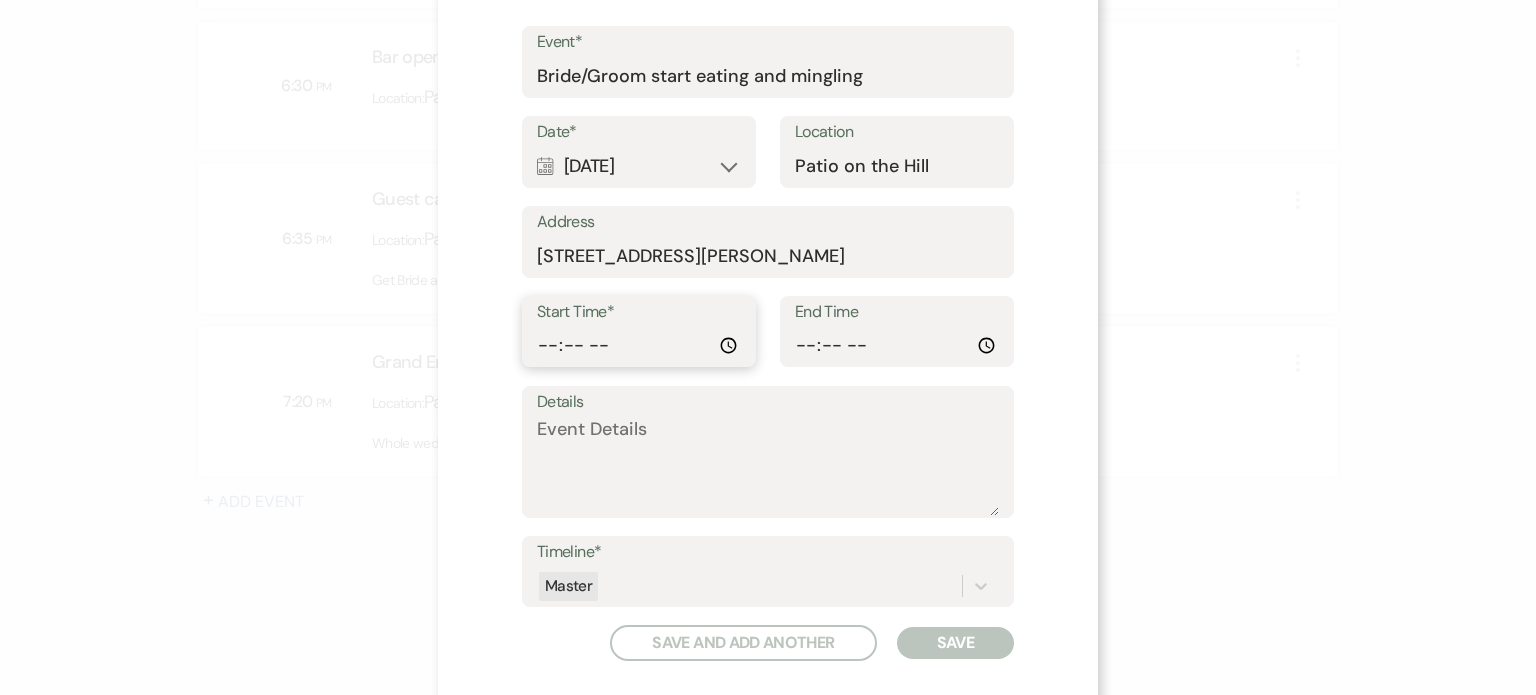 click on "Start Time*" at bounding box center [639, 345] 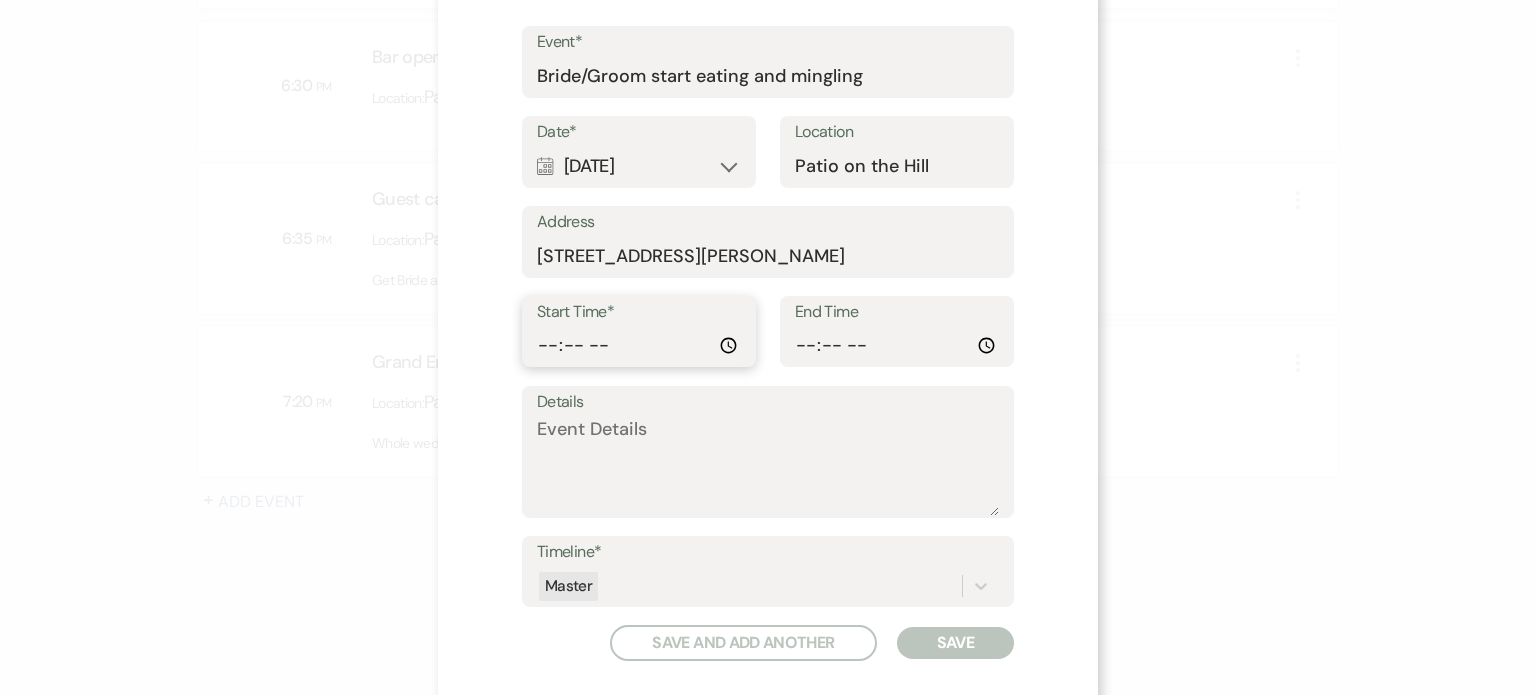 type on "19:25" 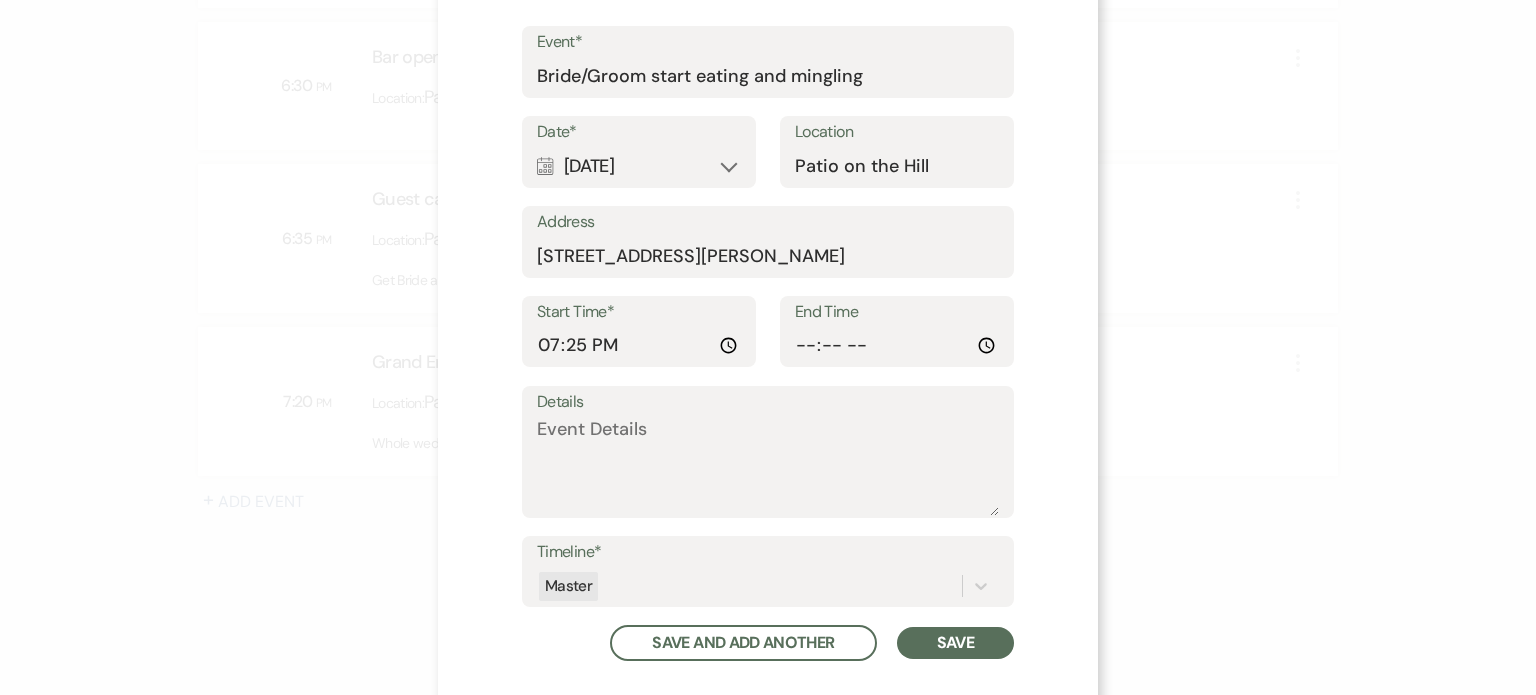click on "Save" at bounding box center (955, 643) 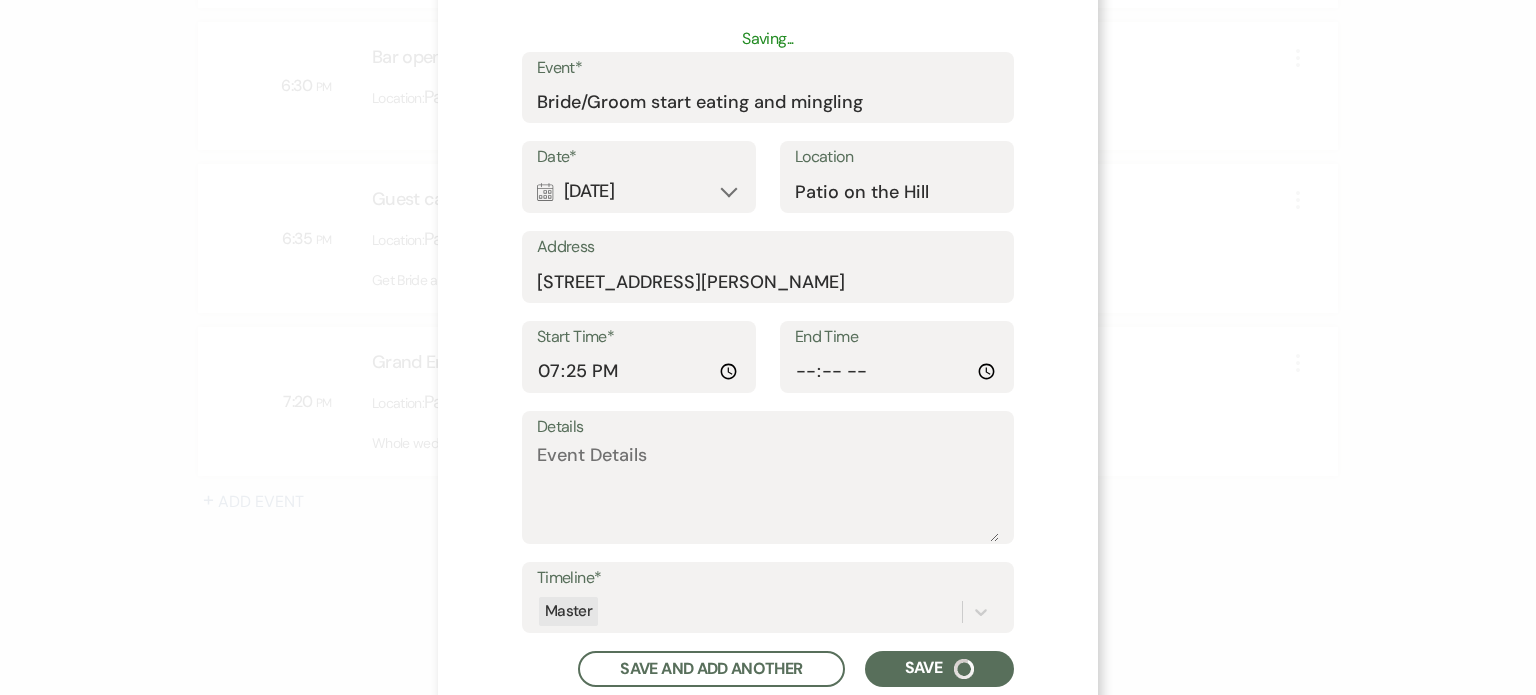 scroll, scrollTop: 200, scrollLeft: 0, axis: vertical 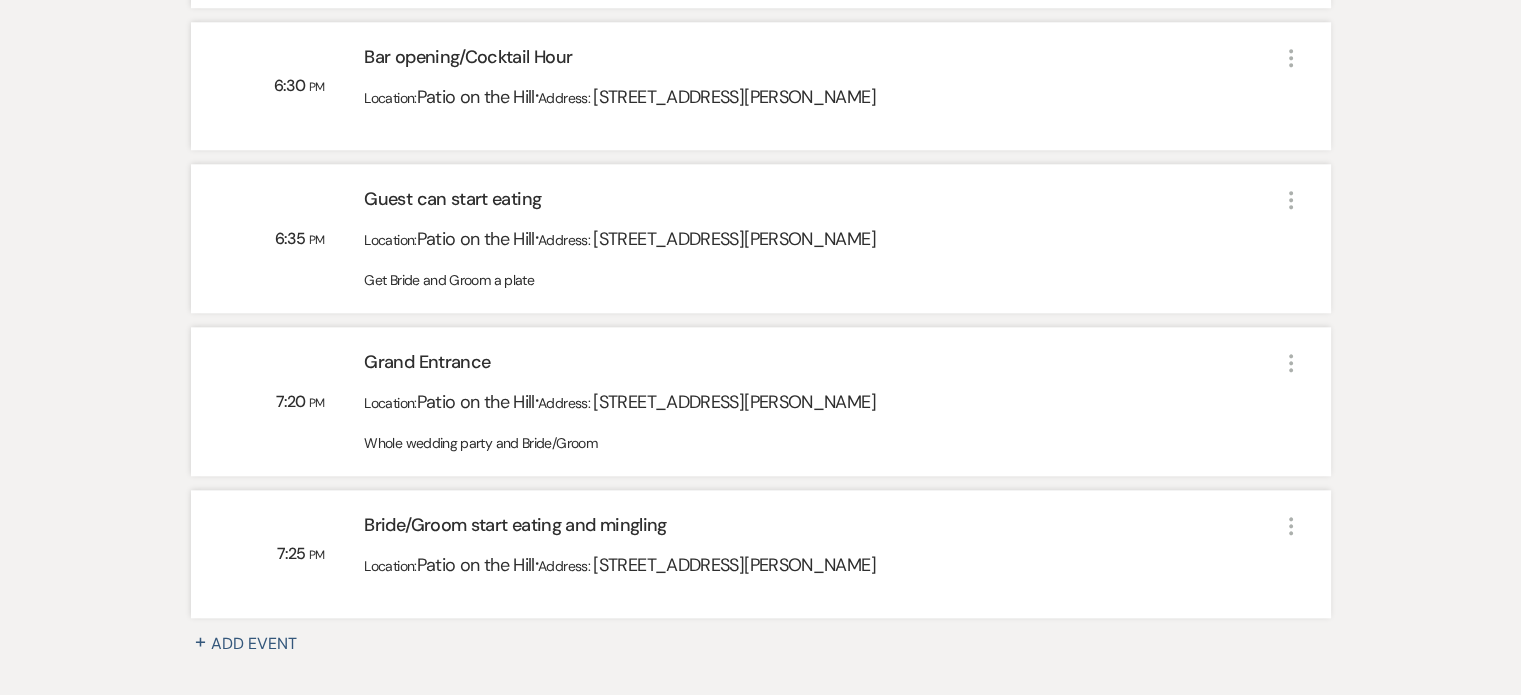 click on "+  Add Event" at bounding box center [256, 644] 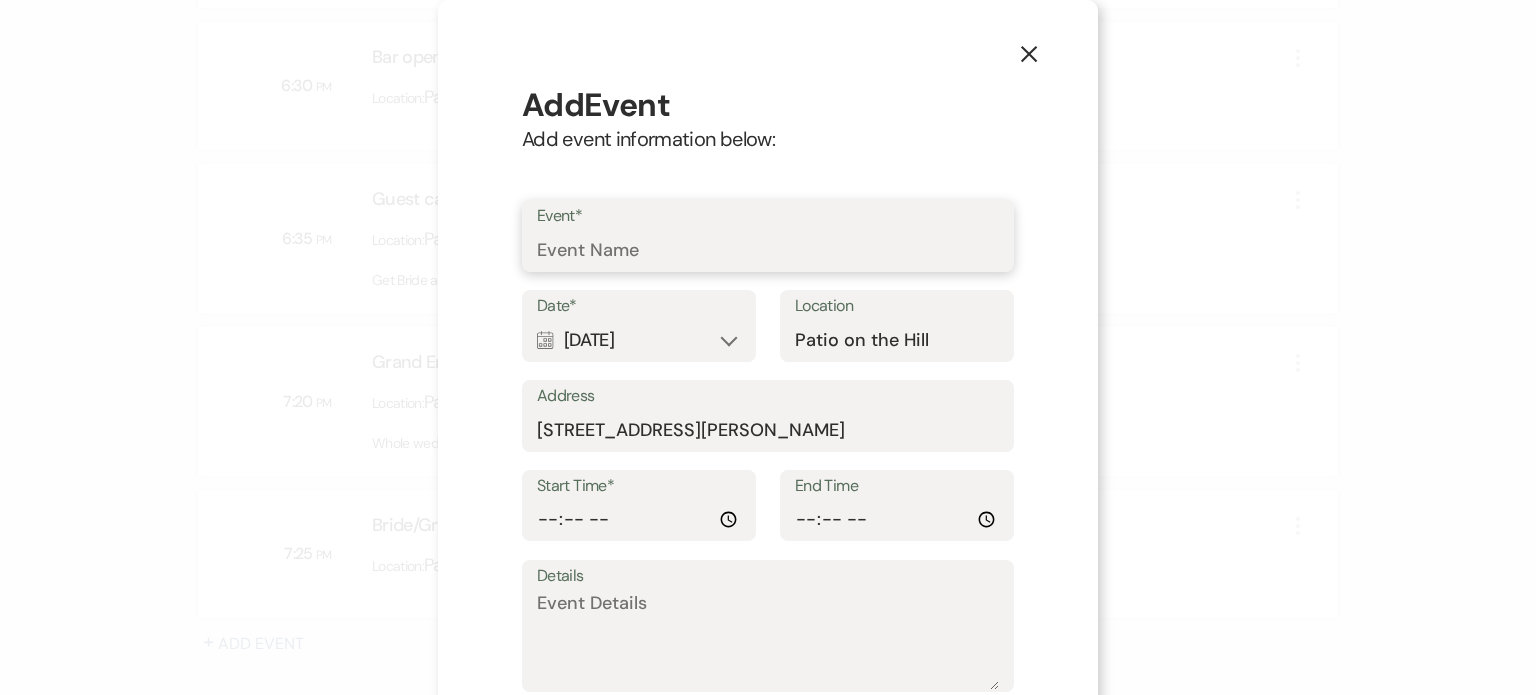 click on "Event*" at bounding box center (768, 250) 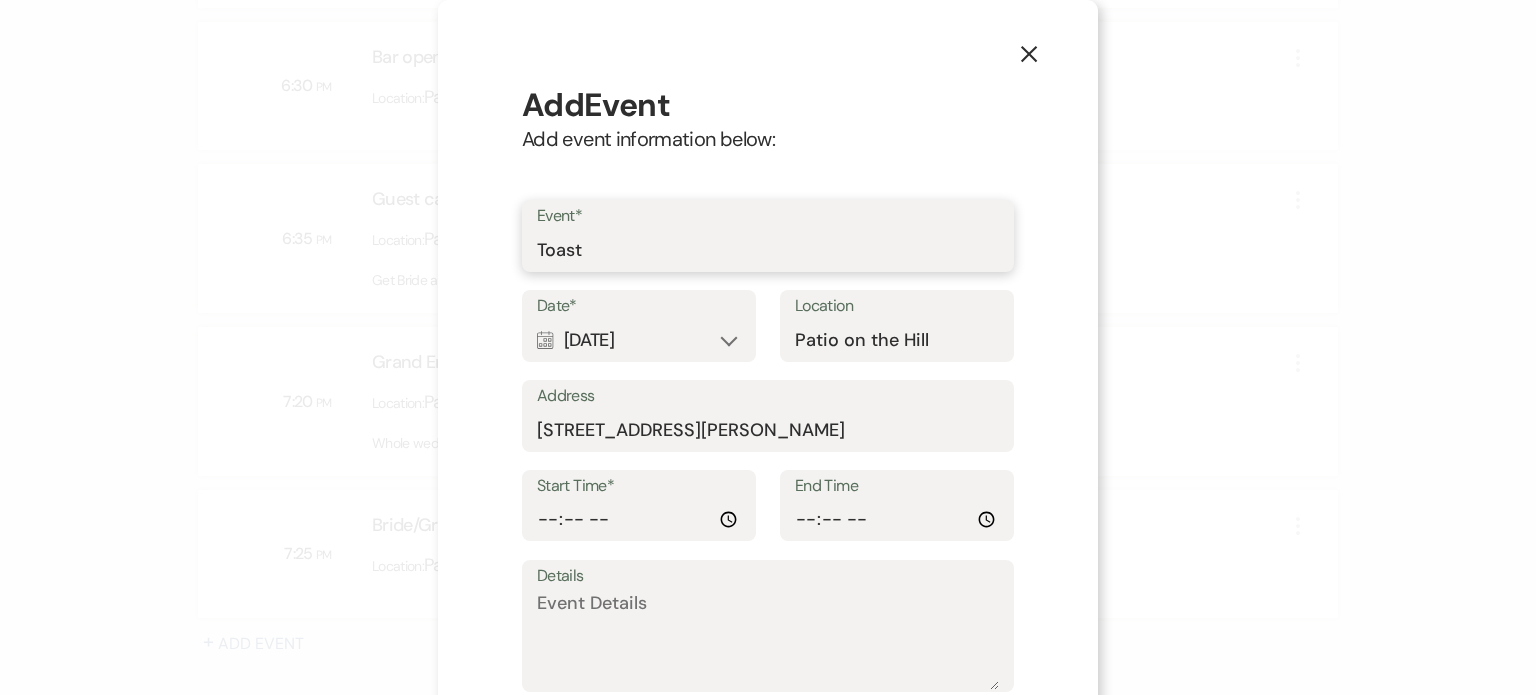 type on "Toast" 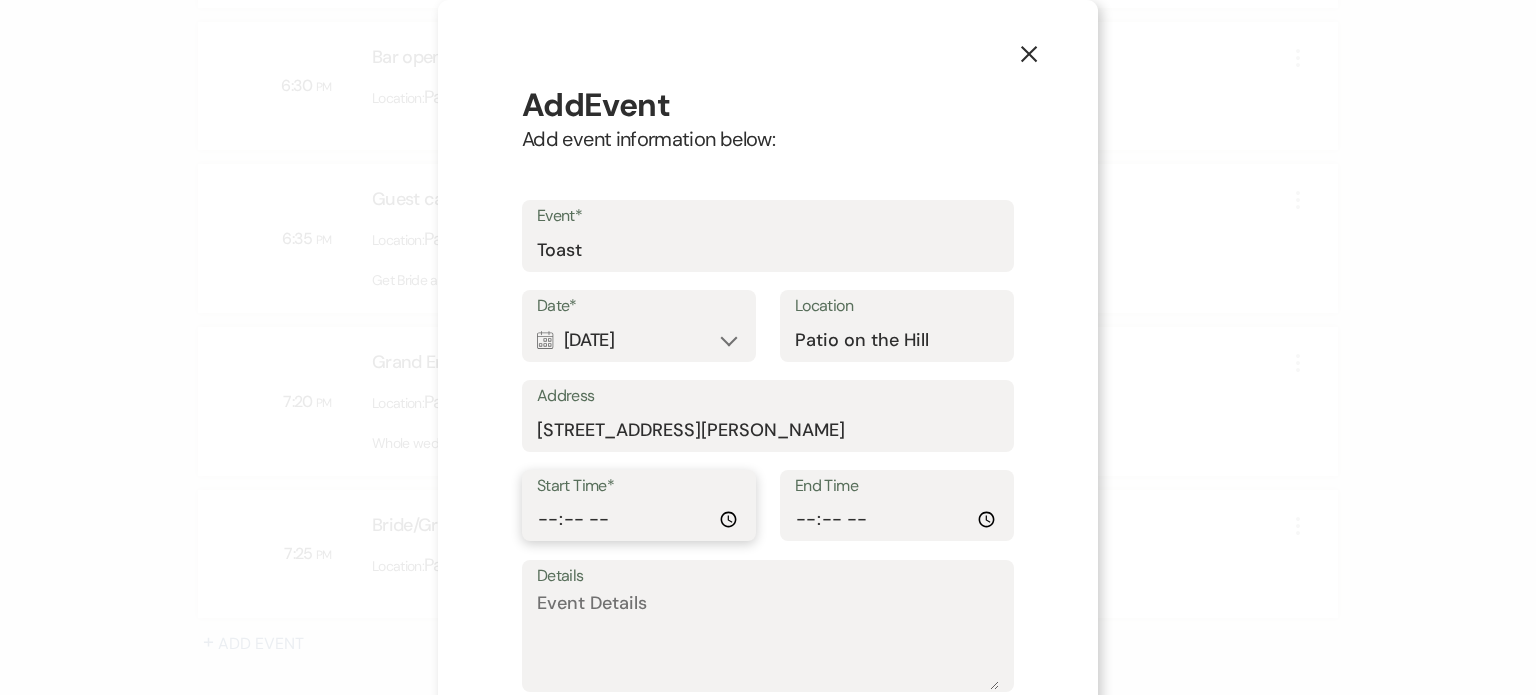 click on "Start Time*" at bounding box center [639, 519] 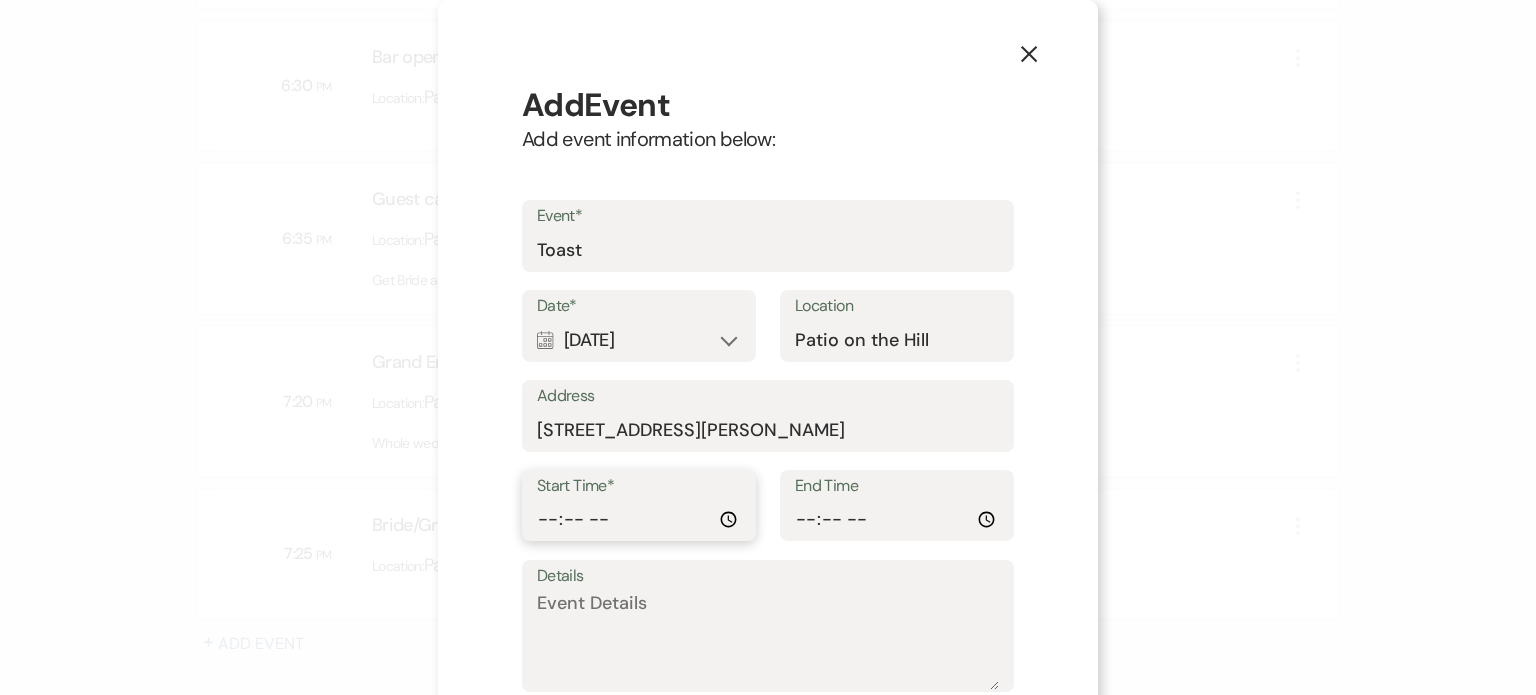 type on "19:45" 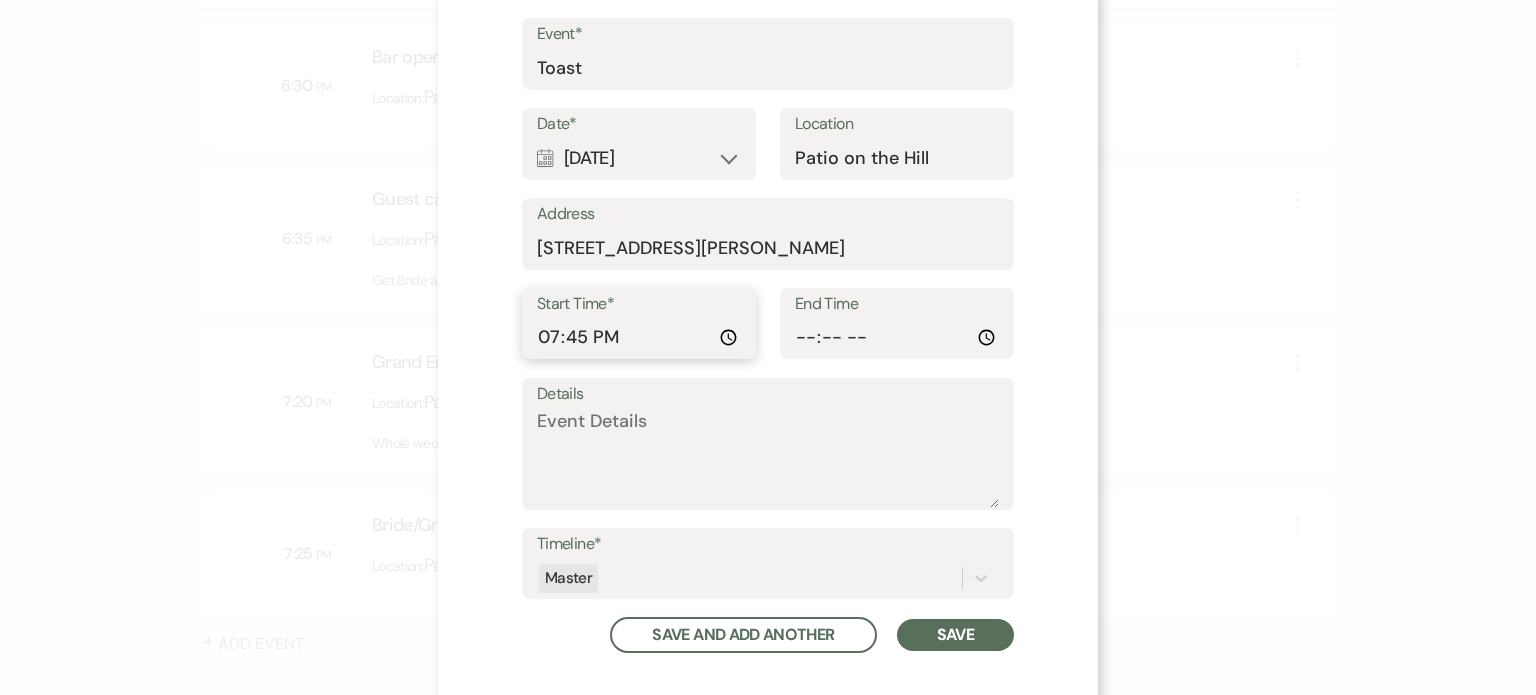 scroll, scrollTop: 183, scrollLeft: 0, axis: vertical 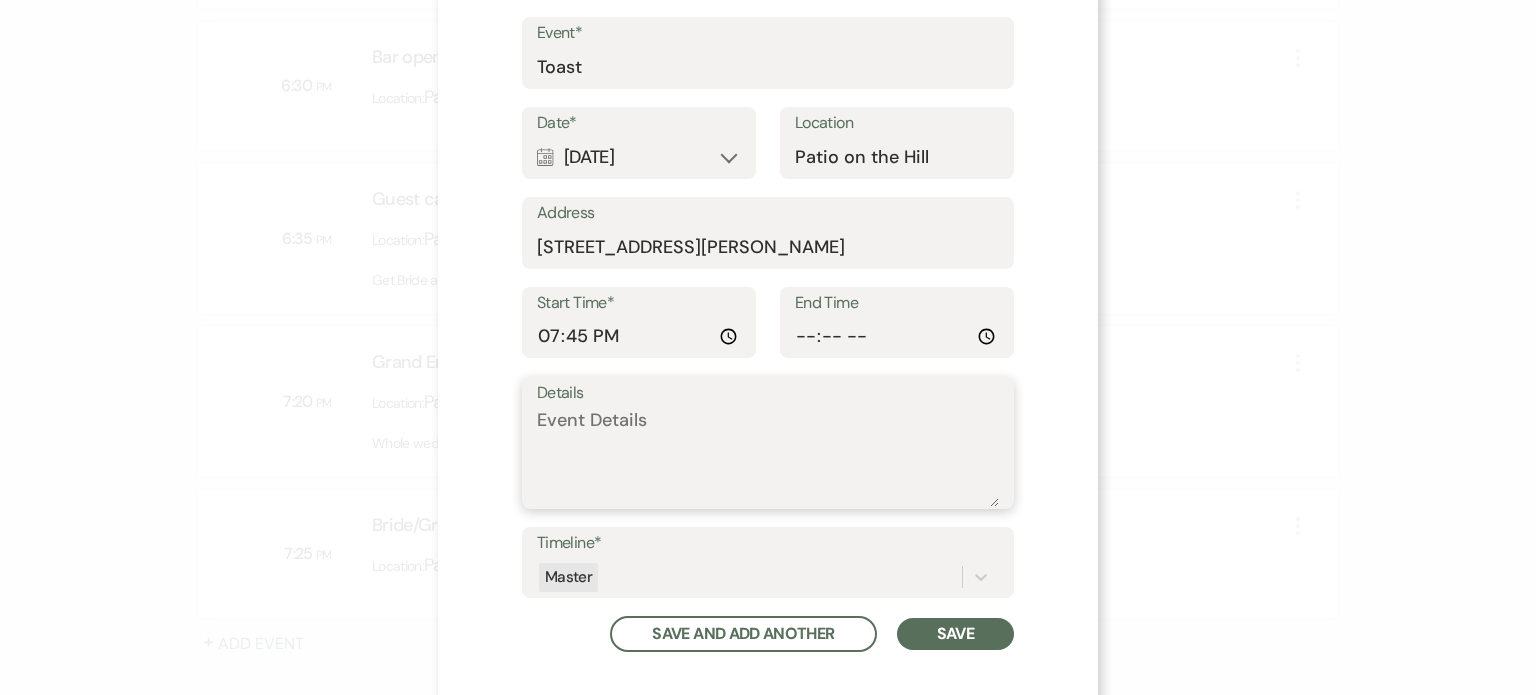 click on "Details" at bounding box center (768, 457) 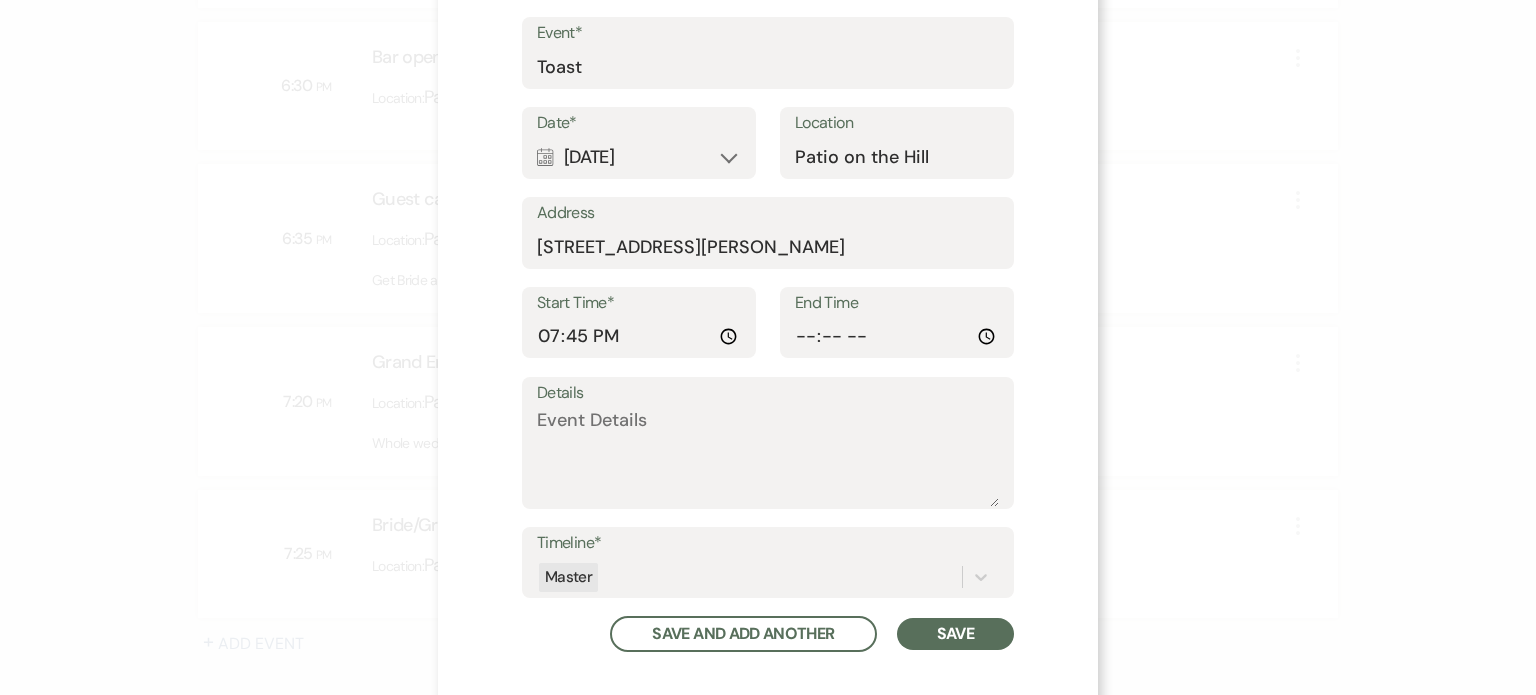 click on "Save" at bounding box center [955, 634] 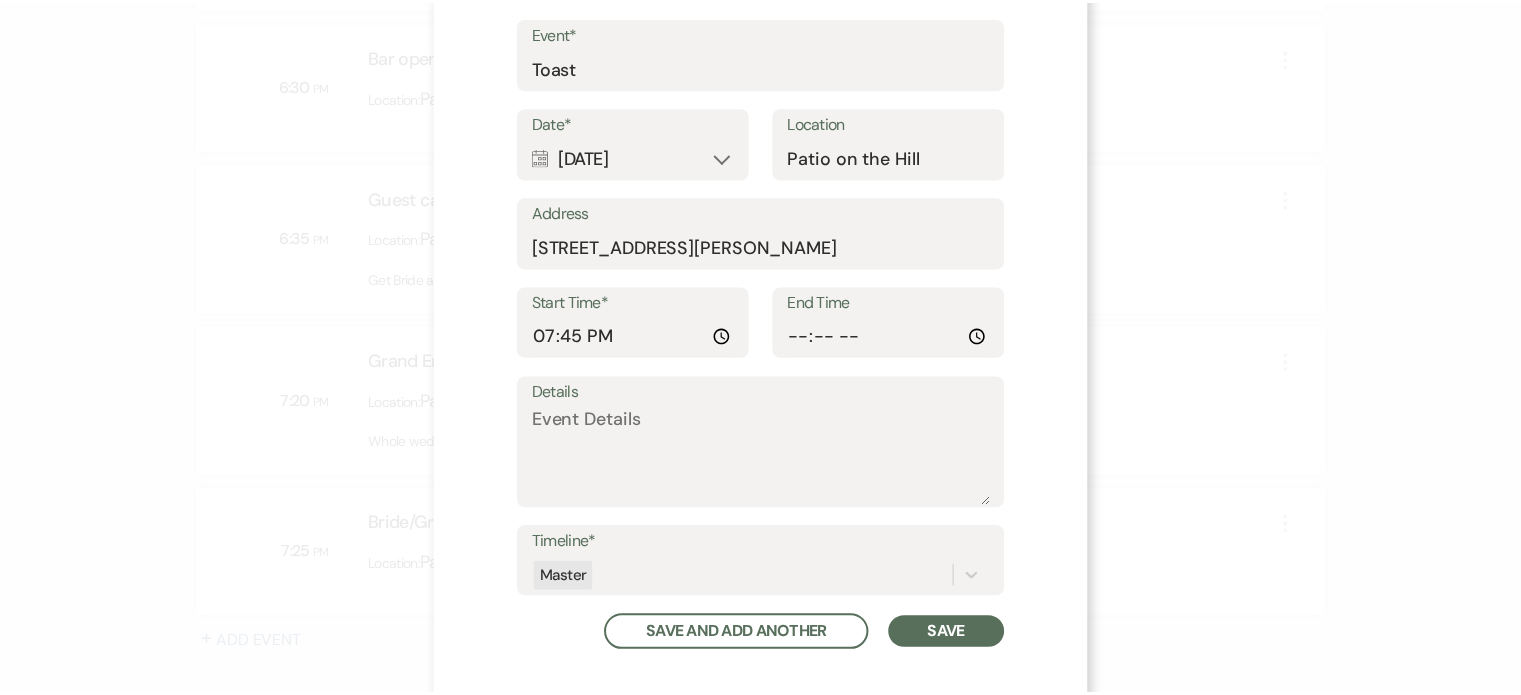 scroll, scrollTop: 208, scrollLeft: 0, axis: vertical 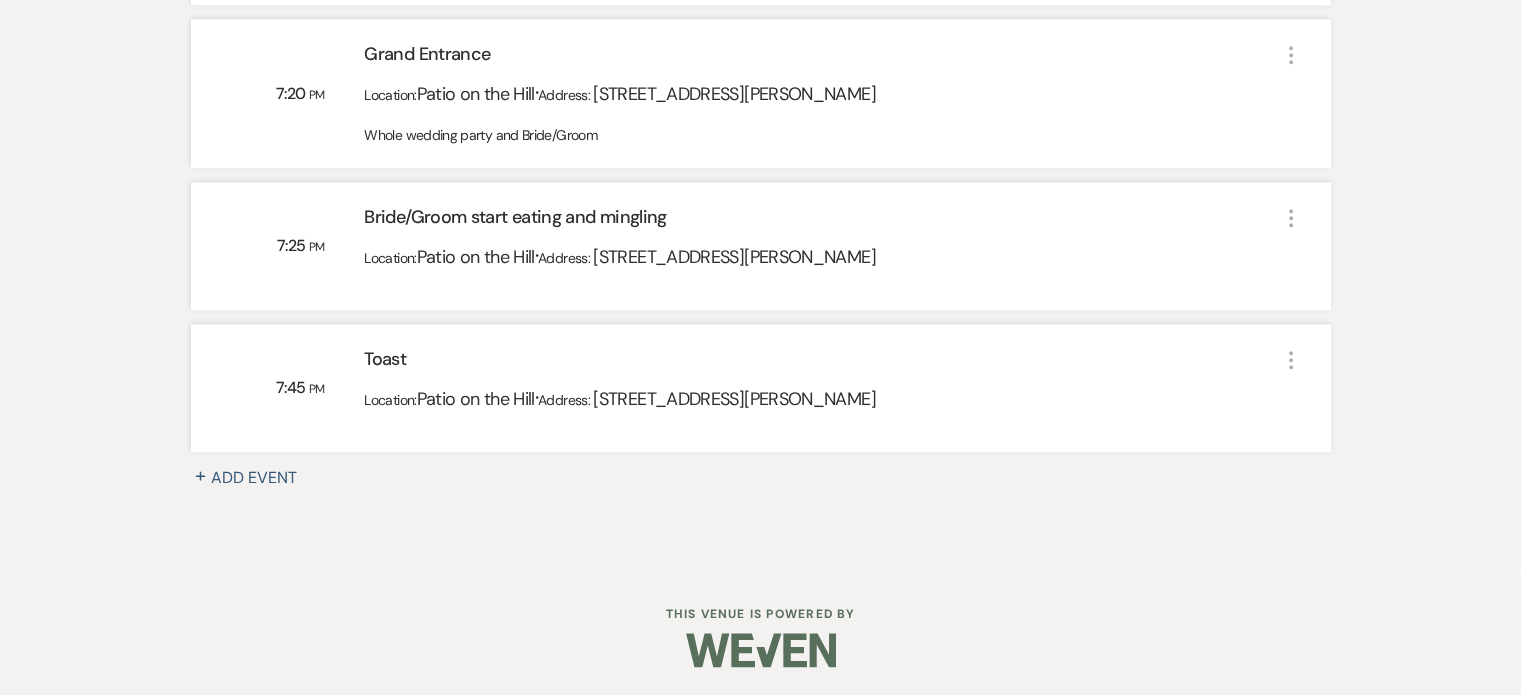 click on "+  Add Event" at bounding box center [256, 478] 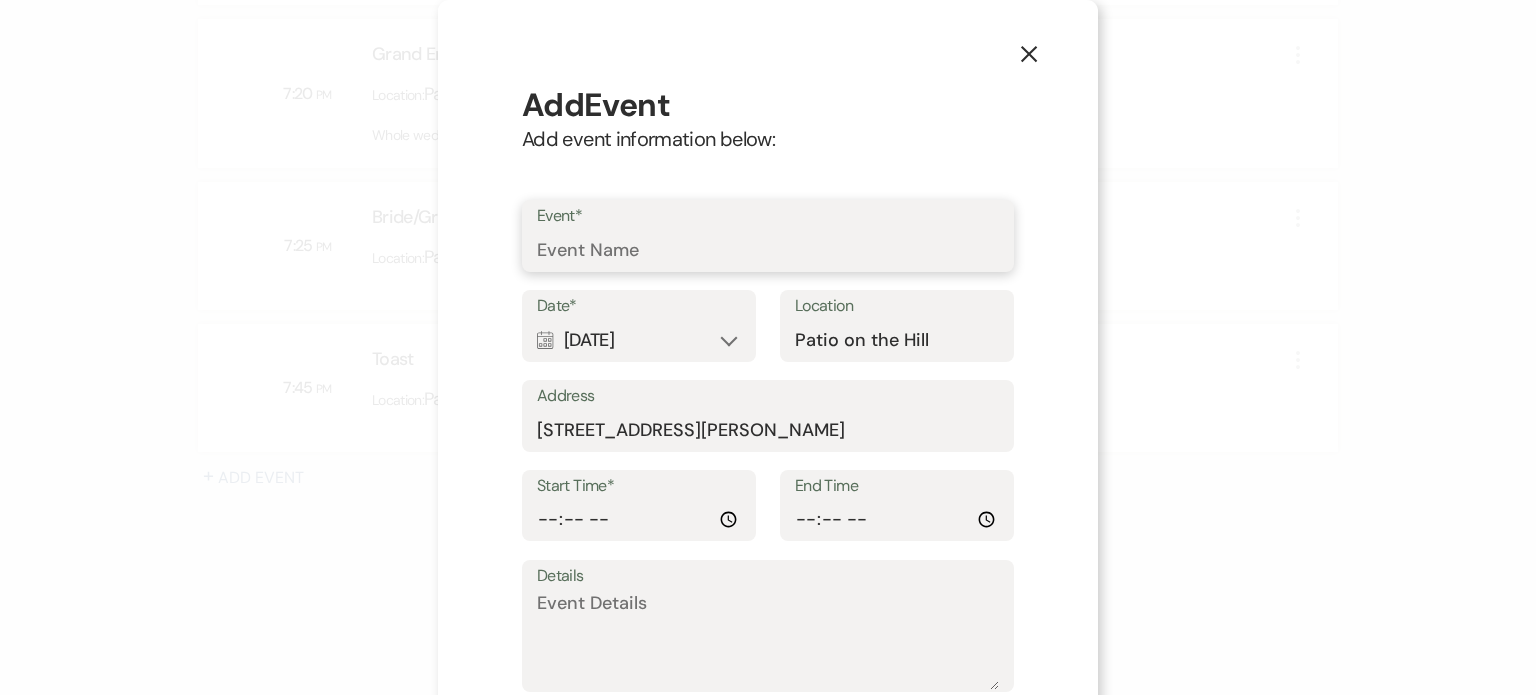 click on "Event*" at bounding box center [768, 250] 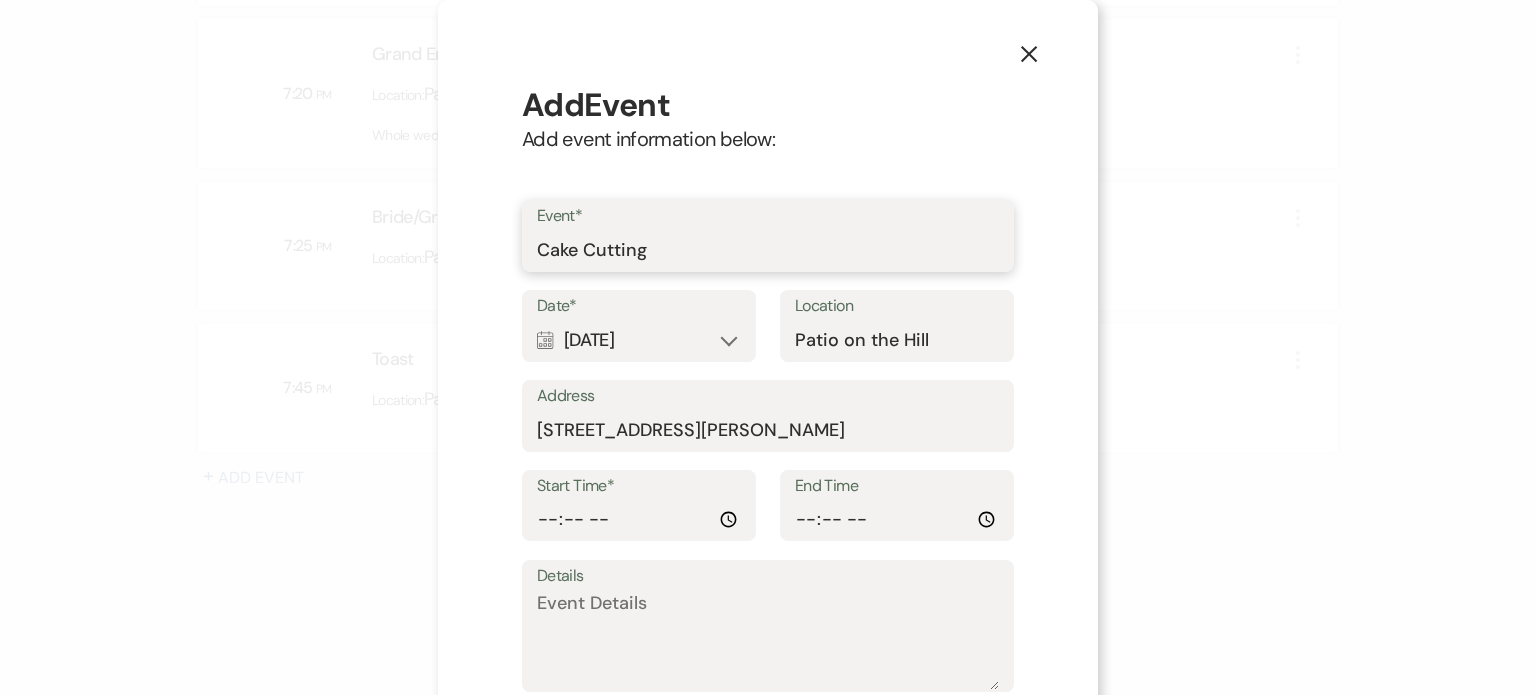 type on "Cake Cutting" 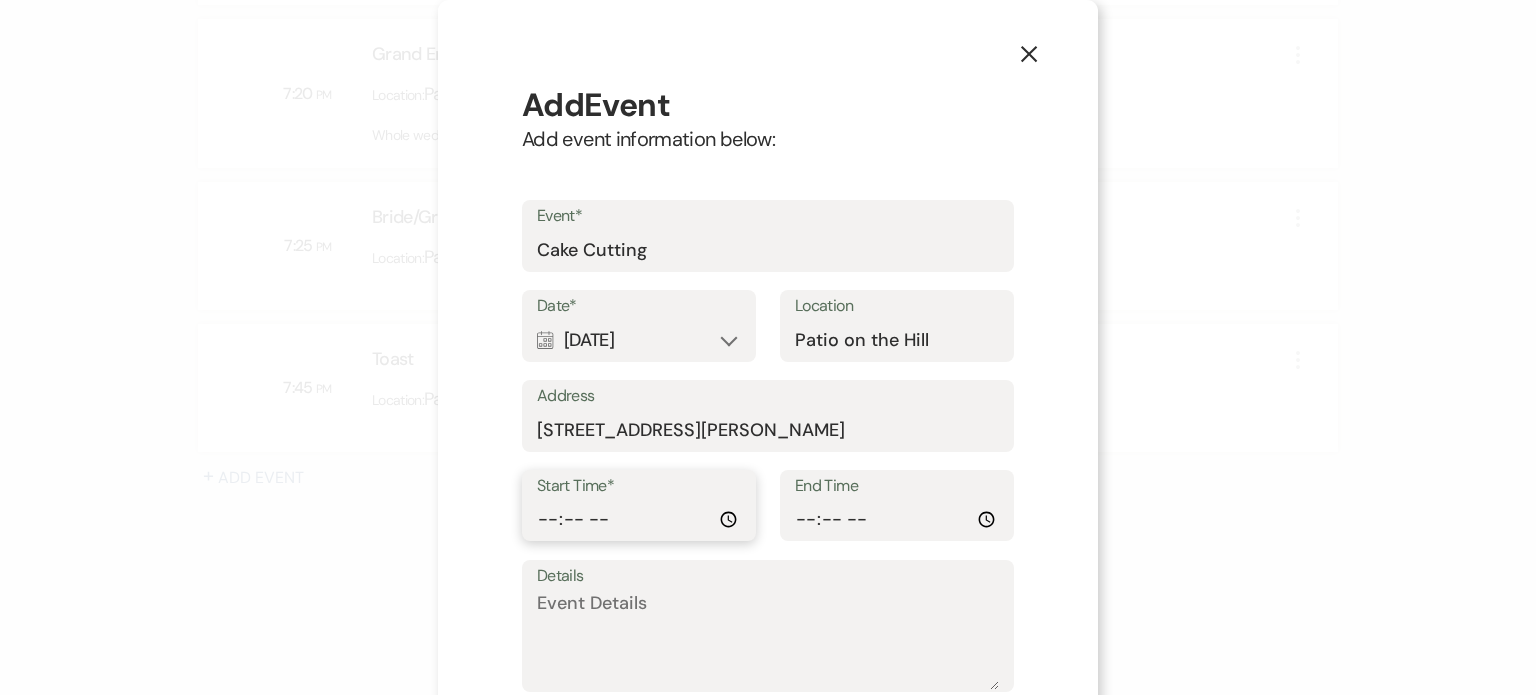 click on "Start Time*" at bounding box center [639, 519] 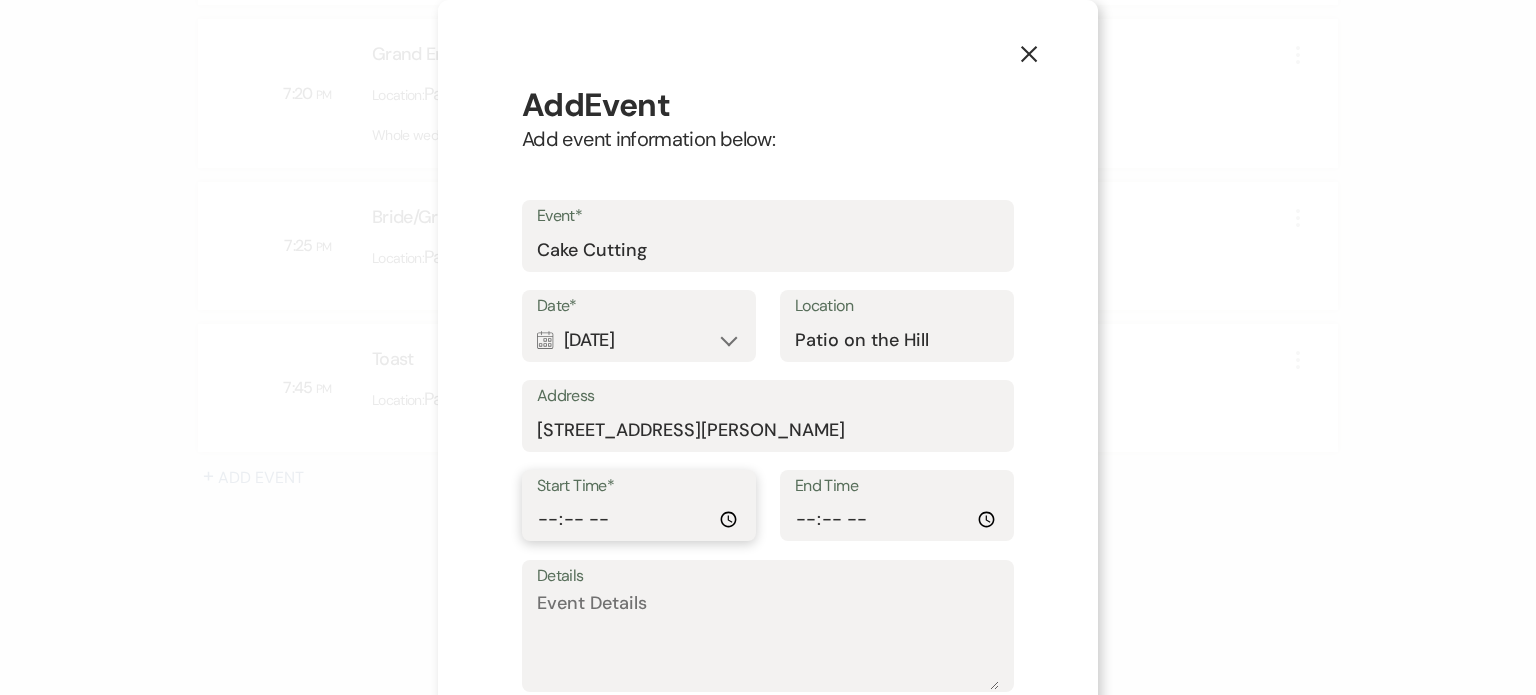 type on "19:55" 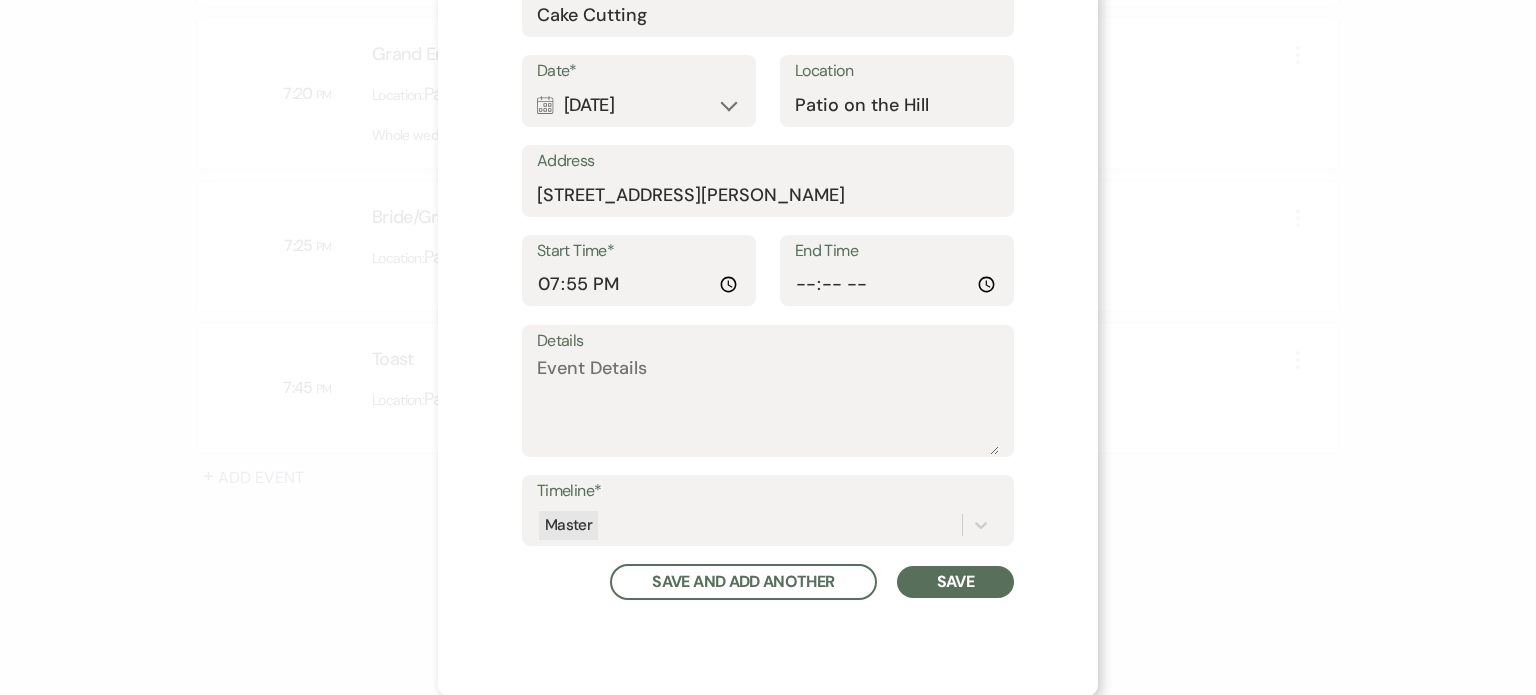click on "Save" at bounding box center (955, 582) 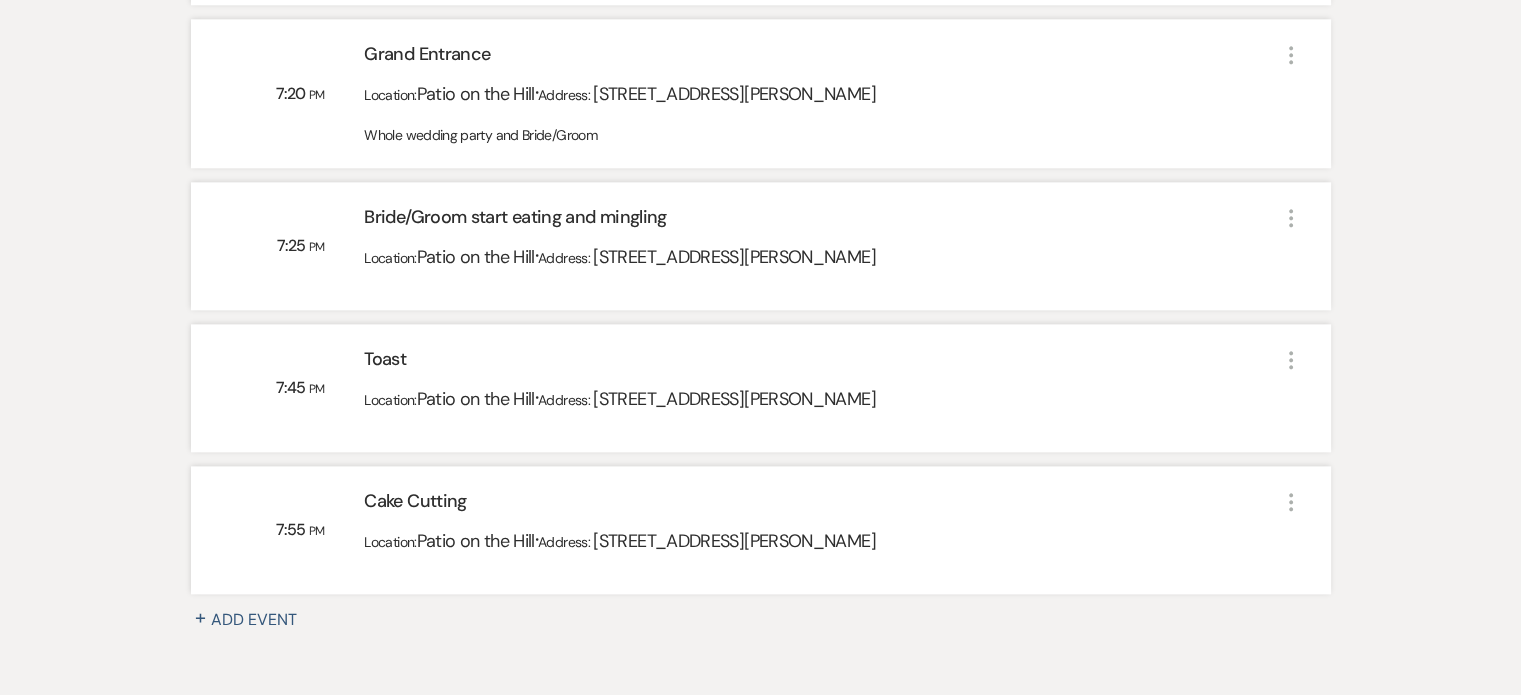 click on "+  Add Event" at bounding box center (256, 620) 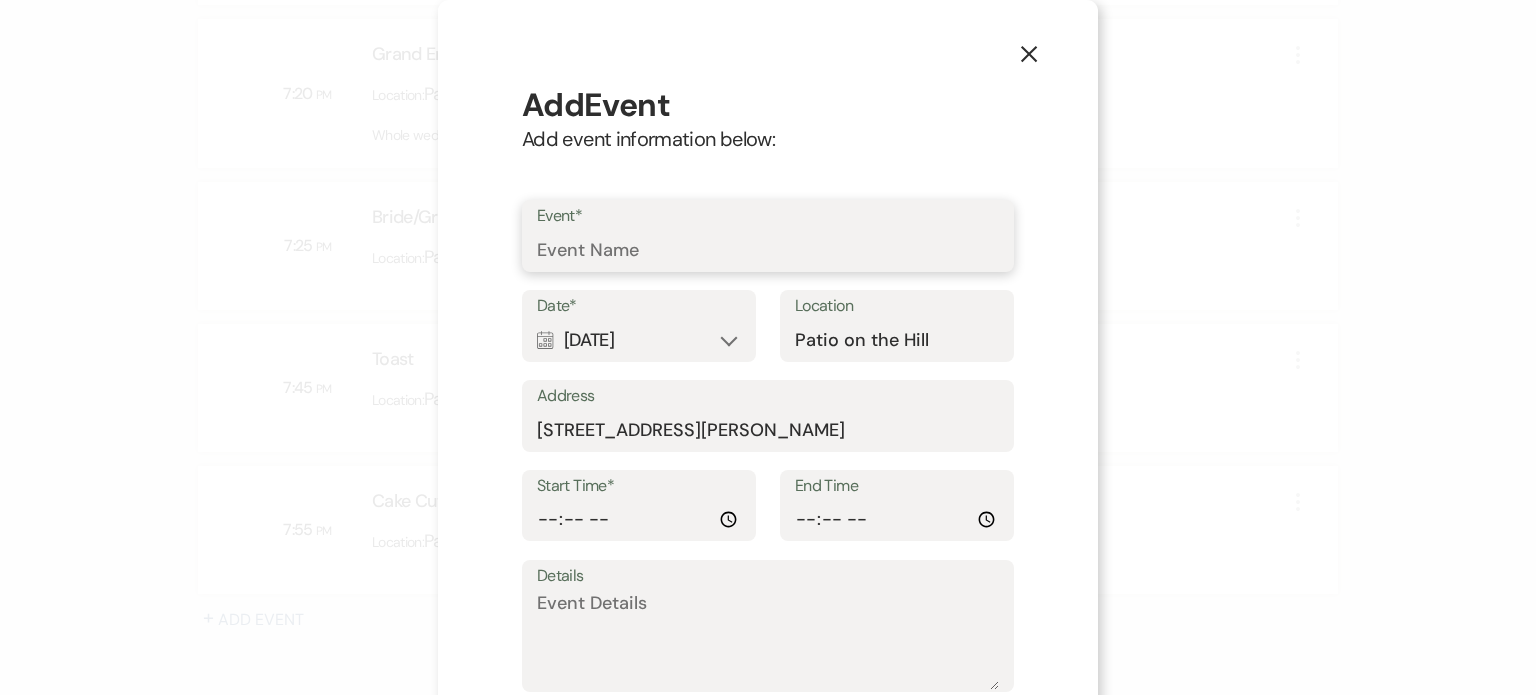 click on "Event*" at bounding box center (768, 250) 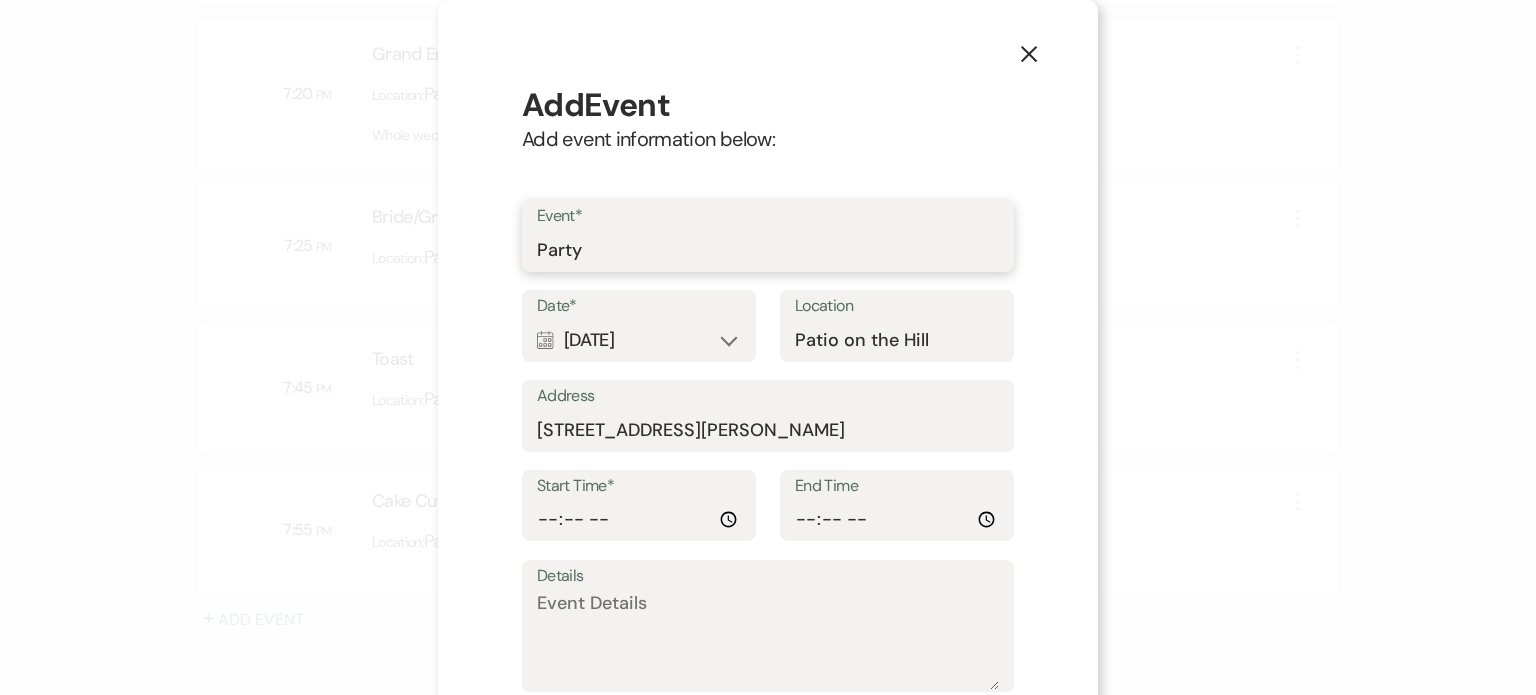 type on "Partying and Dancing" 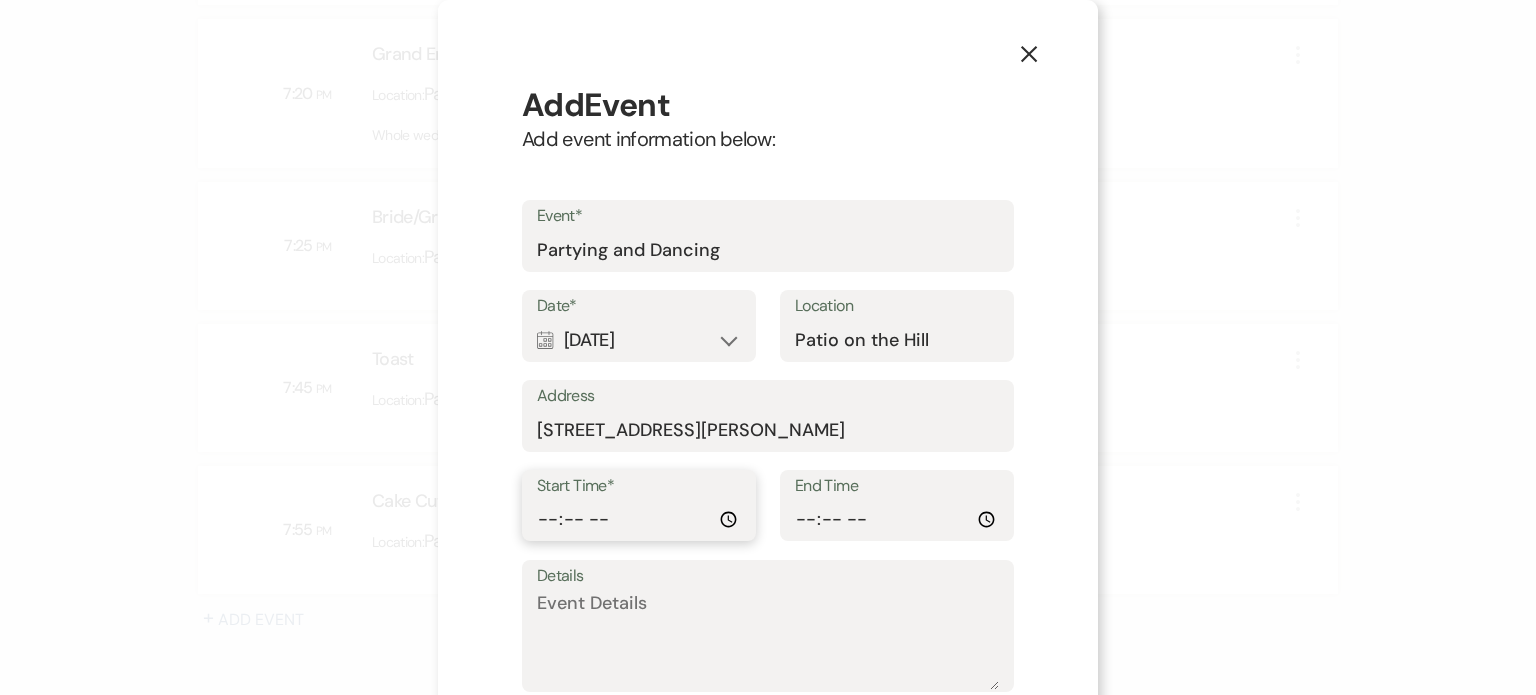 click on "Start Time*" at bounding box center (639, 519) 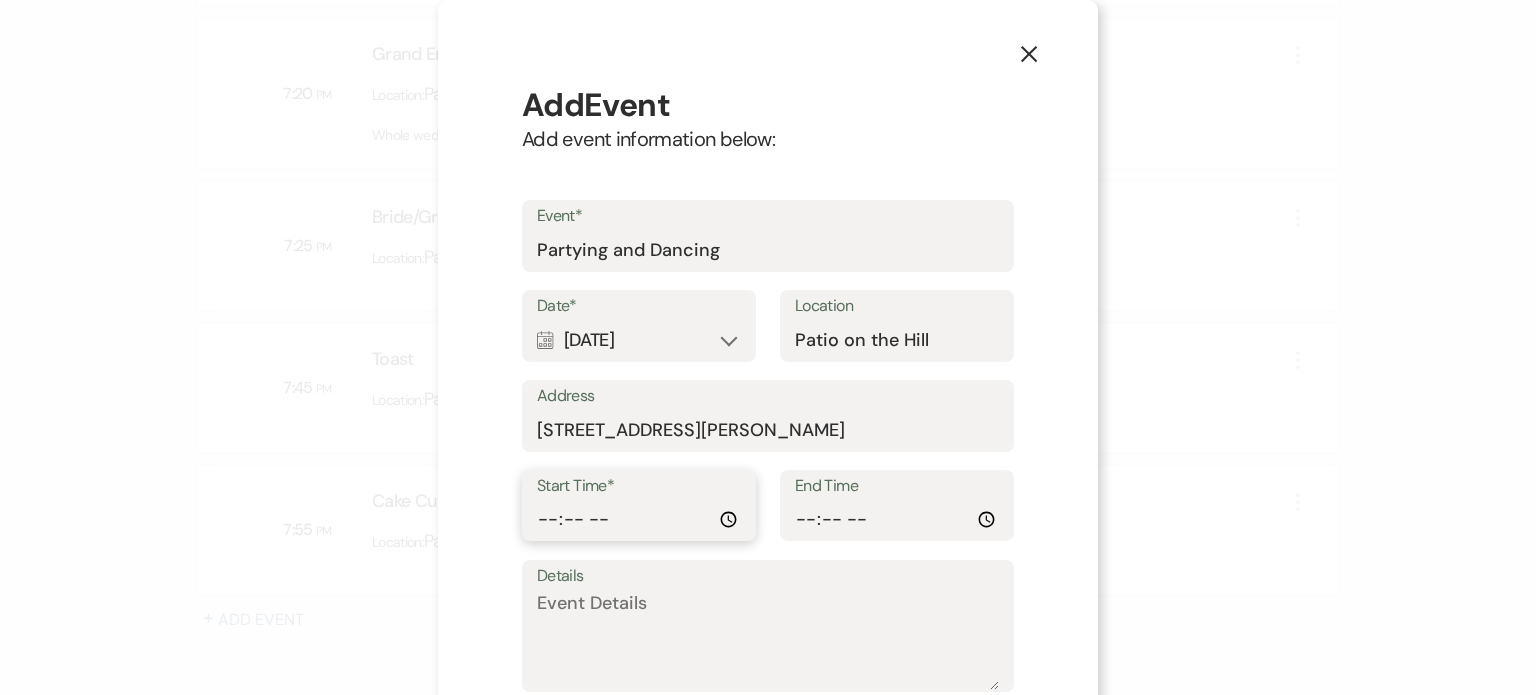 type on "20:05" 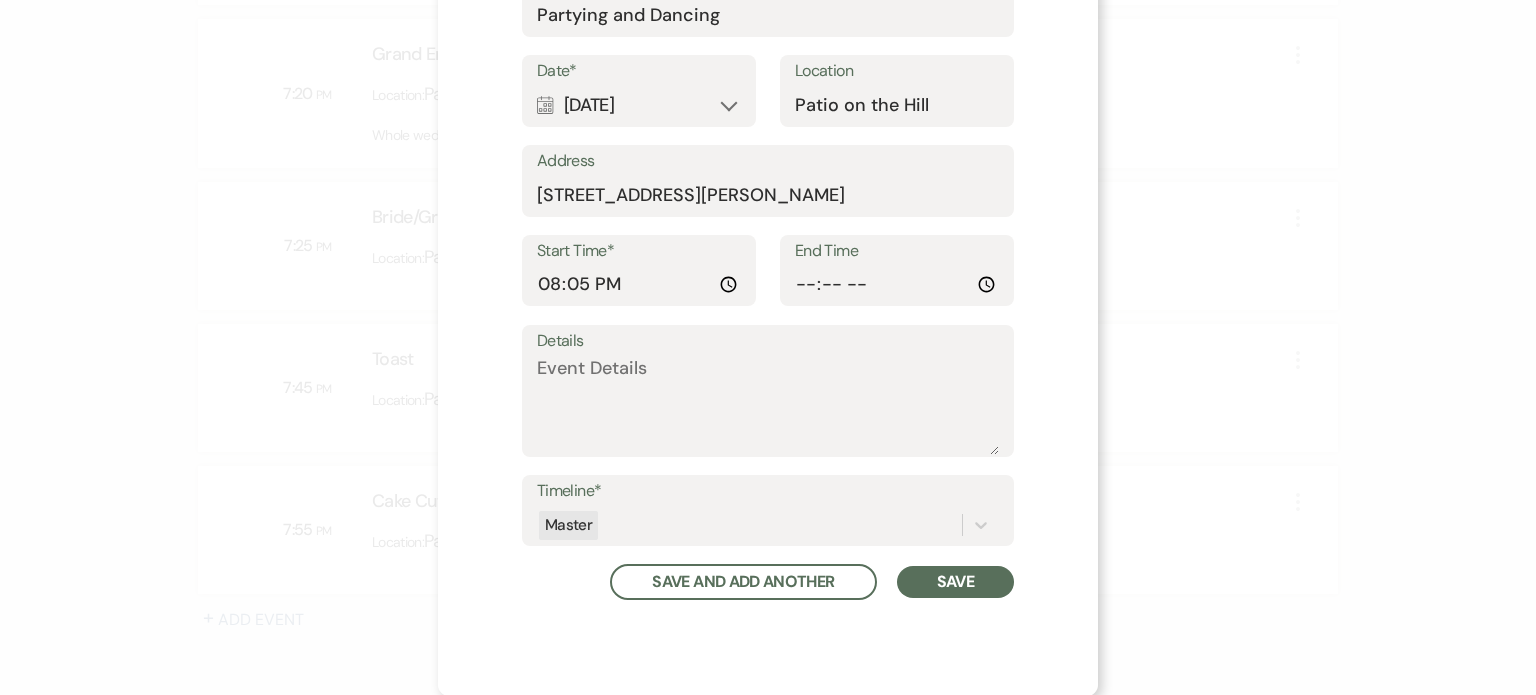 click on "Save" at bounding box center [955, 582] 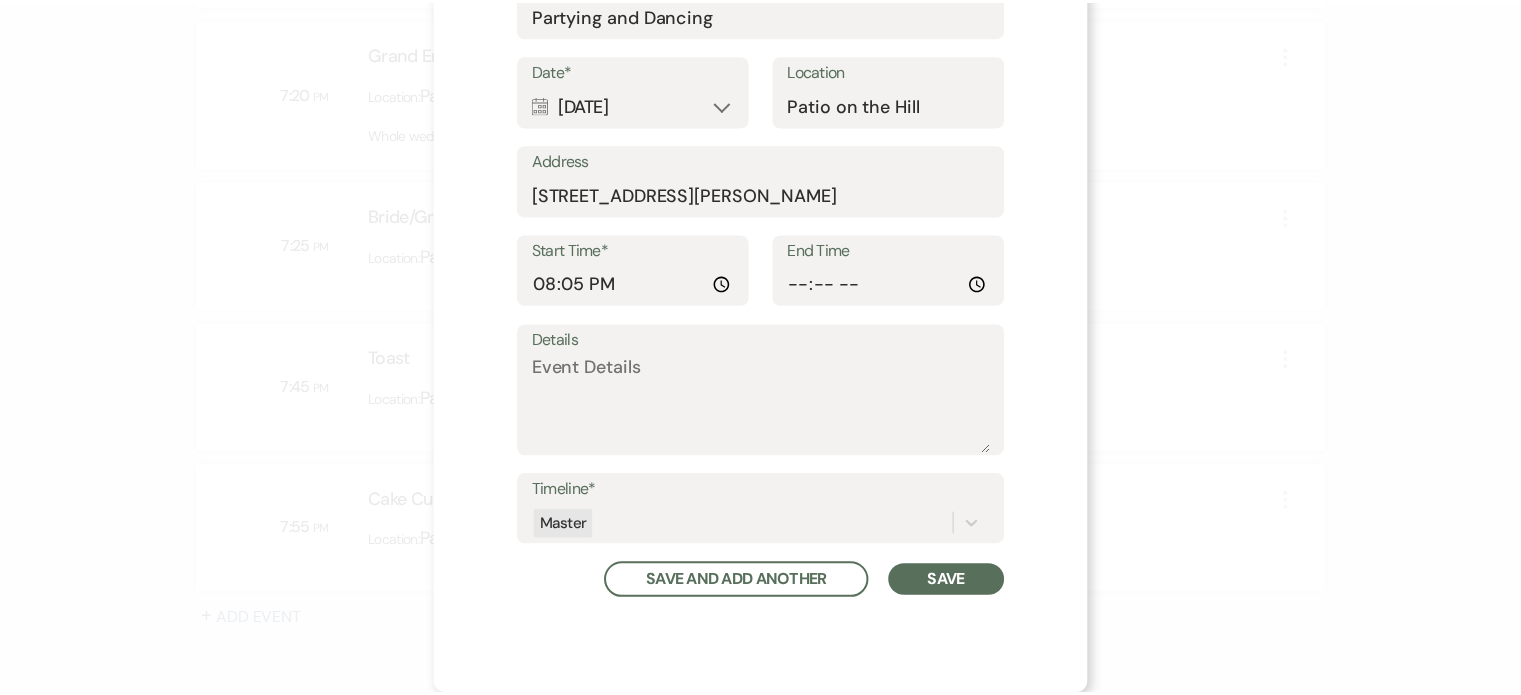 scroll, scrollTop: 260, scrollLeft: 0, axis: vertical 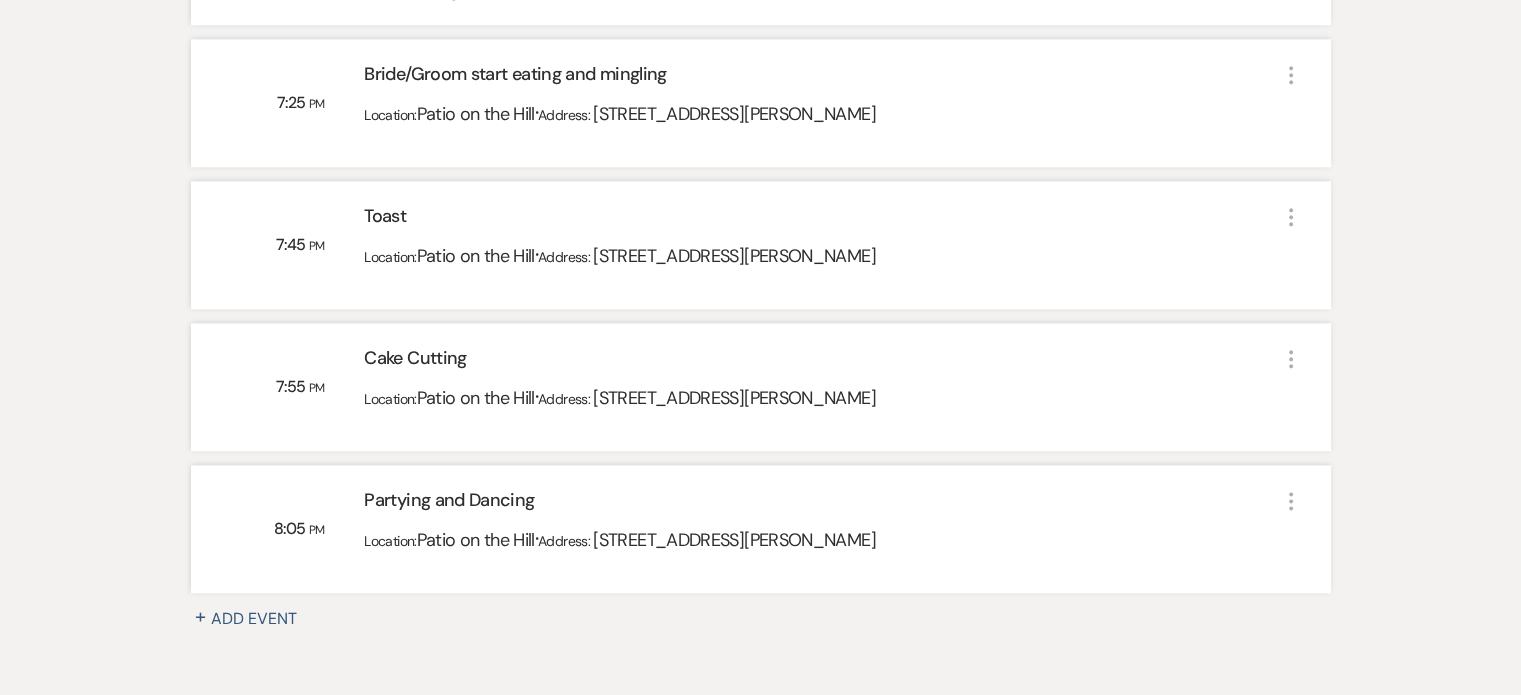 click on "+  Add Event" at bounding box center [256, 619] 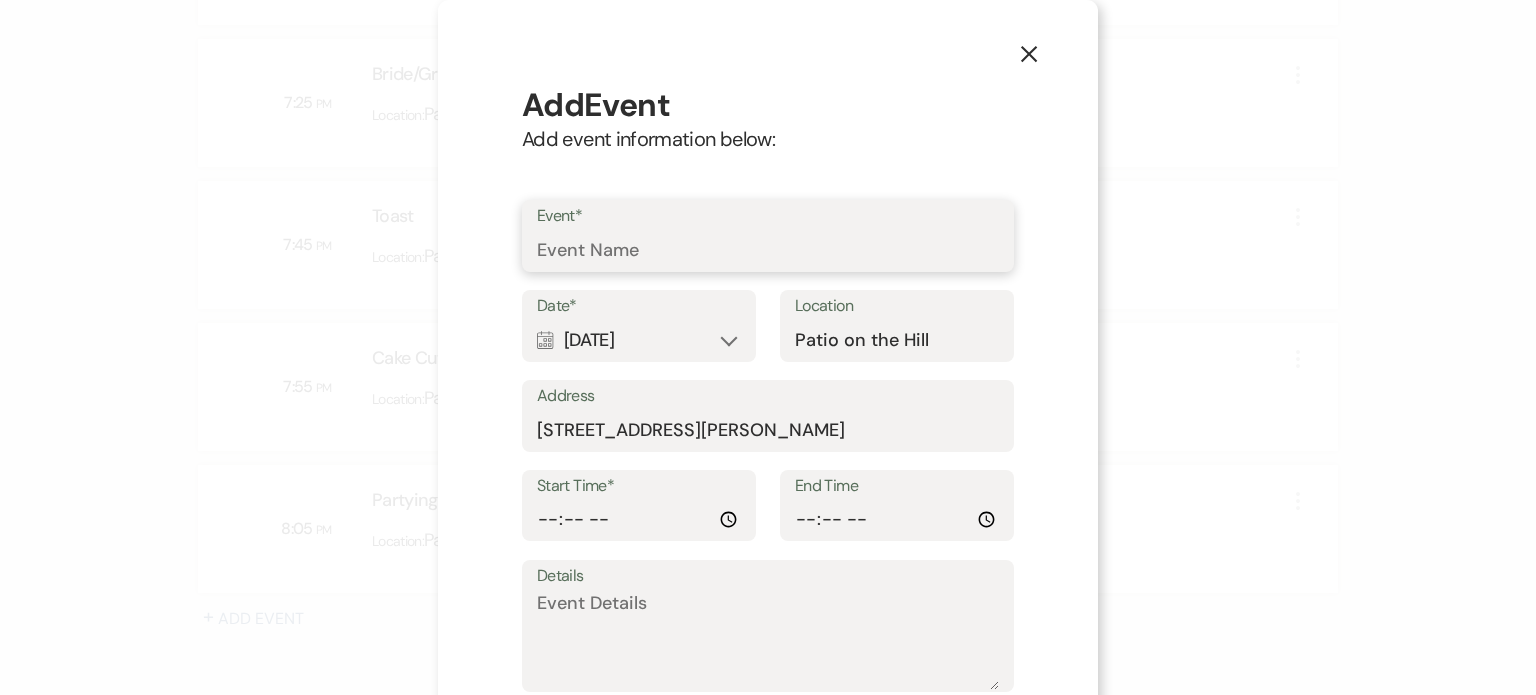 click on "Event*" at bounding box center (768, 250) 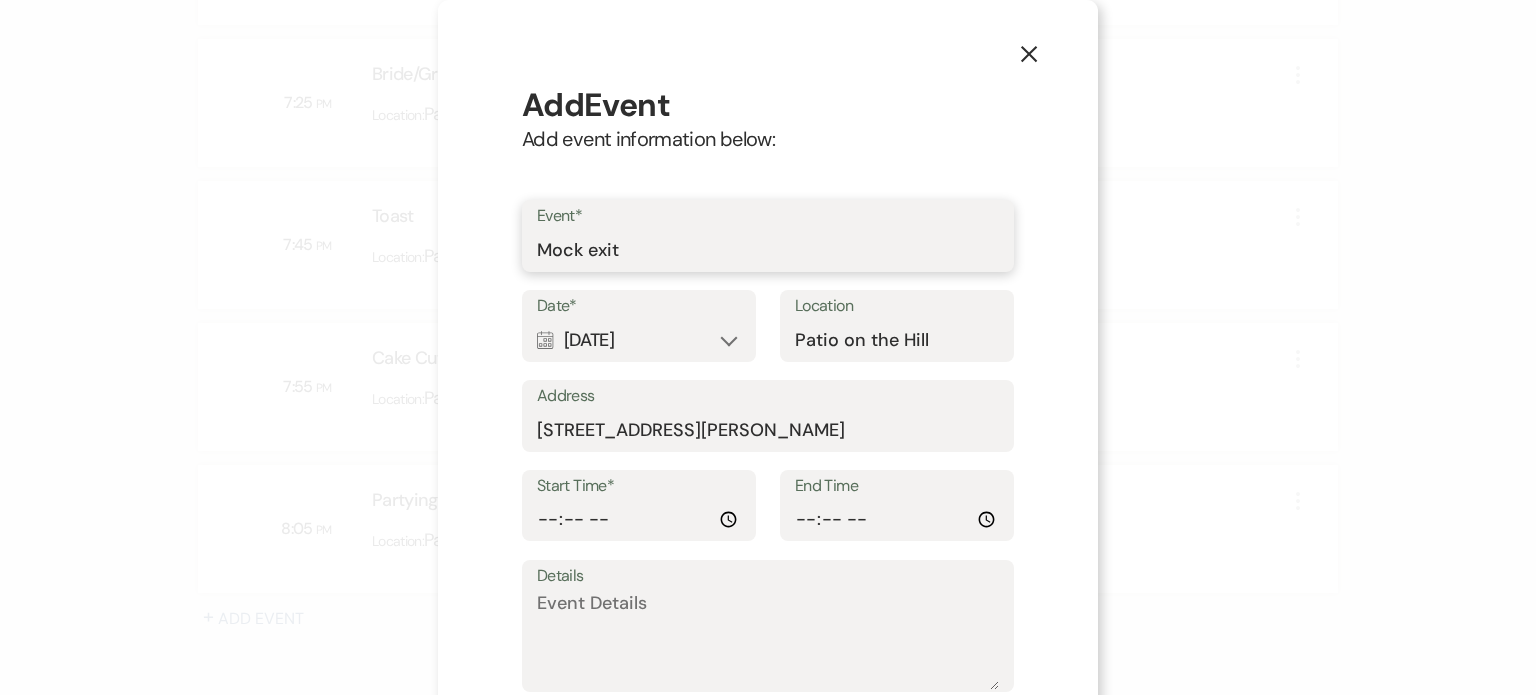 type on "Mock exit" 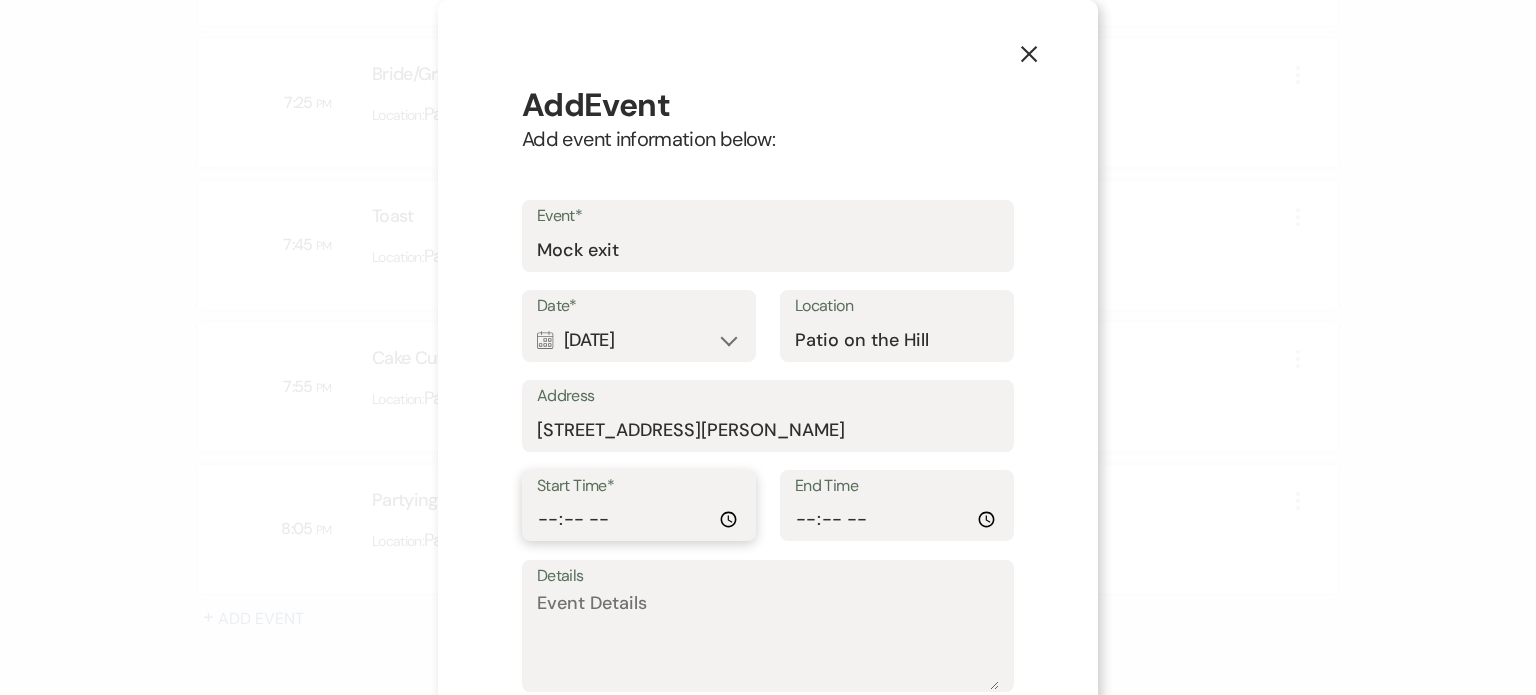 click on "Start Time*" at bounding box center (639, 519) 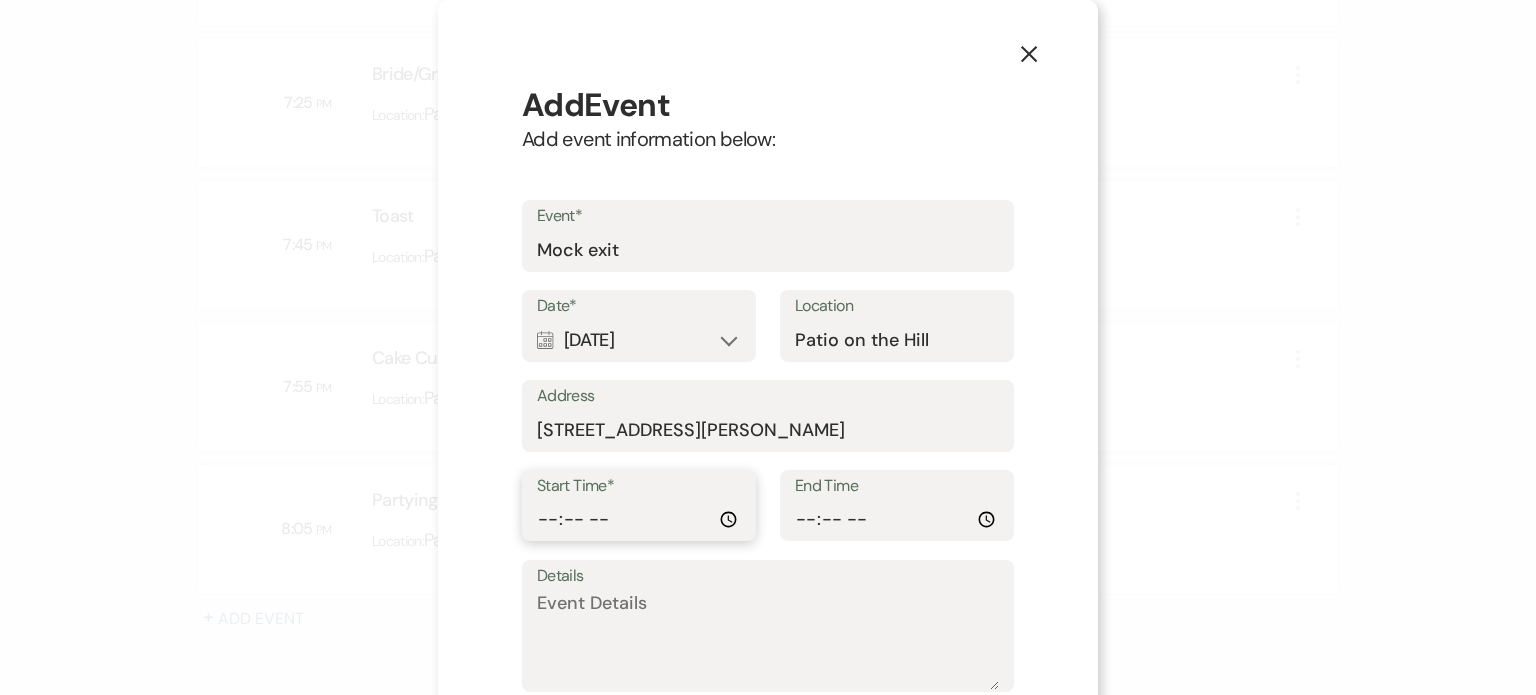 type on "20:45" 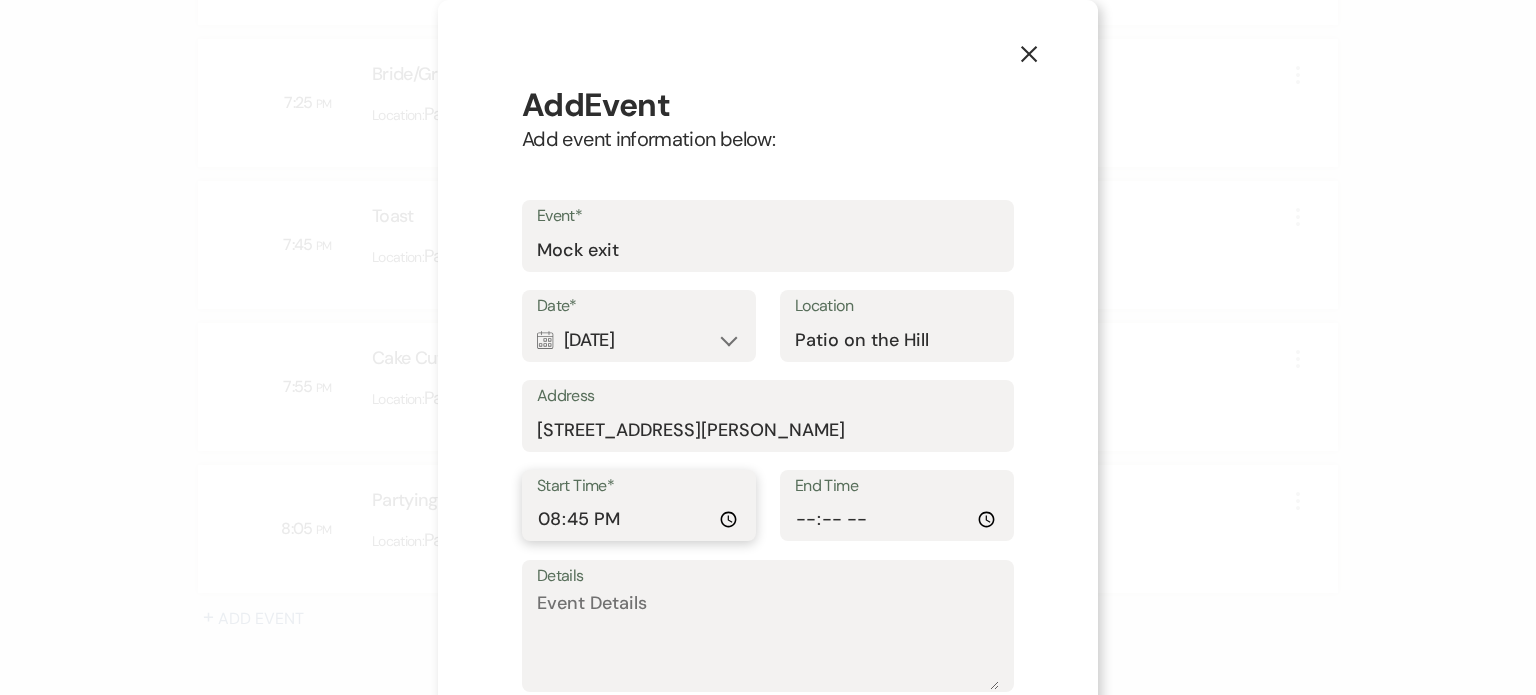 scroll, scrollTop: 131, scrollLeft: 0, axis: vertical 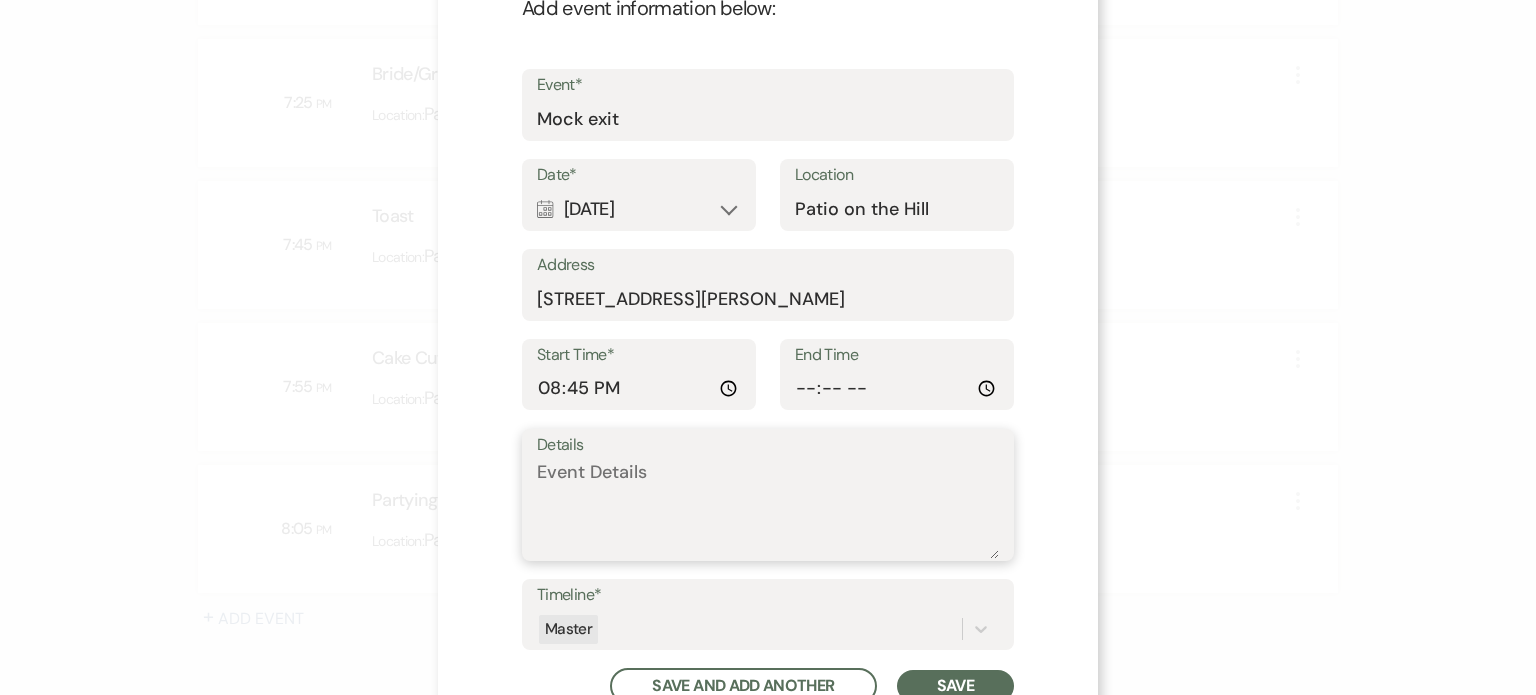 click on "Details" at bounding box center (768, 509) 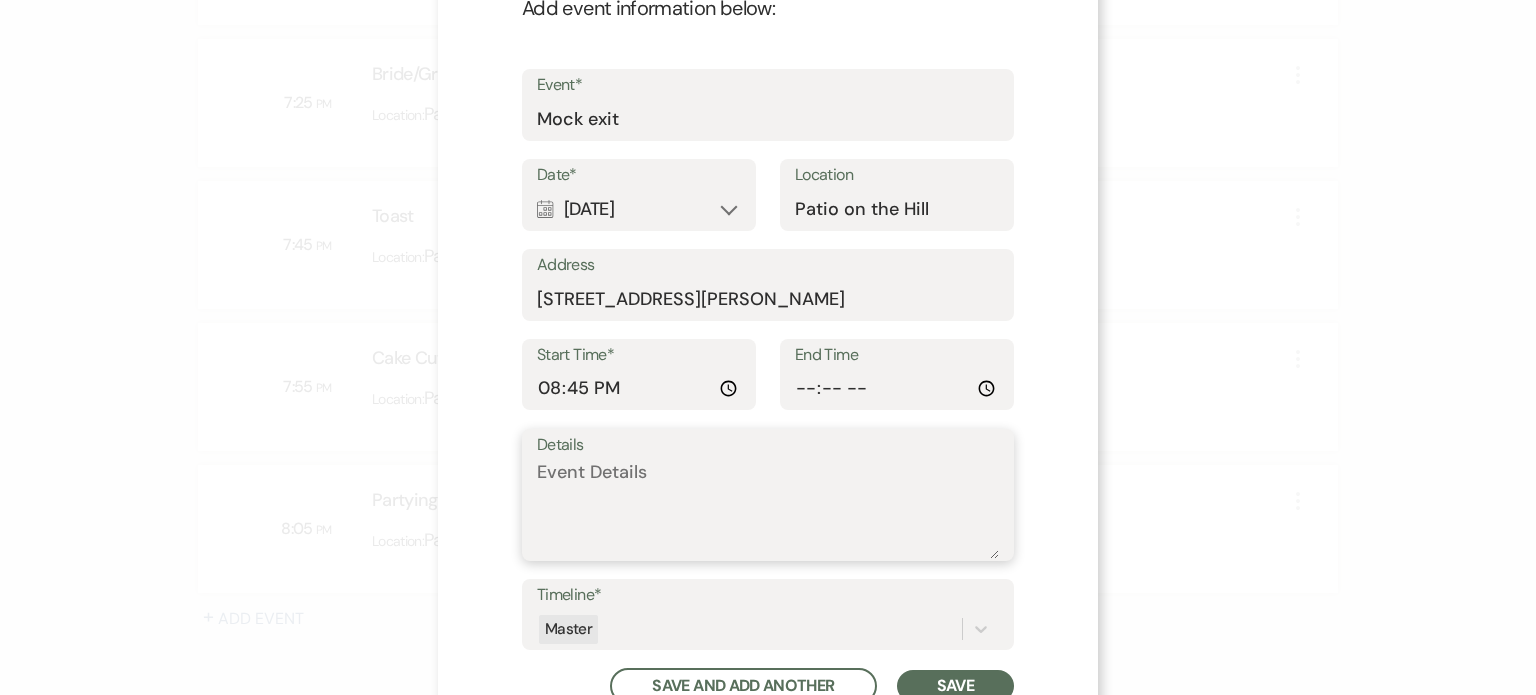 scroll, scrollTop: 0, scrollLeft: 0, axis: both 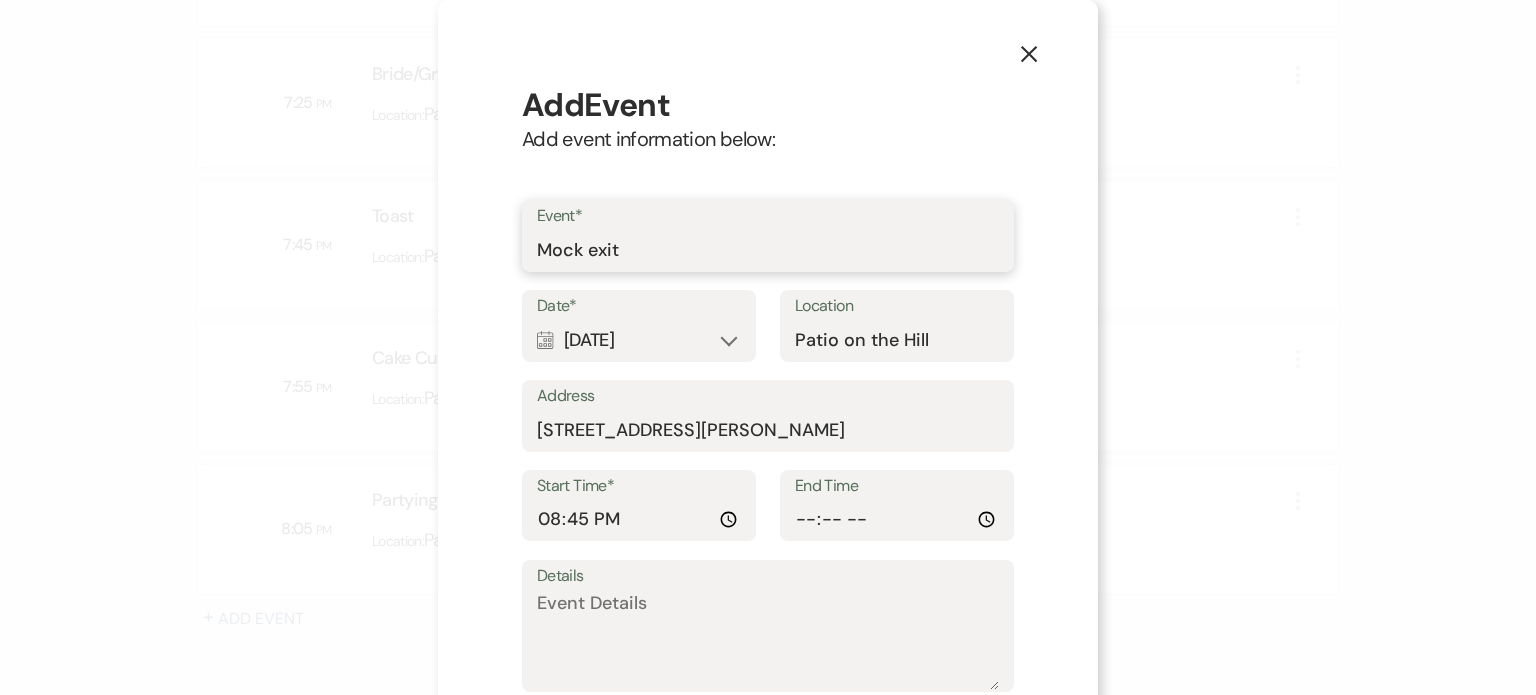 click on "Mock exit" at bounding box center [768, 250] 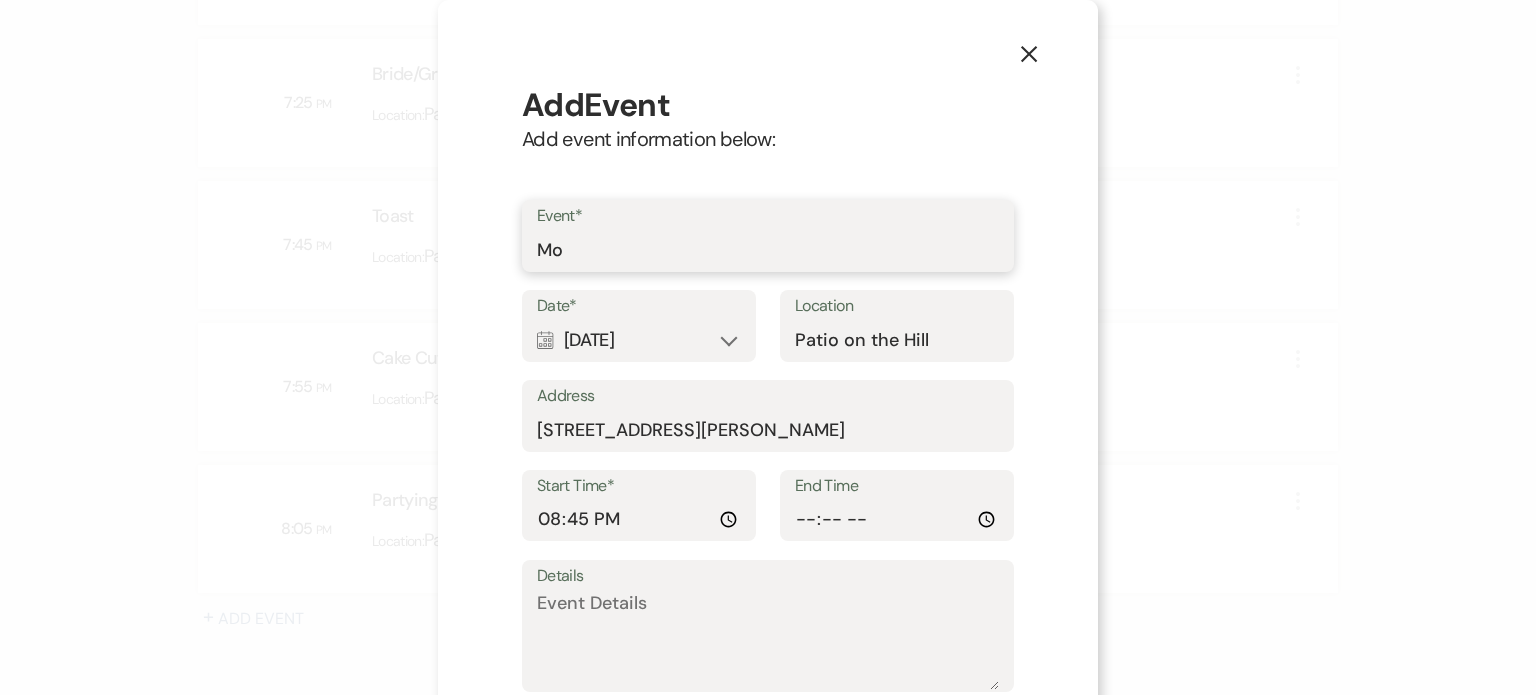 type on "M" 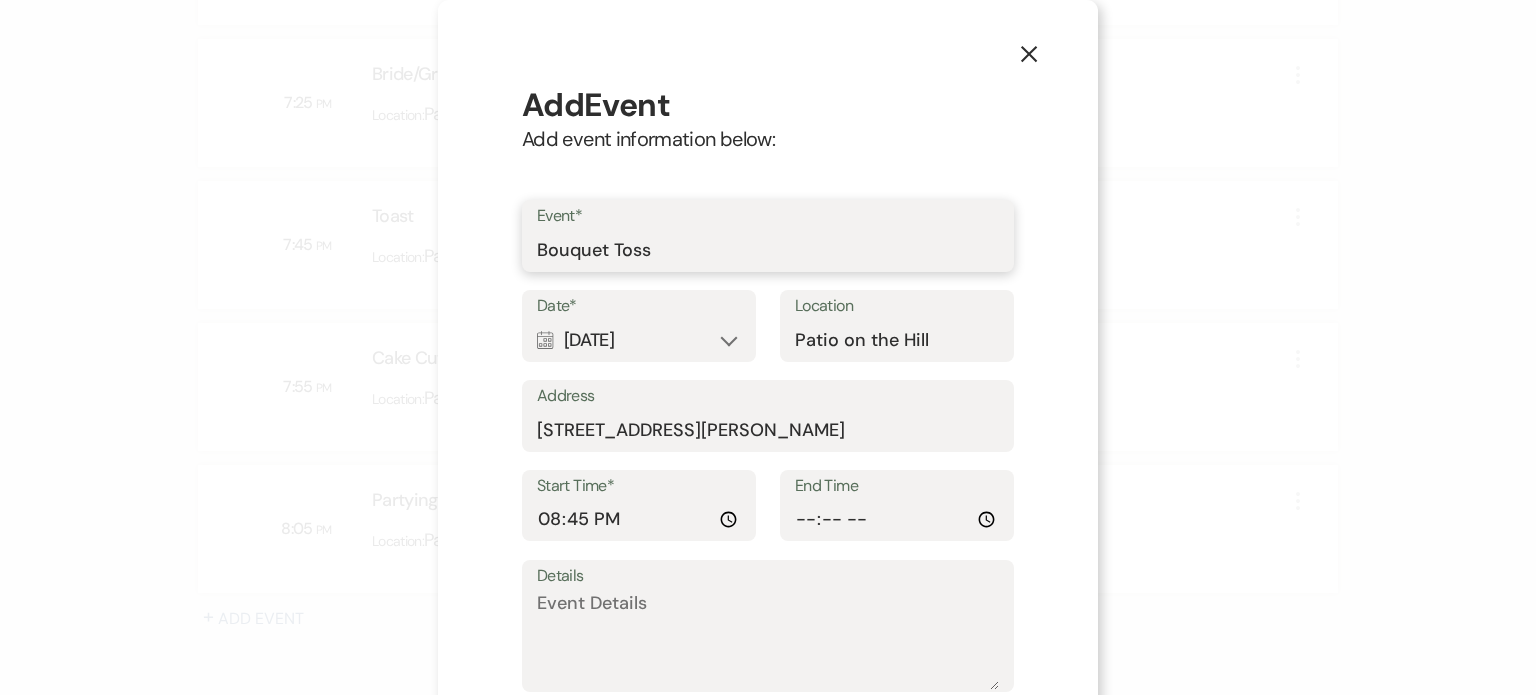 type on "Bouquet Toss" 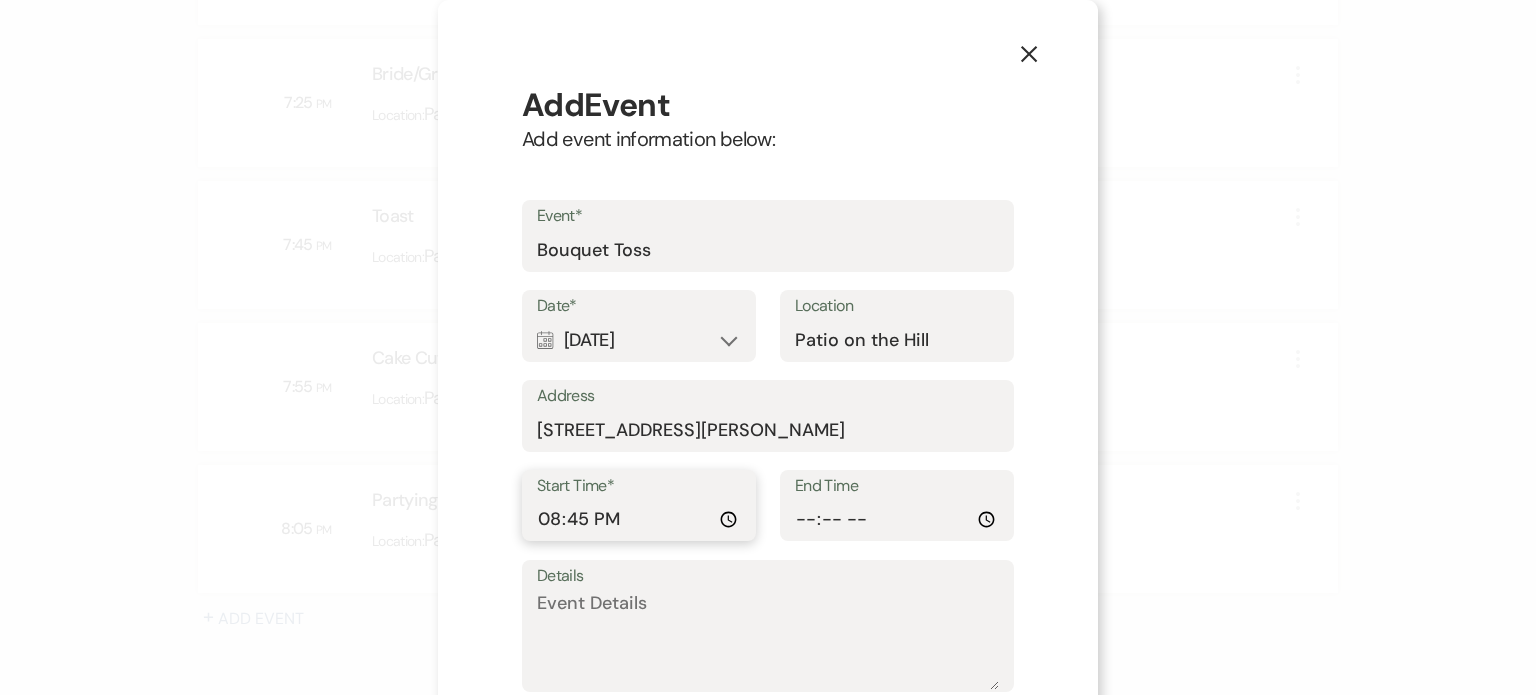 click on "20:45" at bounding box center [639, 519] 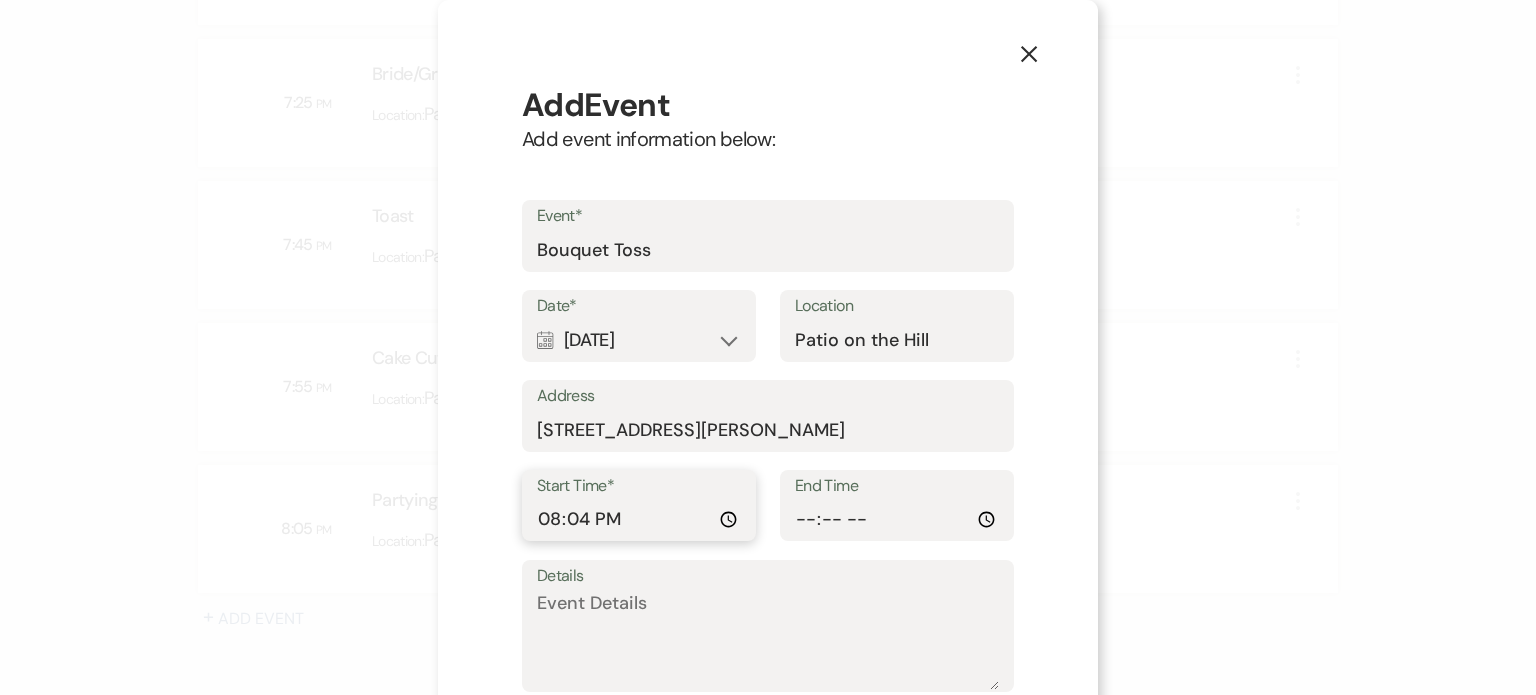 type on "20:40" 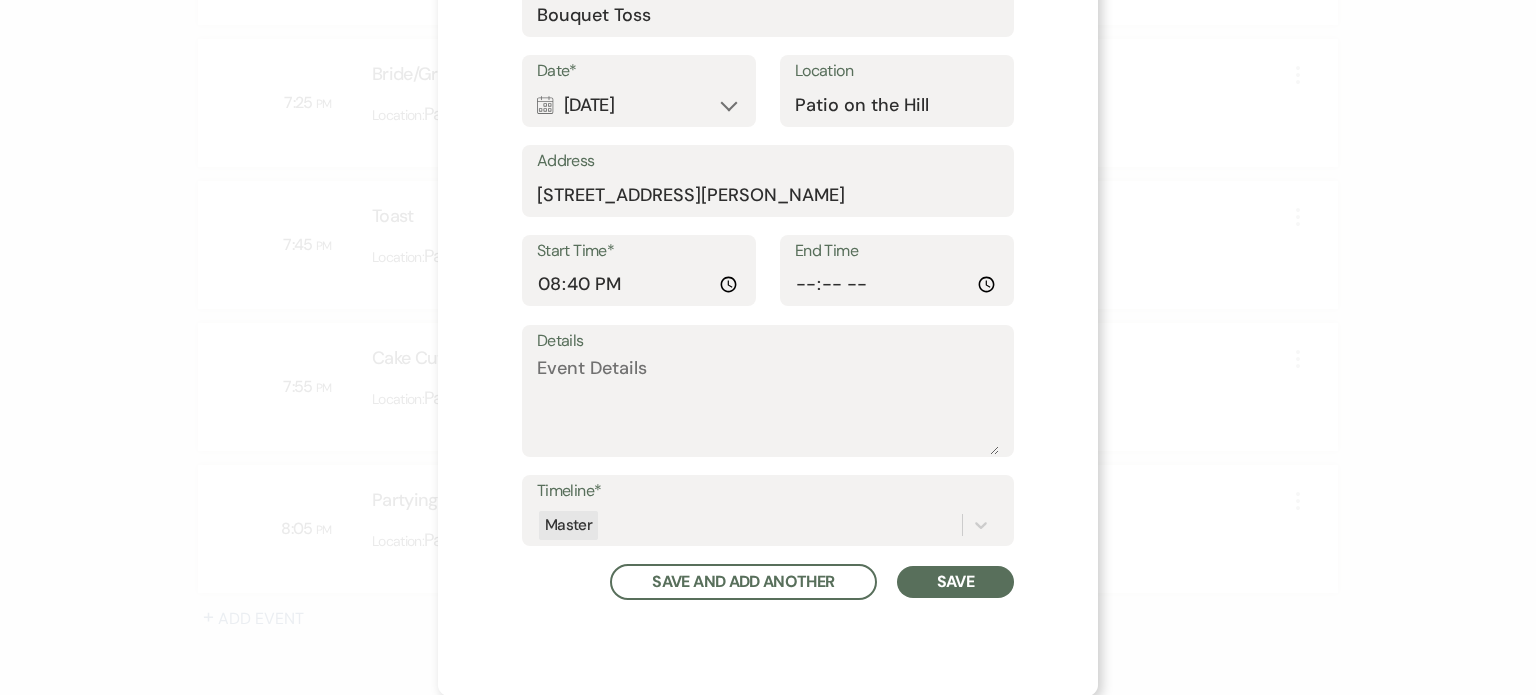 click on "Save" at bounding box center (955, 582) 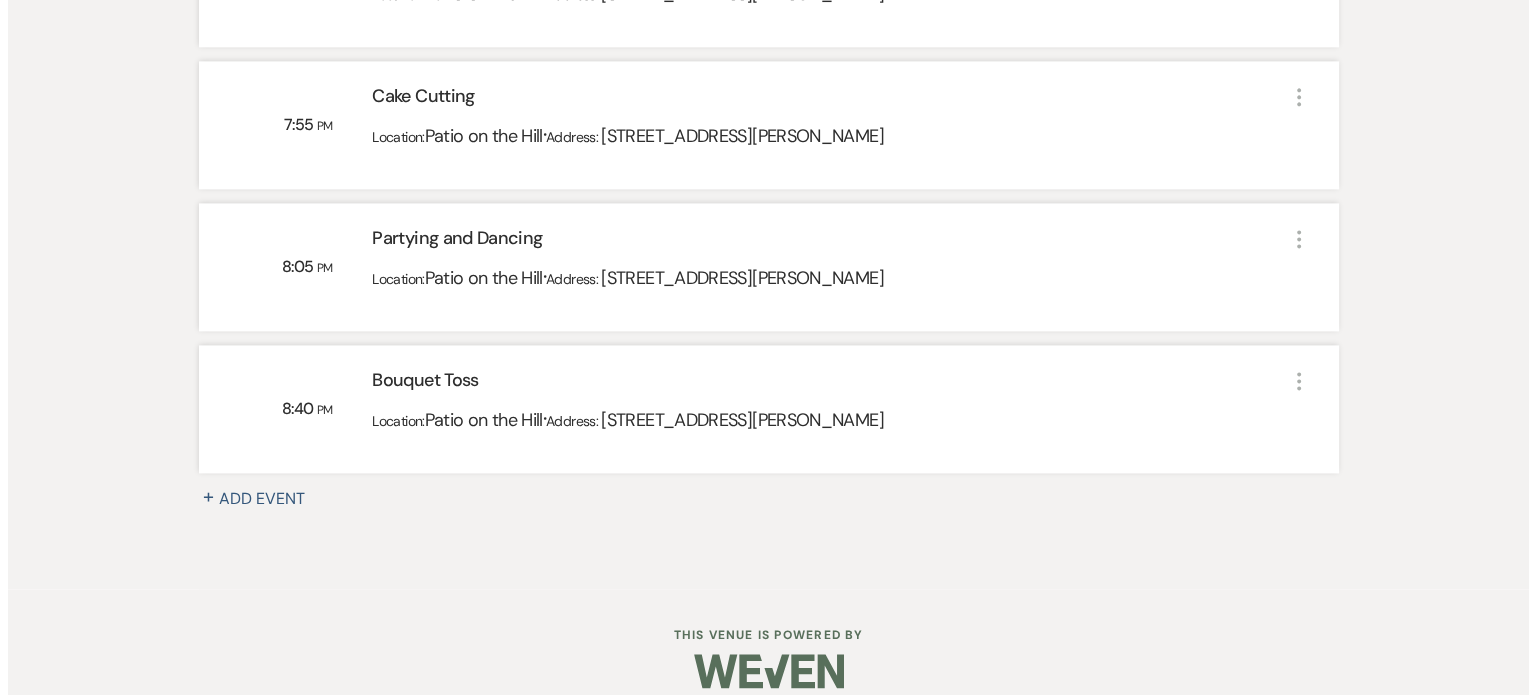 scroll, scrollTop: 2704, scrollLeft: 0, axis: vertical 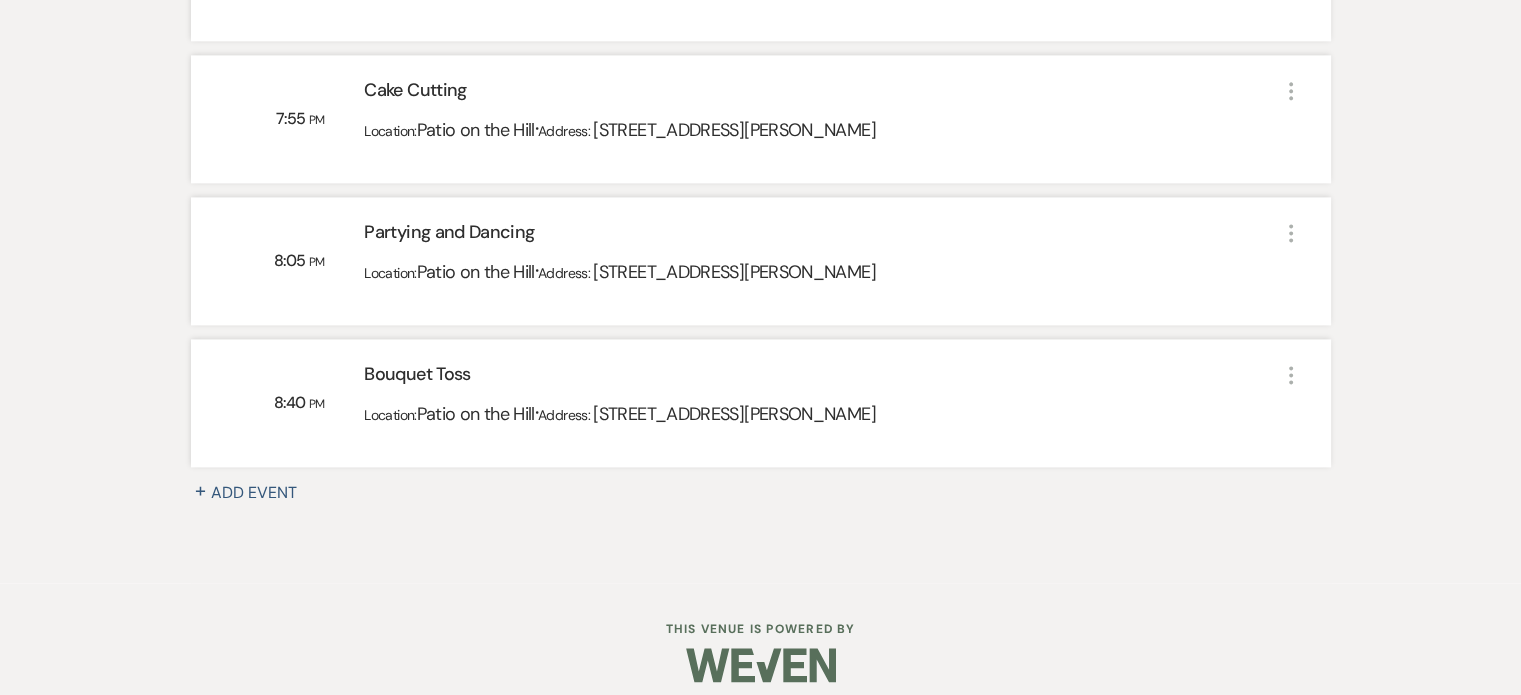 click on "+  Add Event" at bounding box center [256, 493] 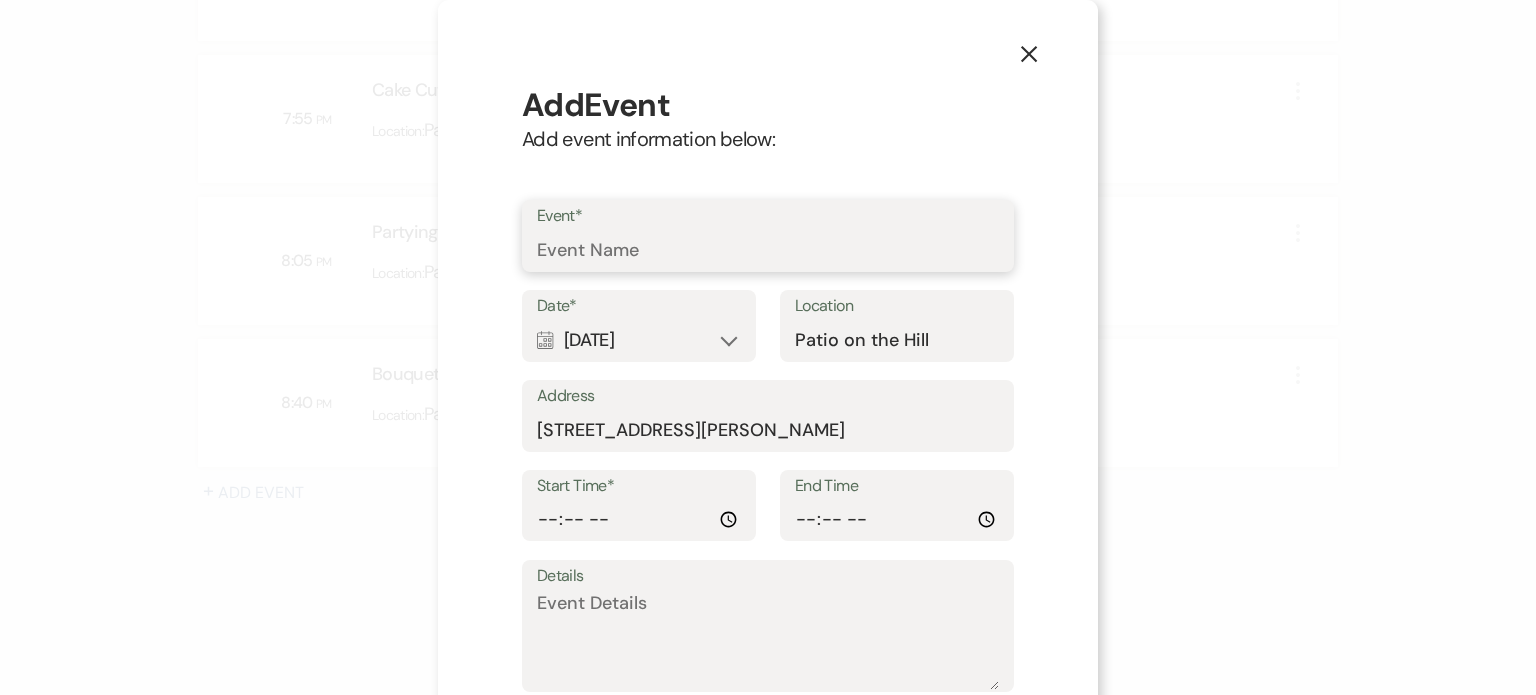 click on "Event*" at bounding box center [768, 250] 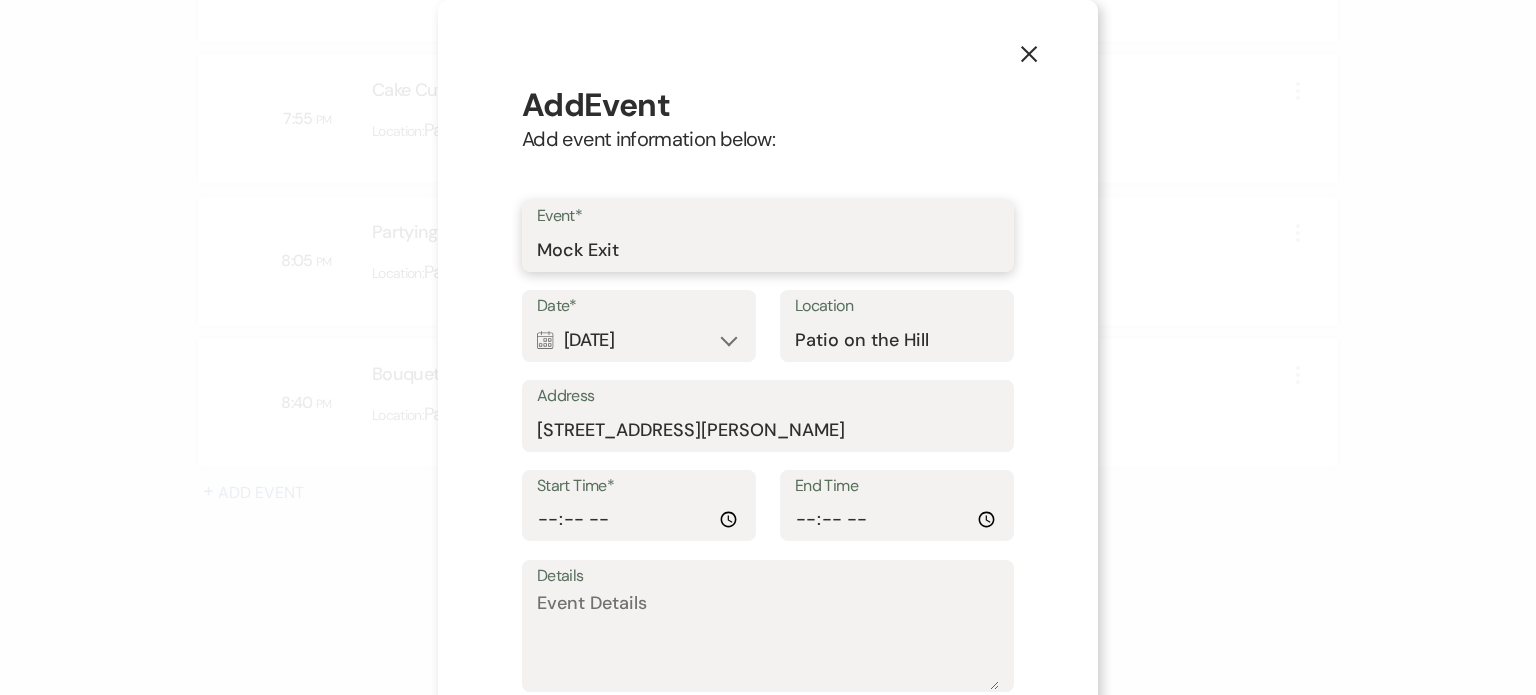 type on "Mock Exit" 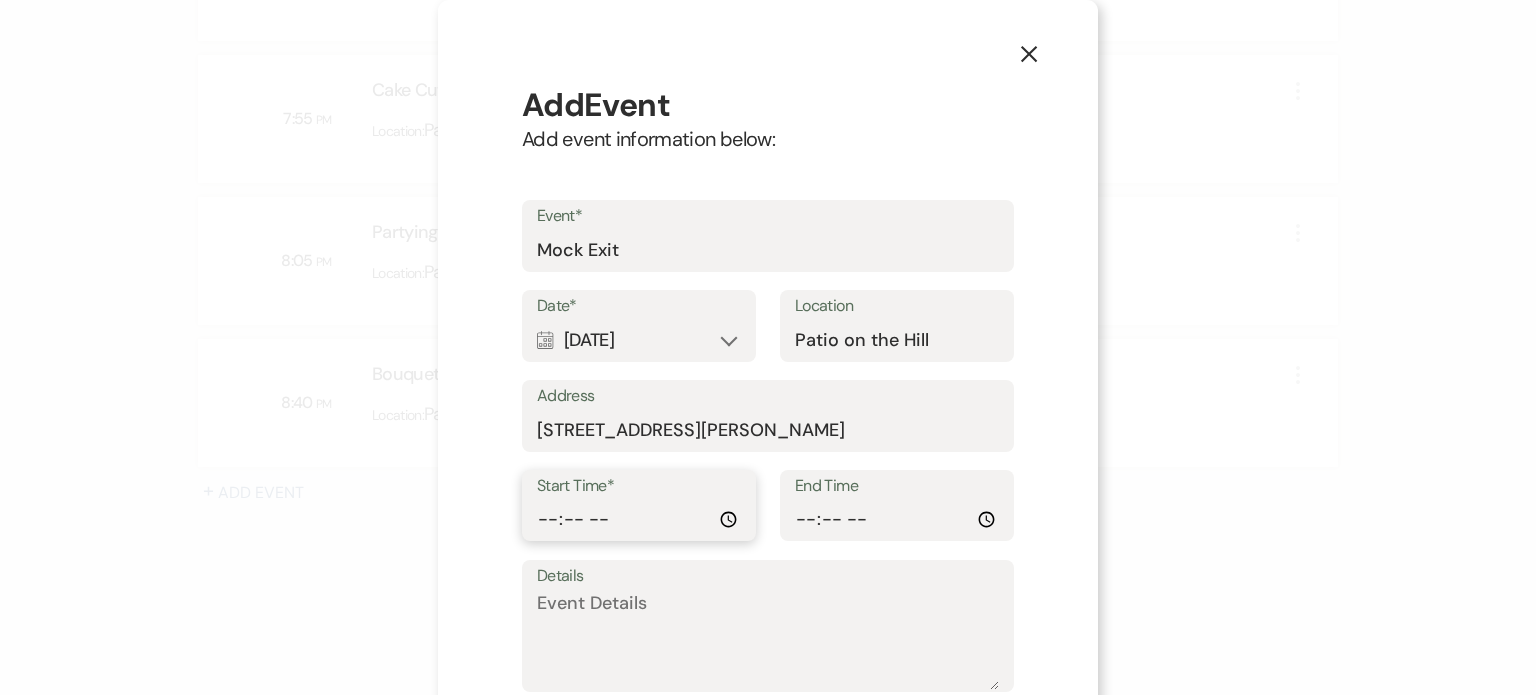 click on "Start Time*" at bounding box center (639, 519) 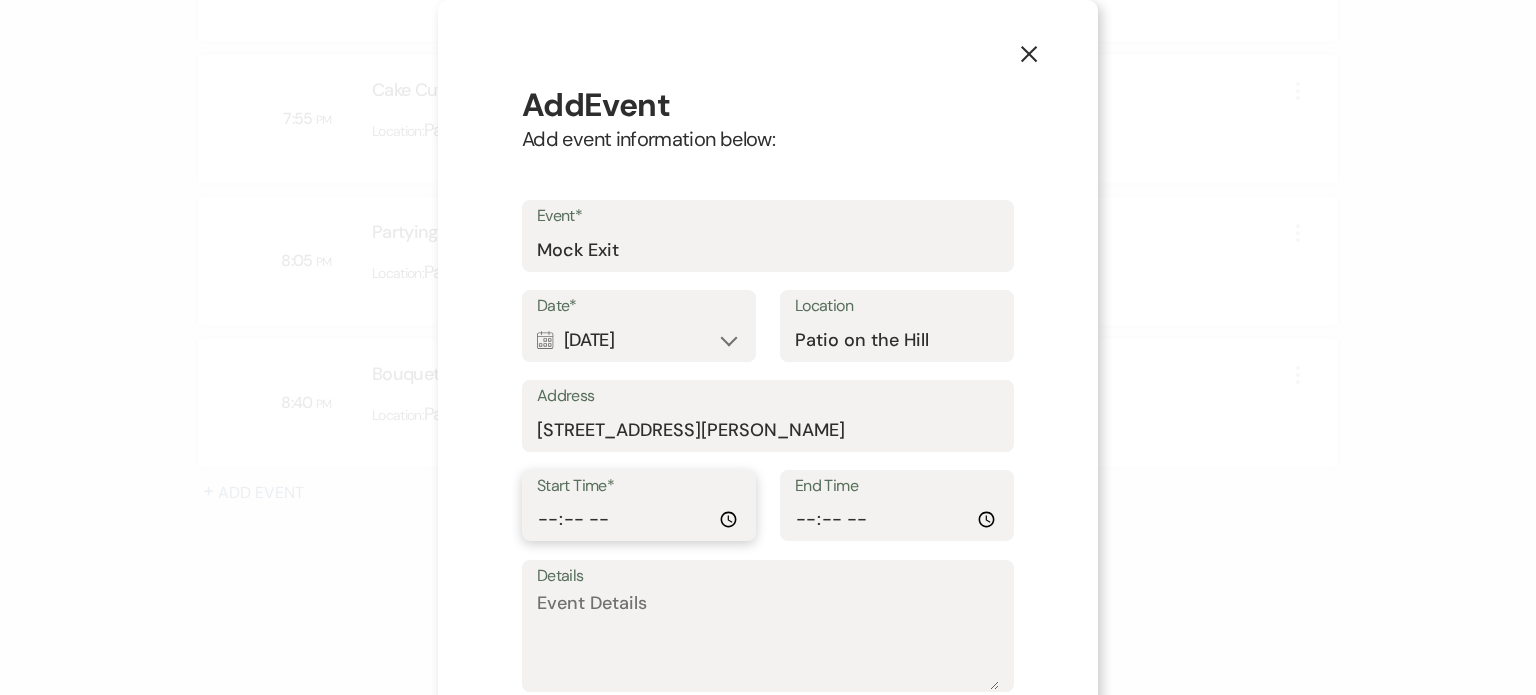 type on "20:50" 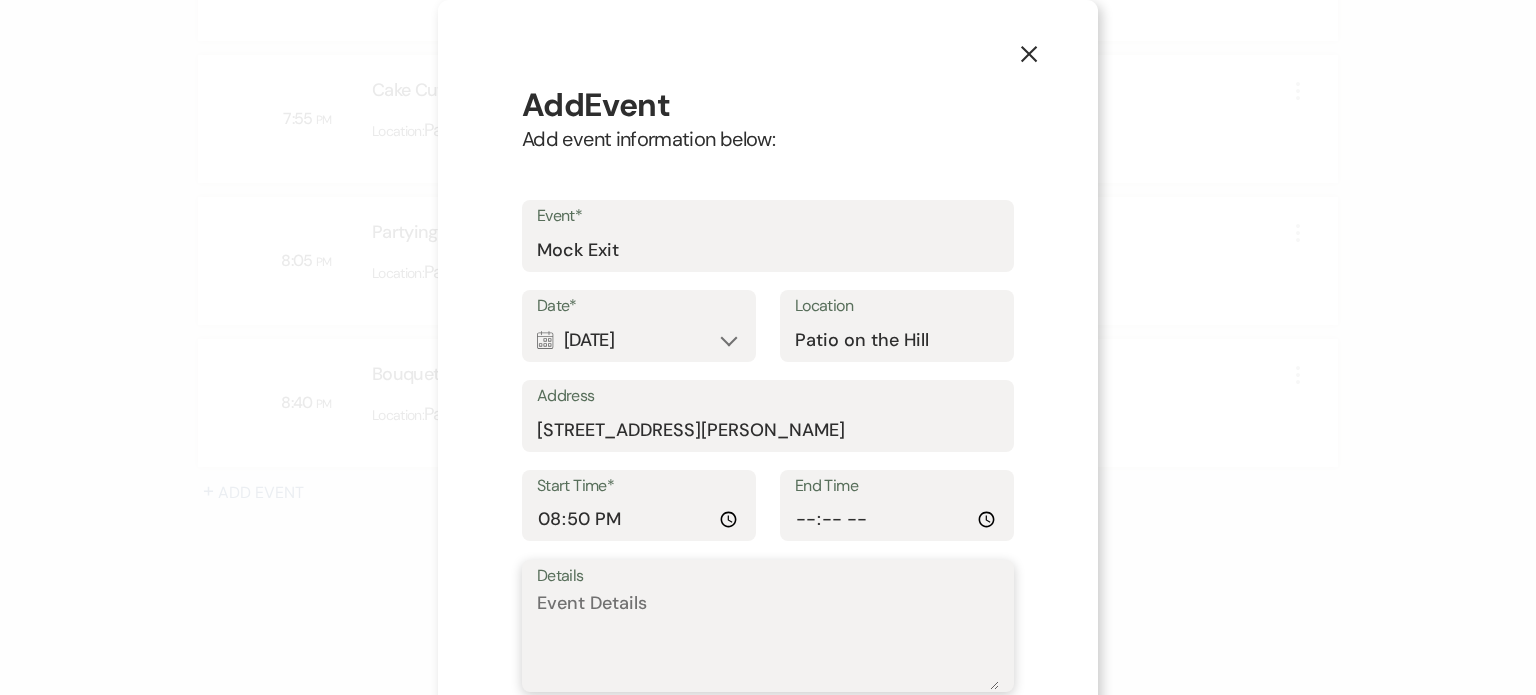 click on "Details" at bounding box center [768, 640] 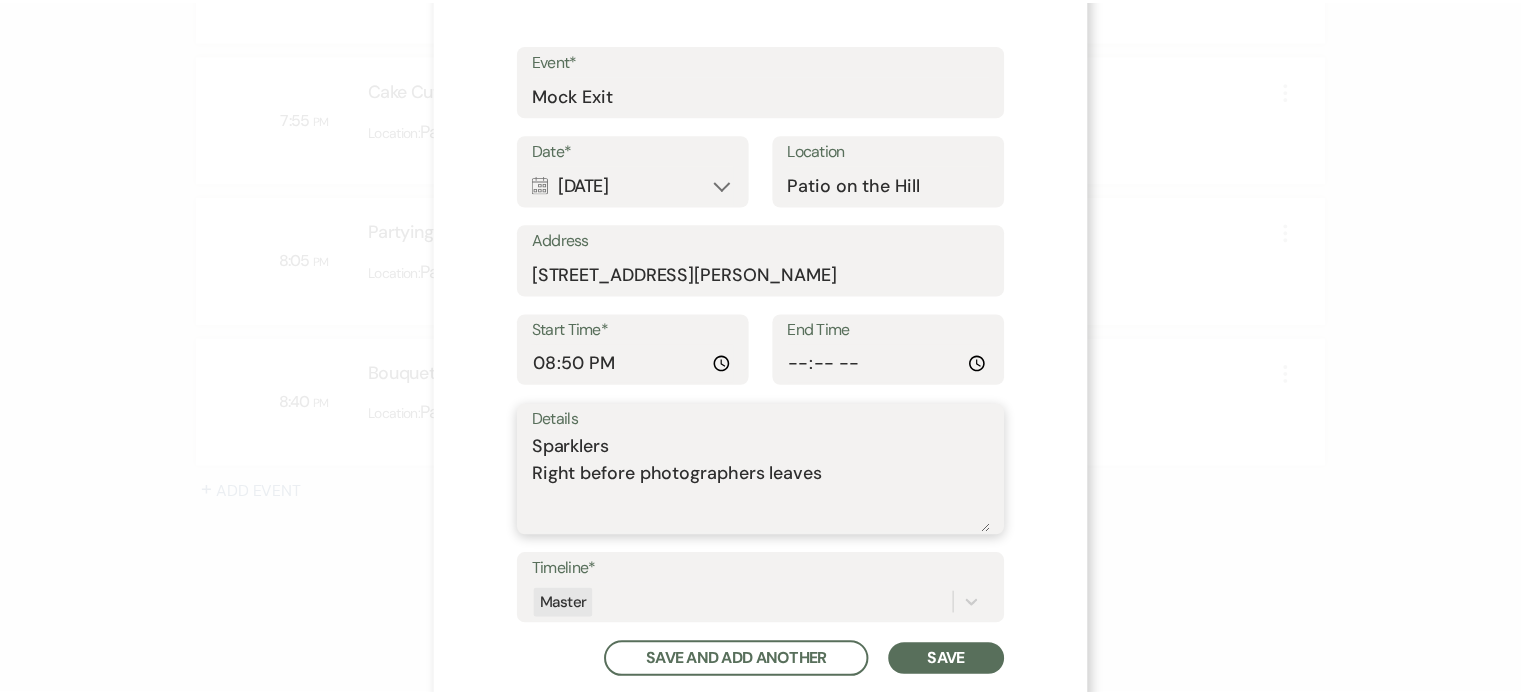 scroll, scrollTop: 179, scrollLeft: 0, axis: vertical 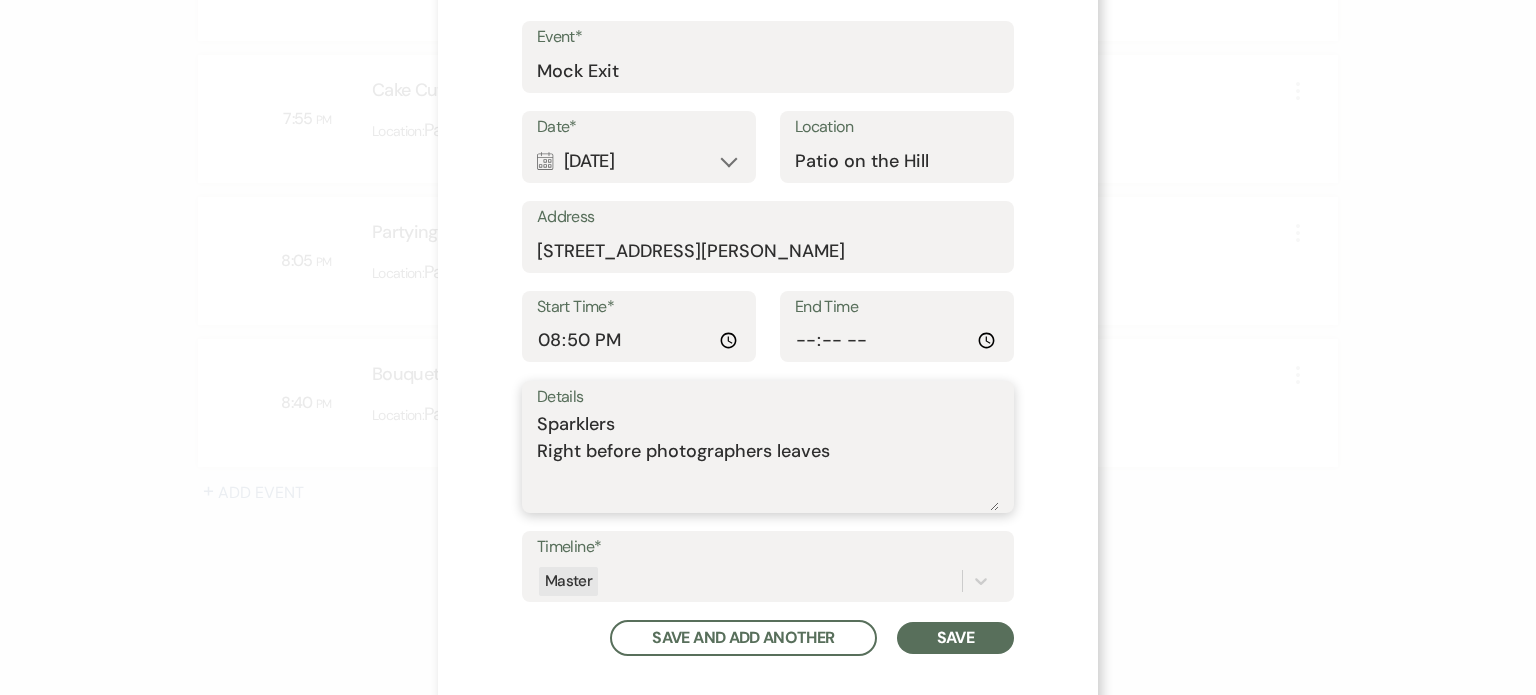 type on "Sparklers
Right before photographers leaves" 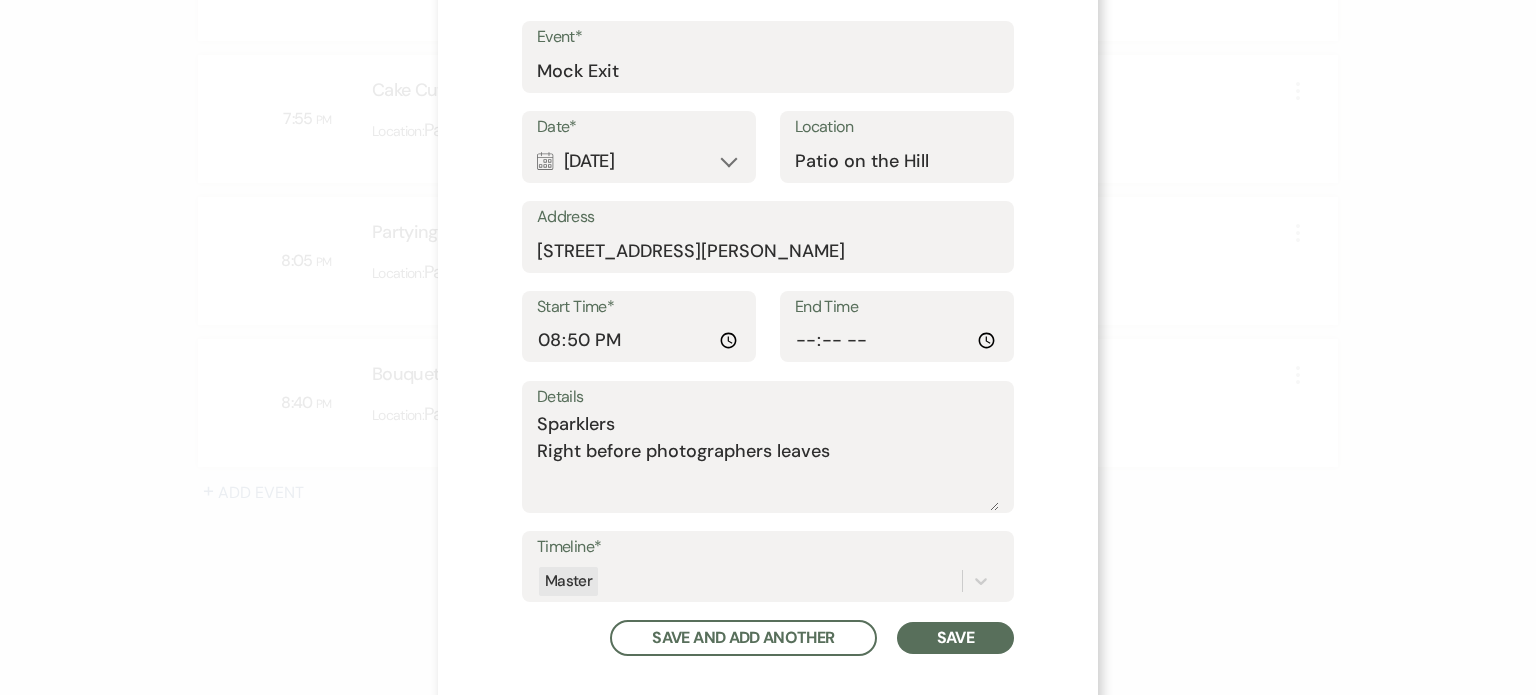 click on "Save" at bounding box center (955, 638) 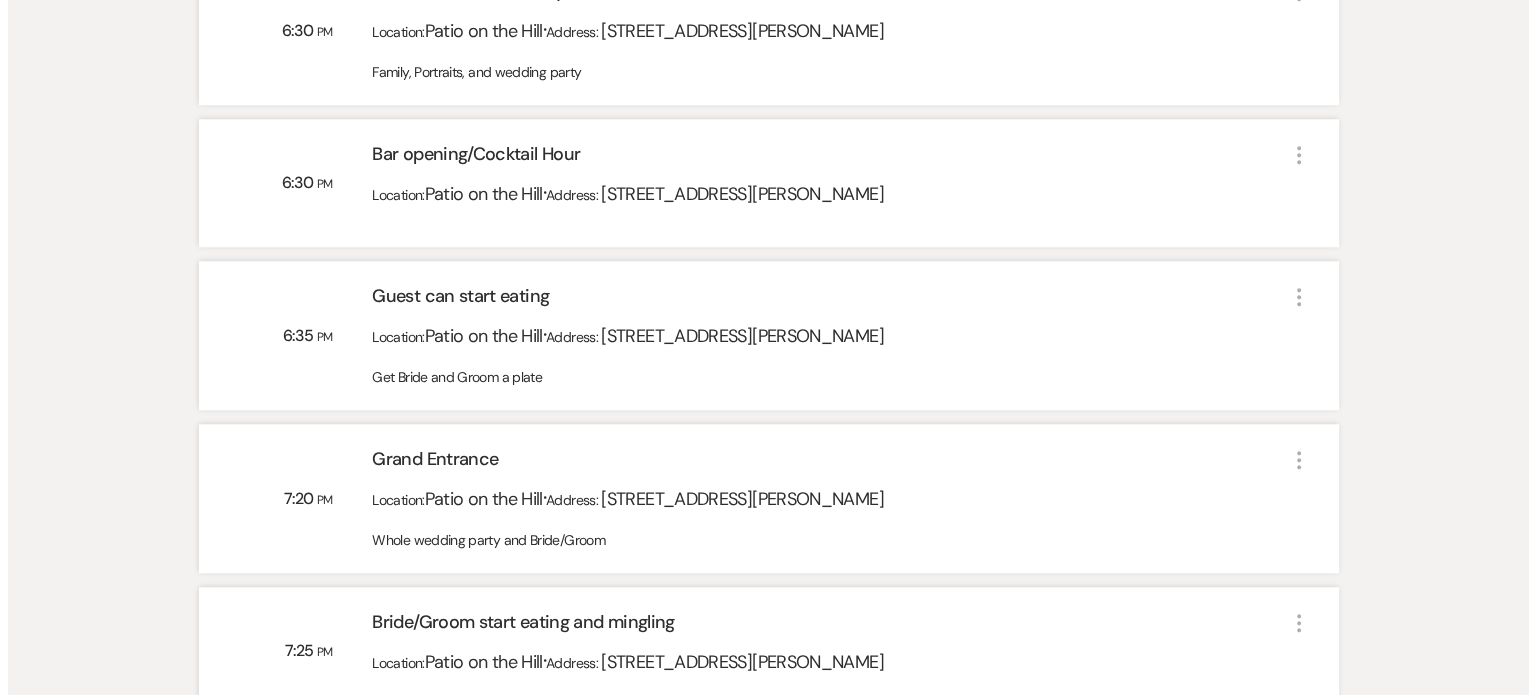 scroll, scrollTop: 1892, scrollLeft: 0, axis: vertical 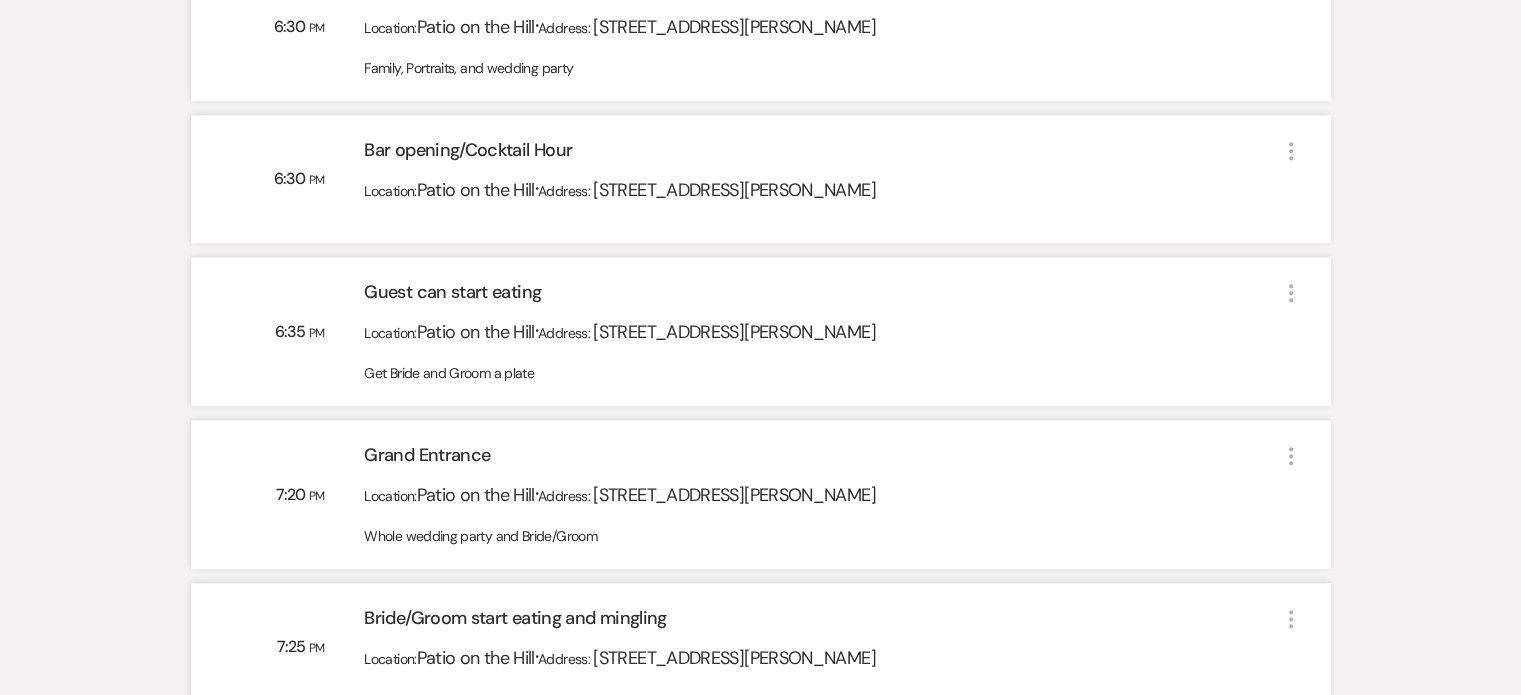 click on "More" 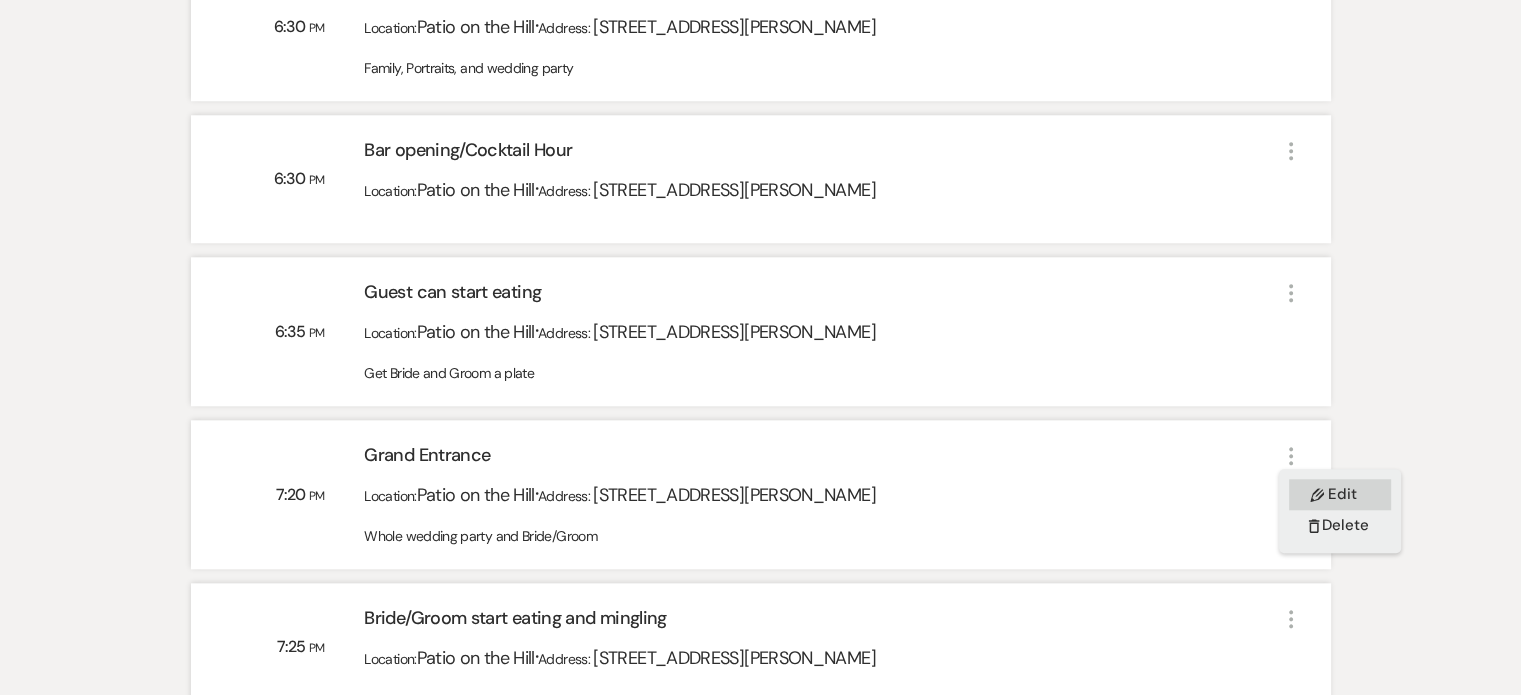 click on "Pencil  Edit" at bounding box center [1340, 494] 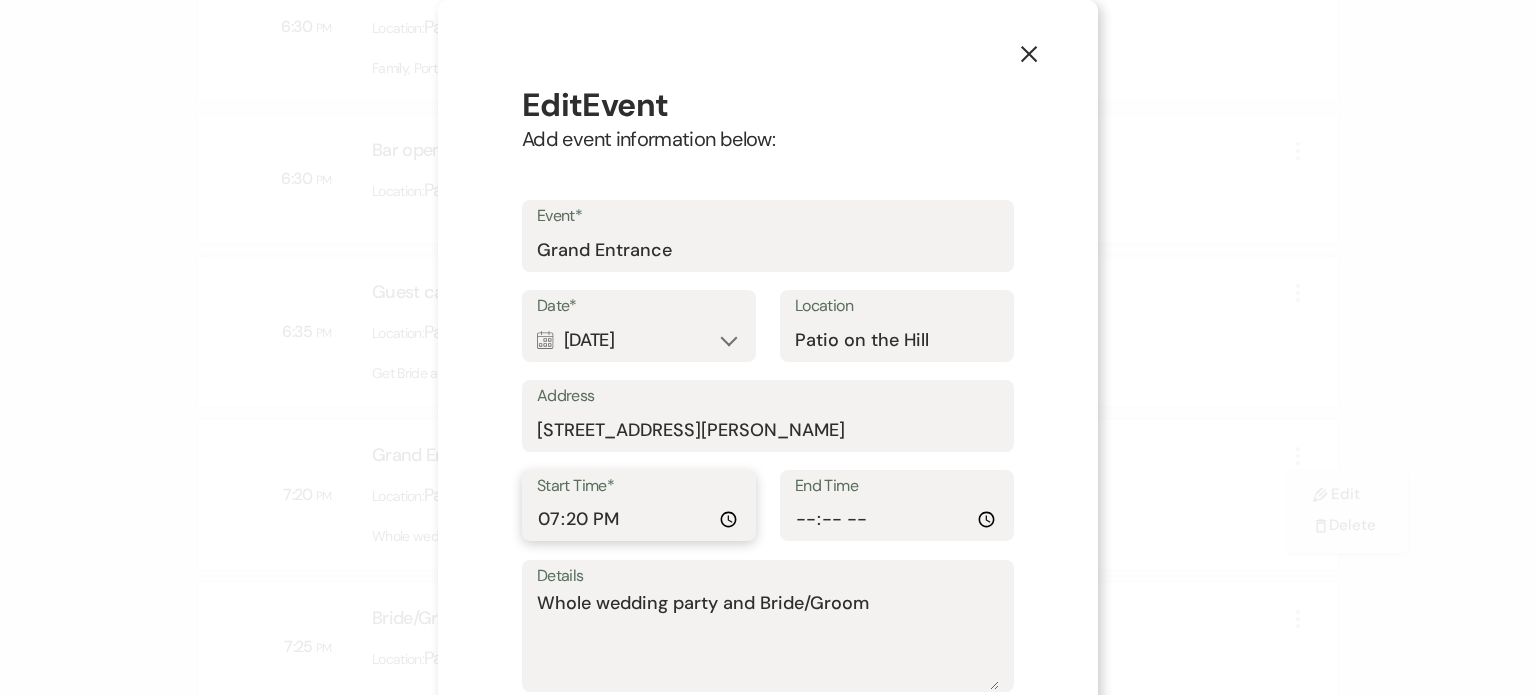 click on "19:20:00" at bounding box center (639, 519) 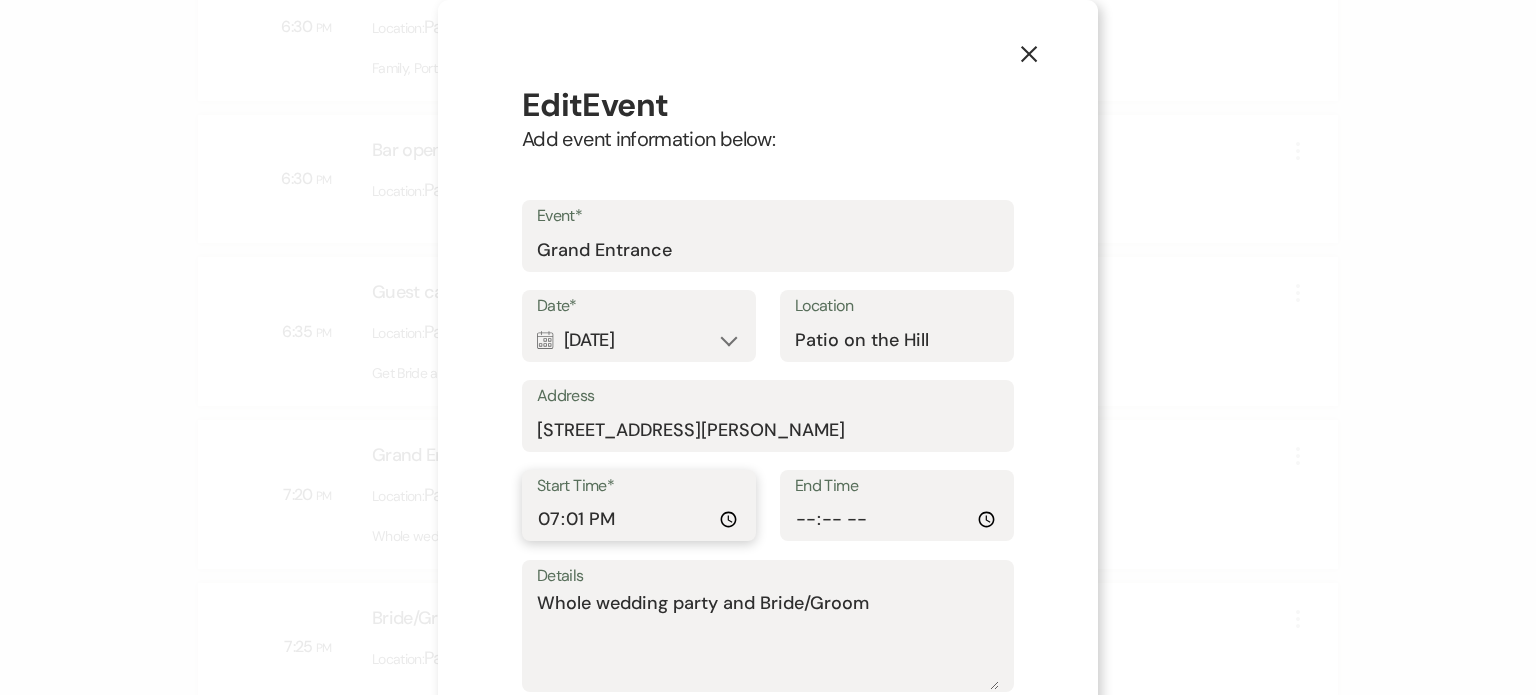 type on "19:15" 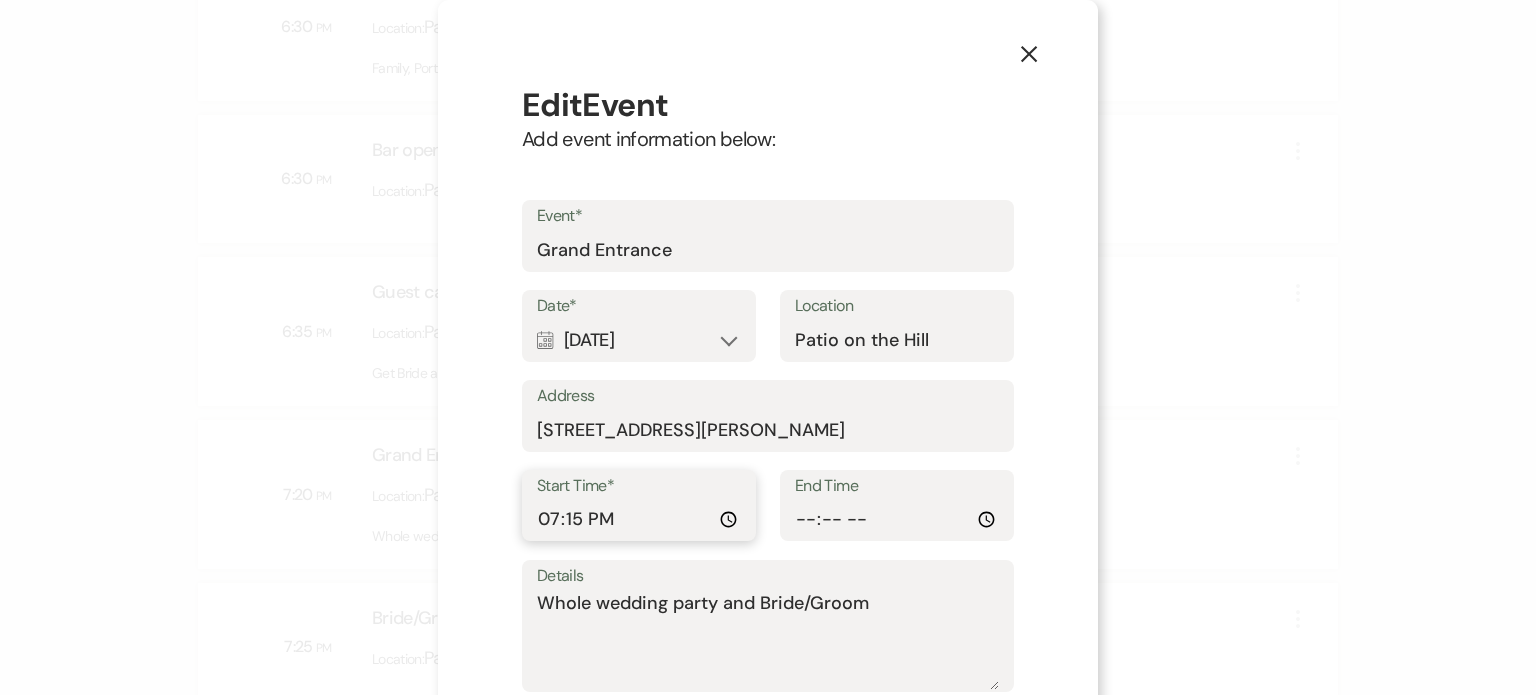 scroll, scrollTop: 232, scrollLeft: 0, axis: vertical 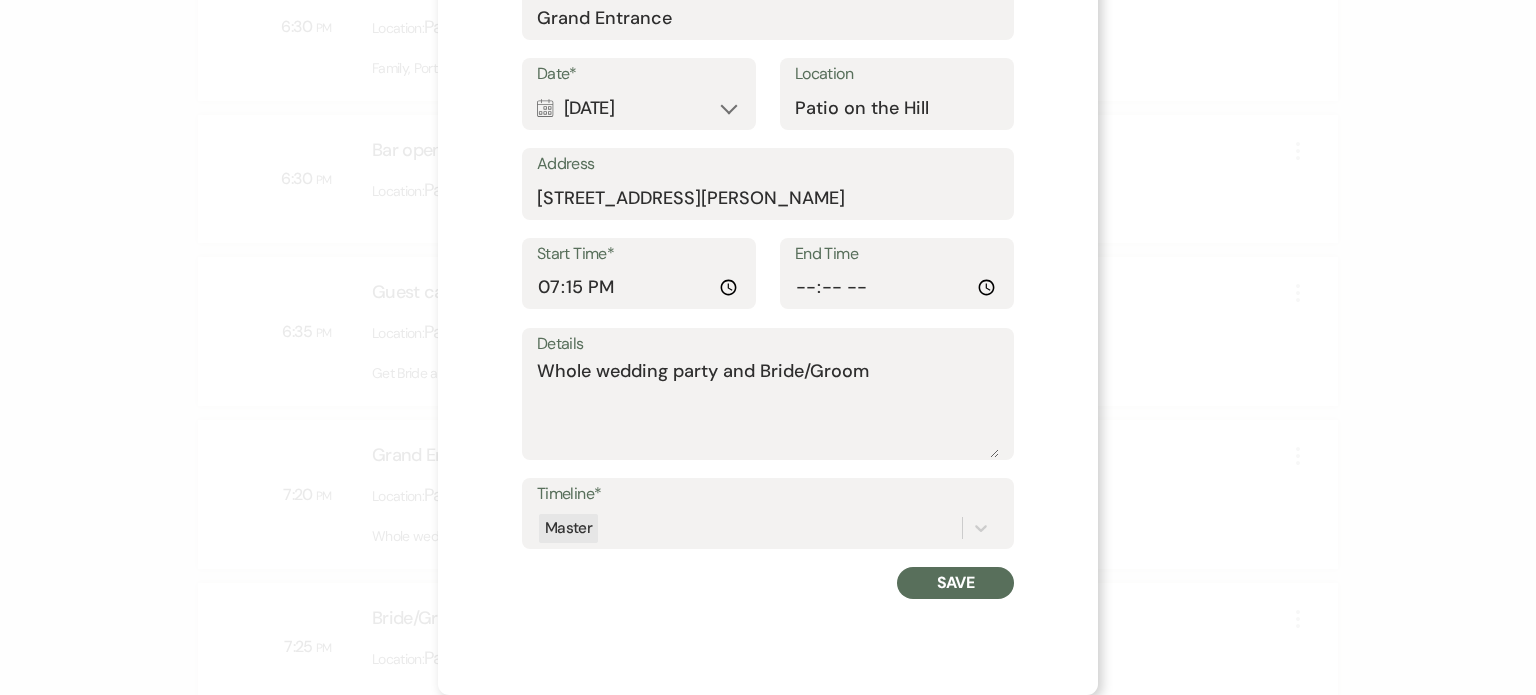 click on "Edit  Event Add event information below: Event* Grand Entrance Date* Calendar [DATE] Expand Location Patio on the Hill Address [STREET_ADDRESS][PERSON_NAME] Start Time* 19:15 End Time Details Whole wedding party and Bride/Groom Timeline* Master Save" at bounding box center (768, 225) 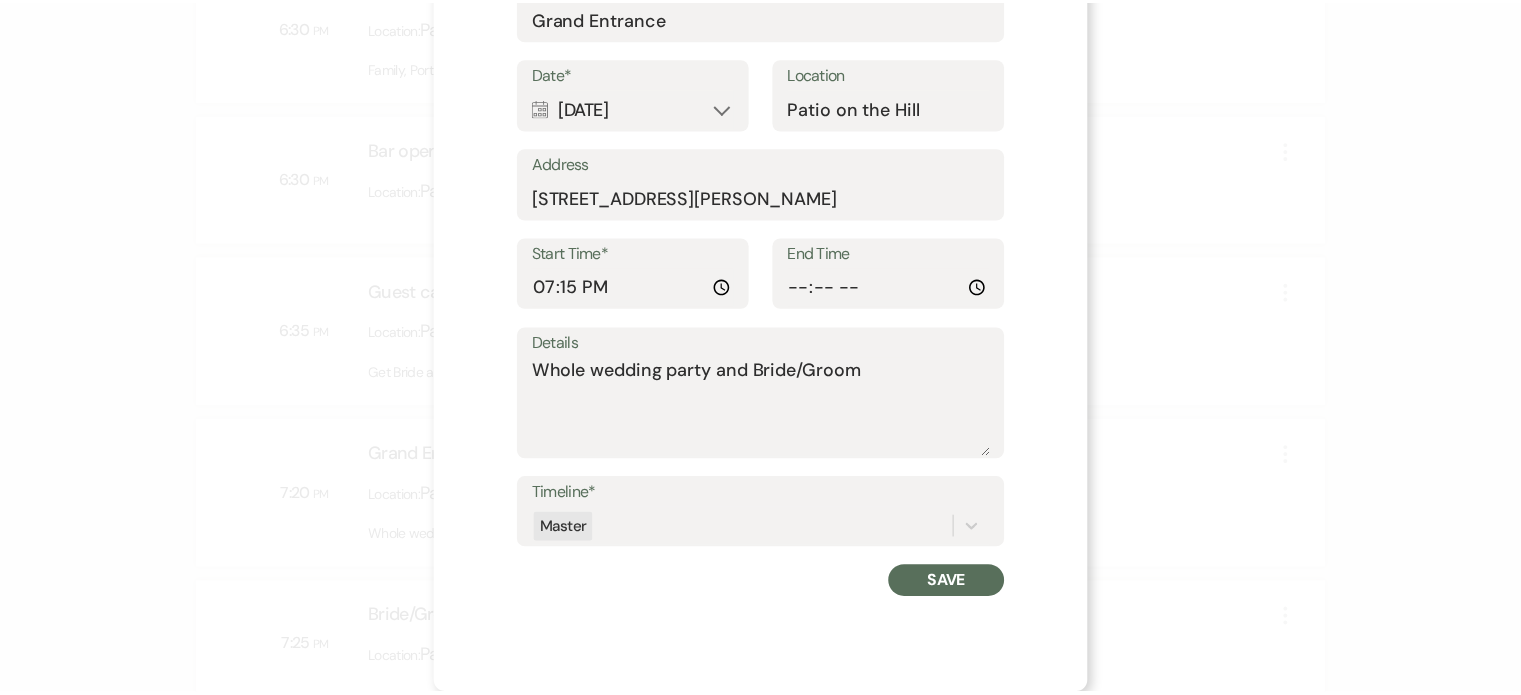 scroll, scrollTop: 257, scrollLeft: 0, axis: vertical 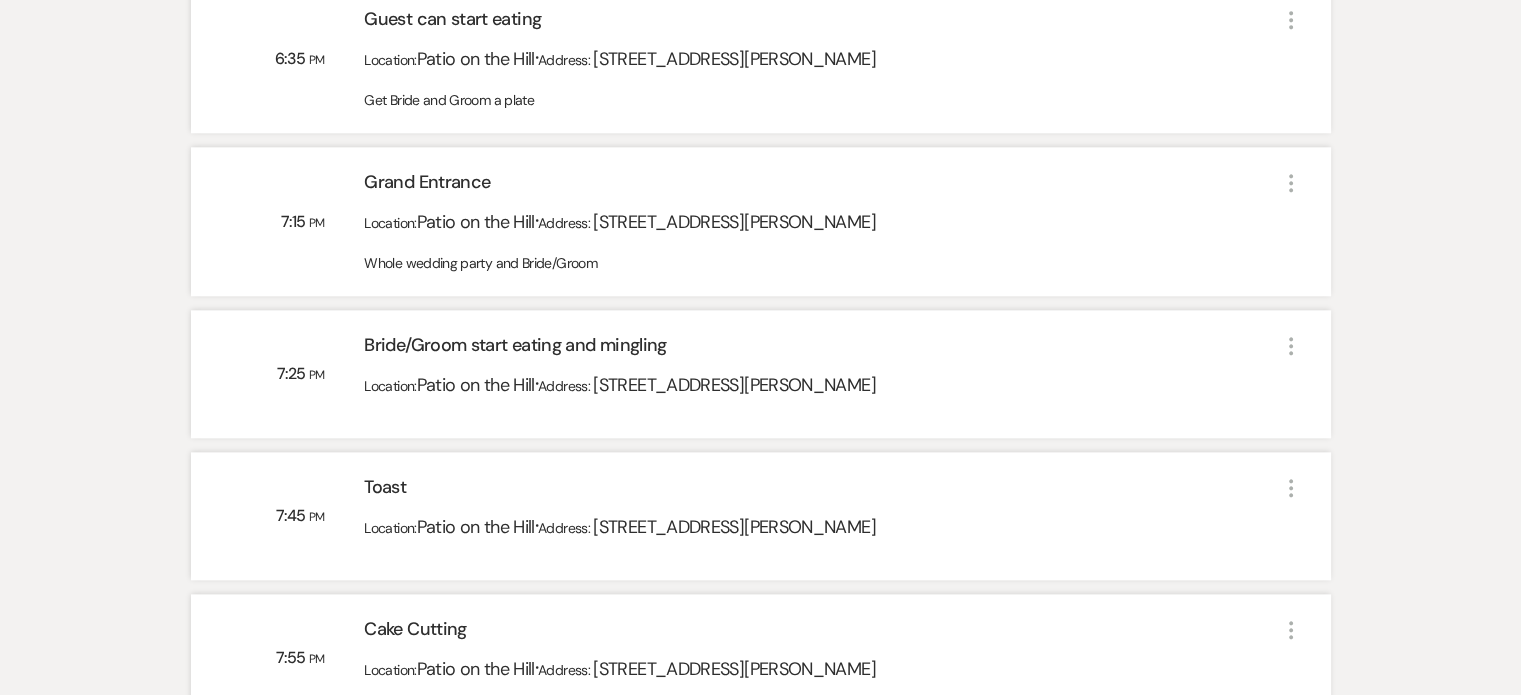 click on "More" 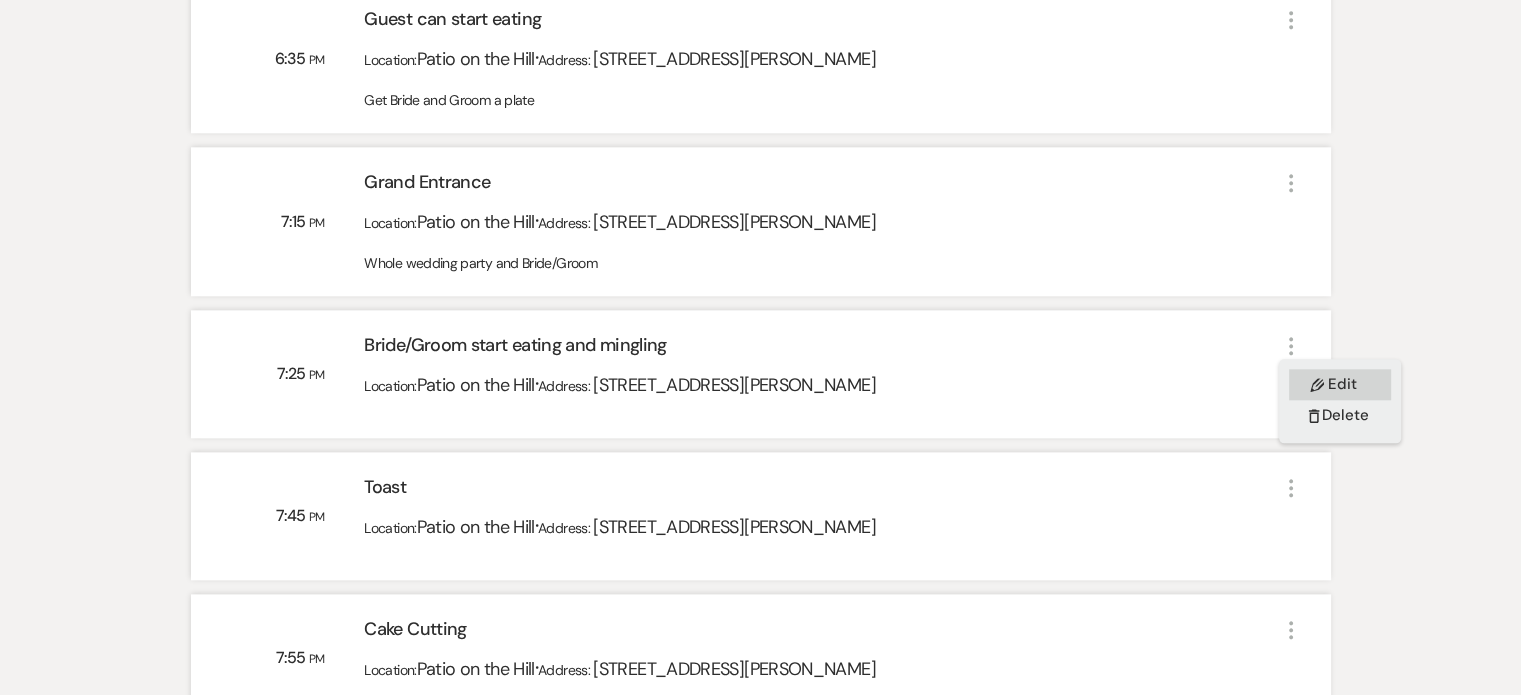 click on "Pencil  Edit" at bounding box center (1340, 384) 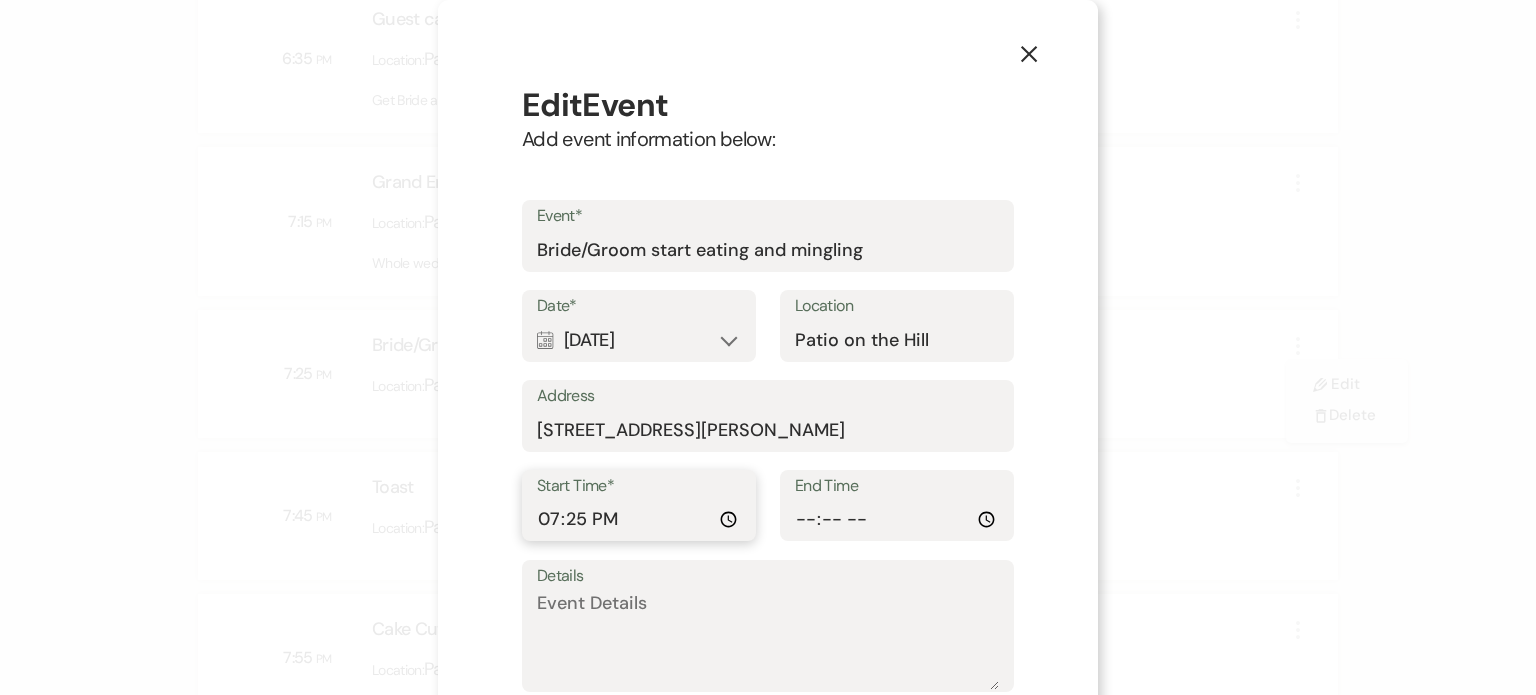 click on "19:25:00" at bounding box center (639, 519) 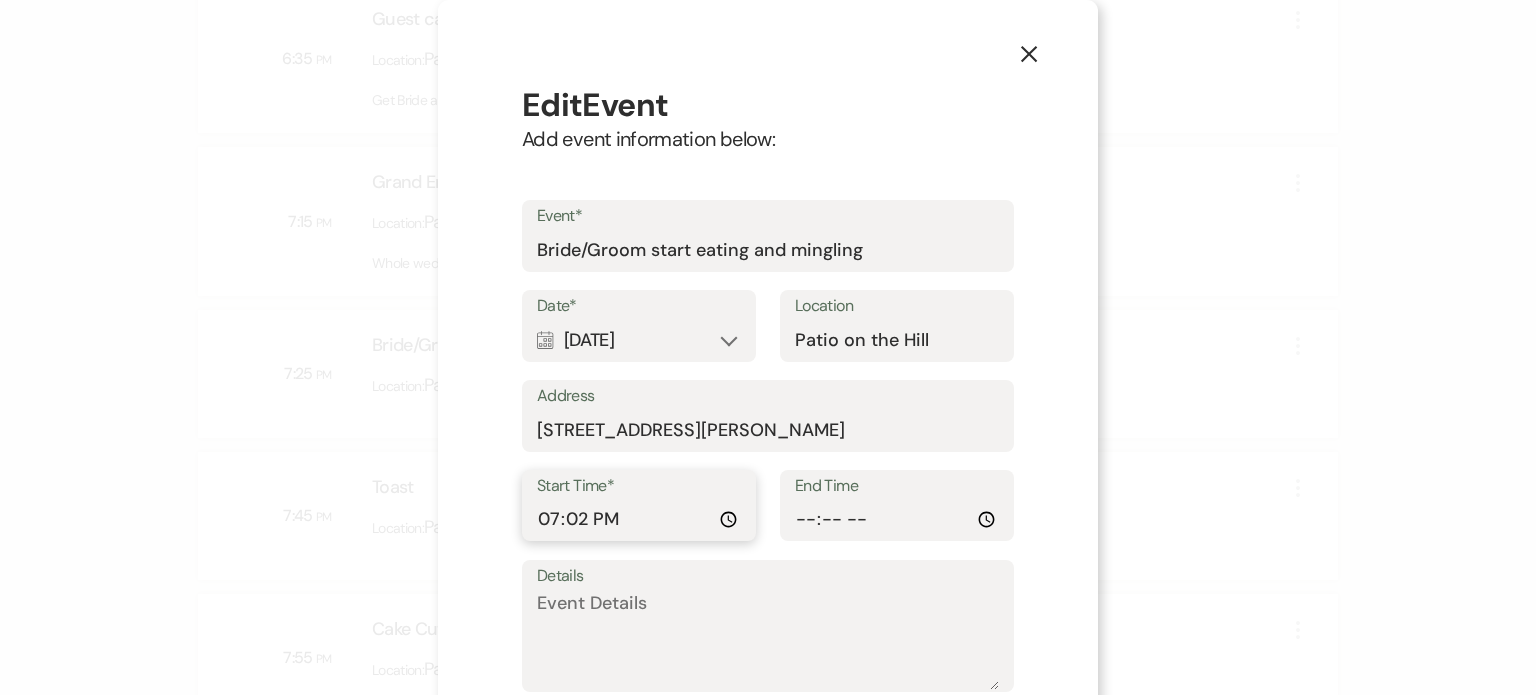 click on "19:02" at bounding box center [639, 519] 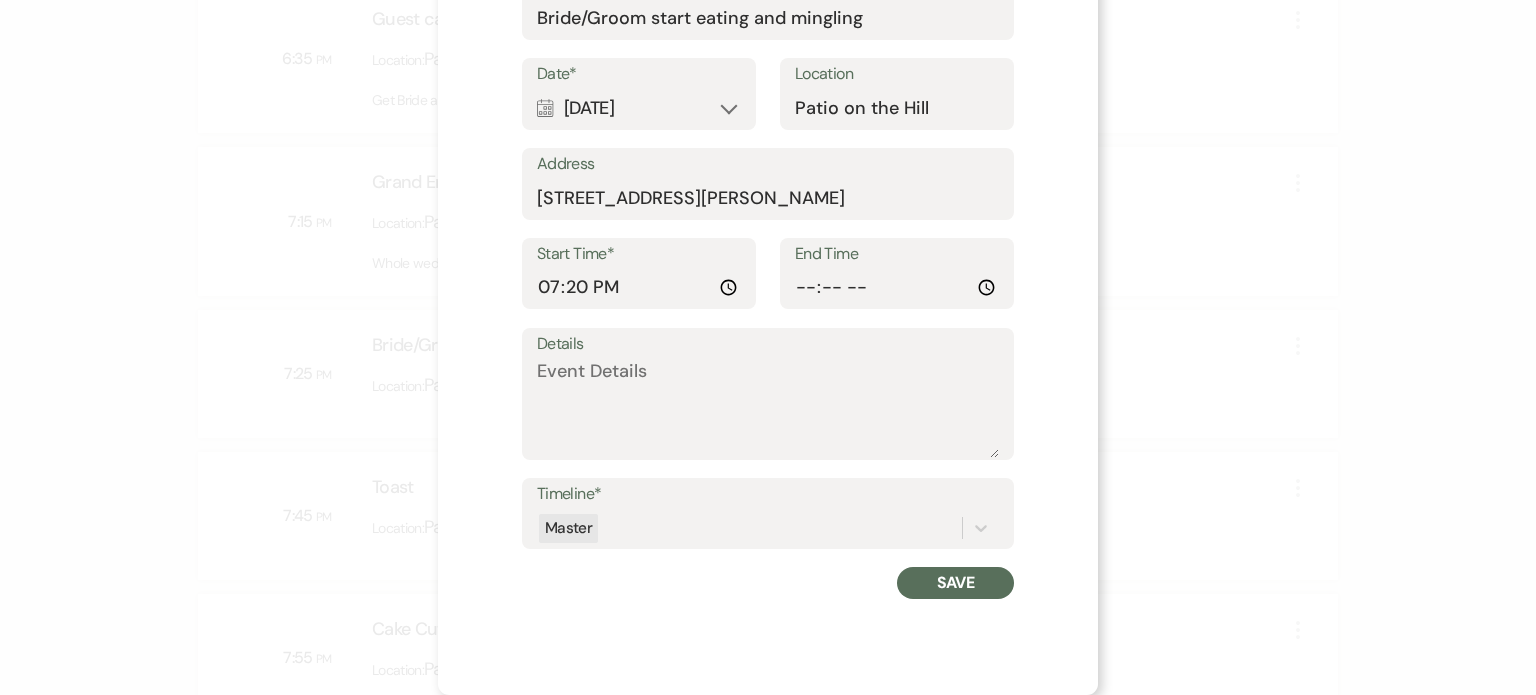 click on "Save" at bounding box center (955, 583) 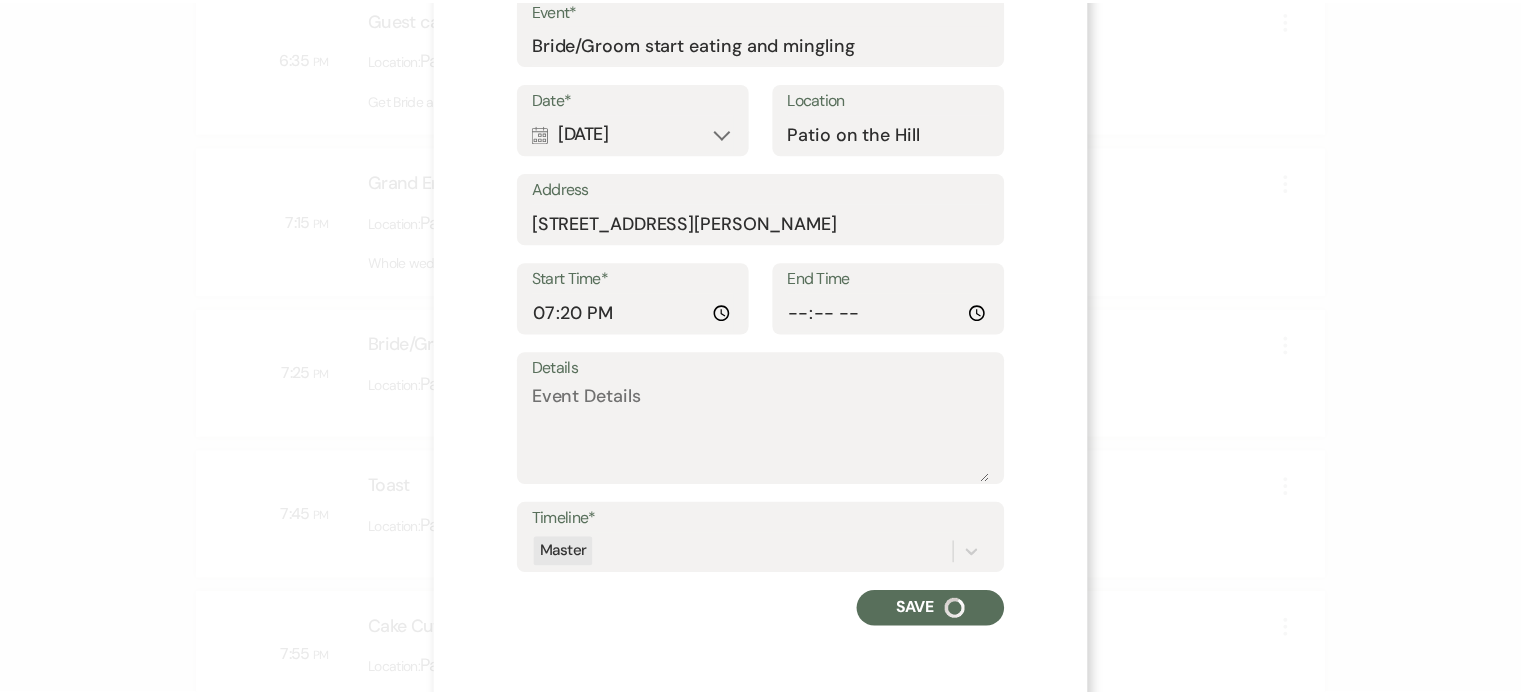 scroll, scrollTop: 257, scrollLeft: 0, axis: vertical 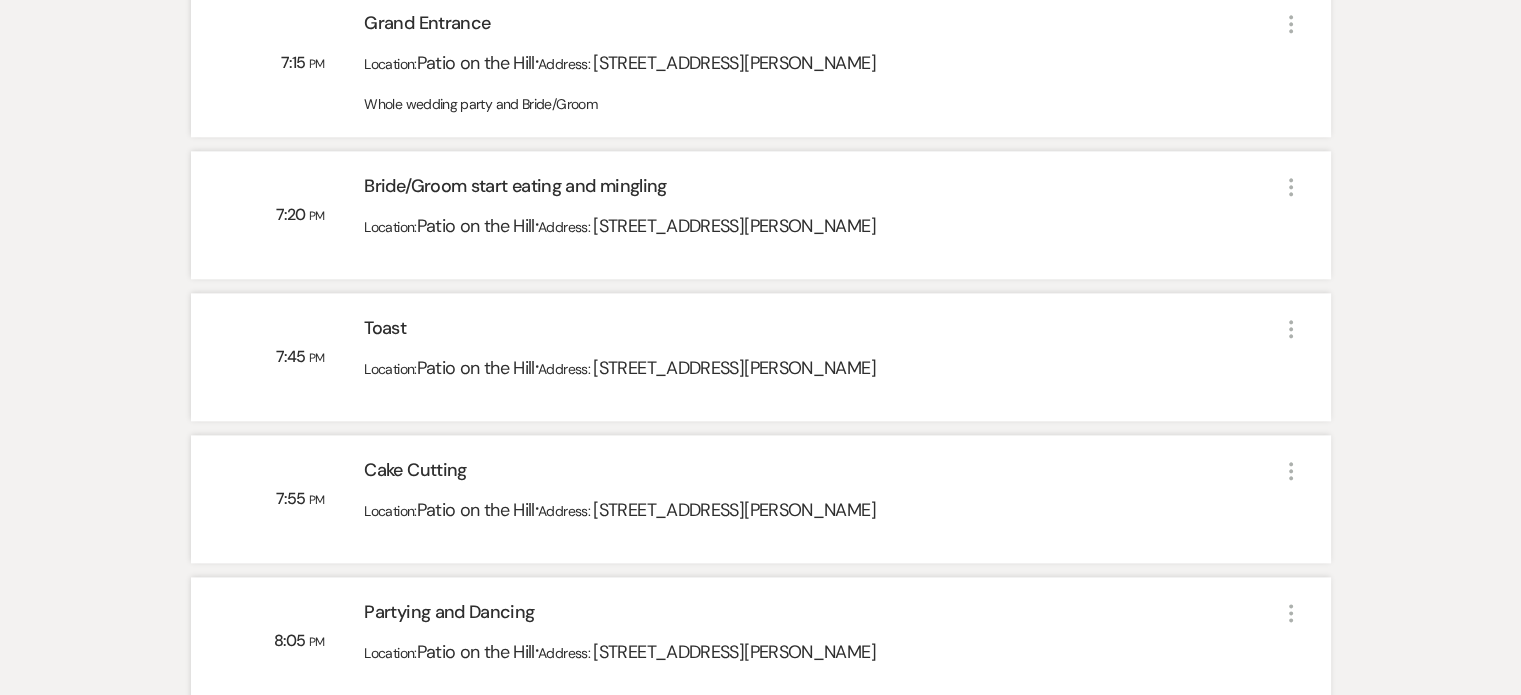 click on "More" 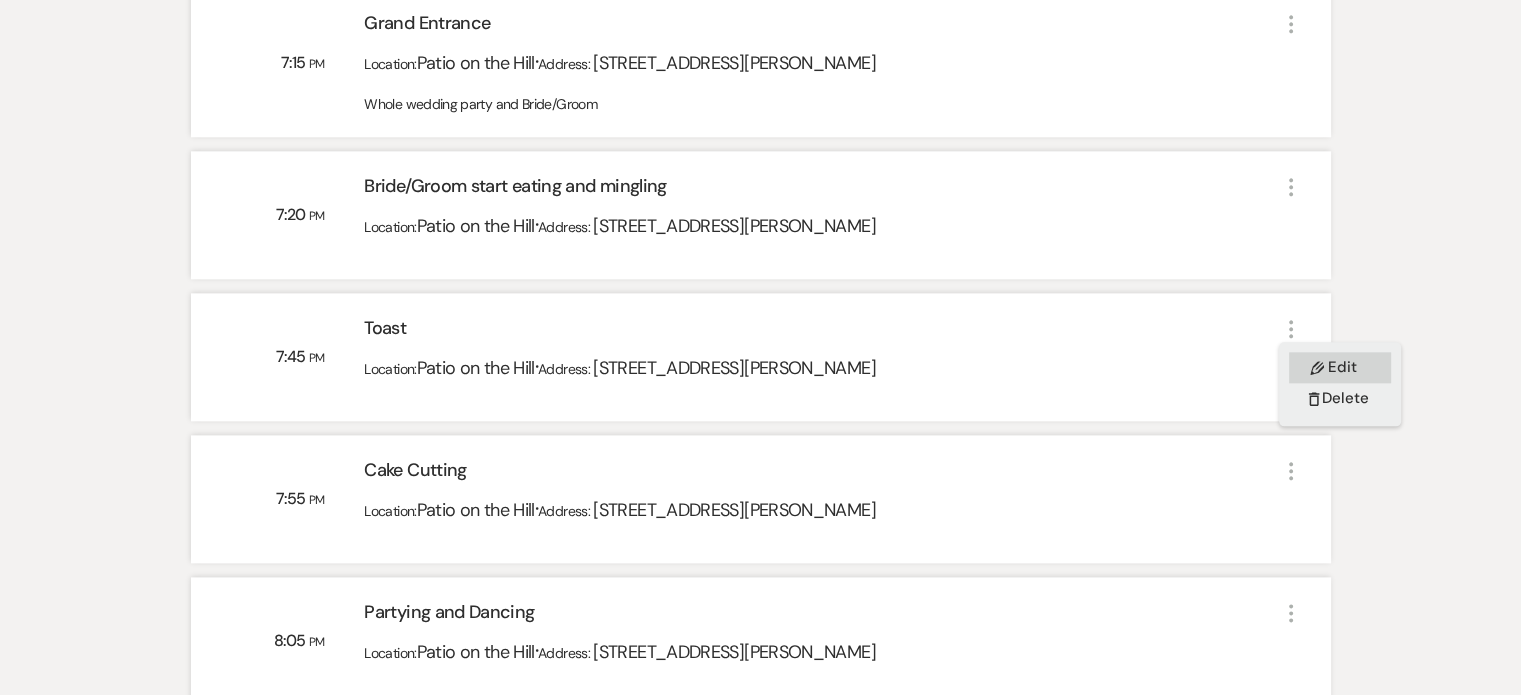 click on "Pencil  Edit" at bounding box center (1340, 367) 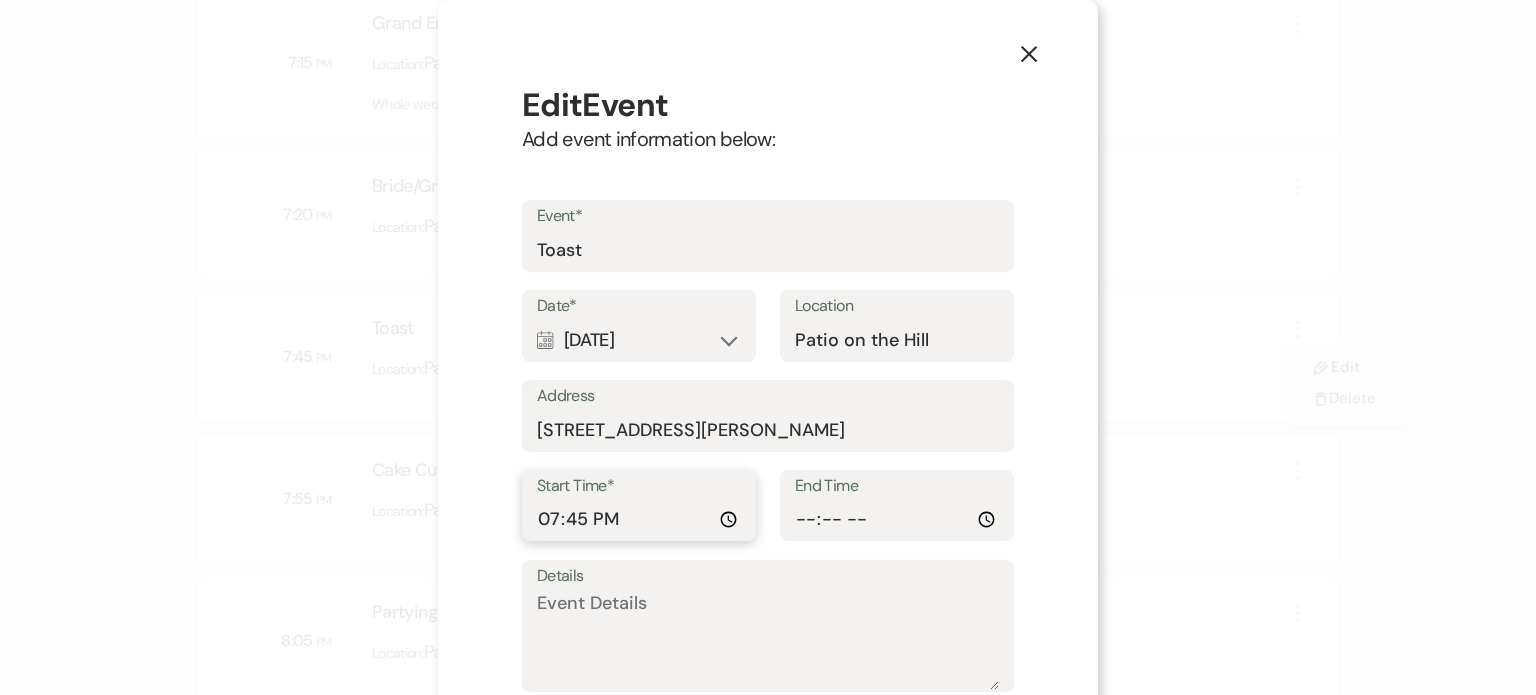 click on "19:45:00" at bounding box center [639, 519] 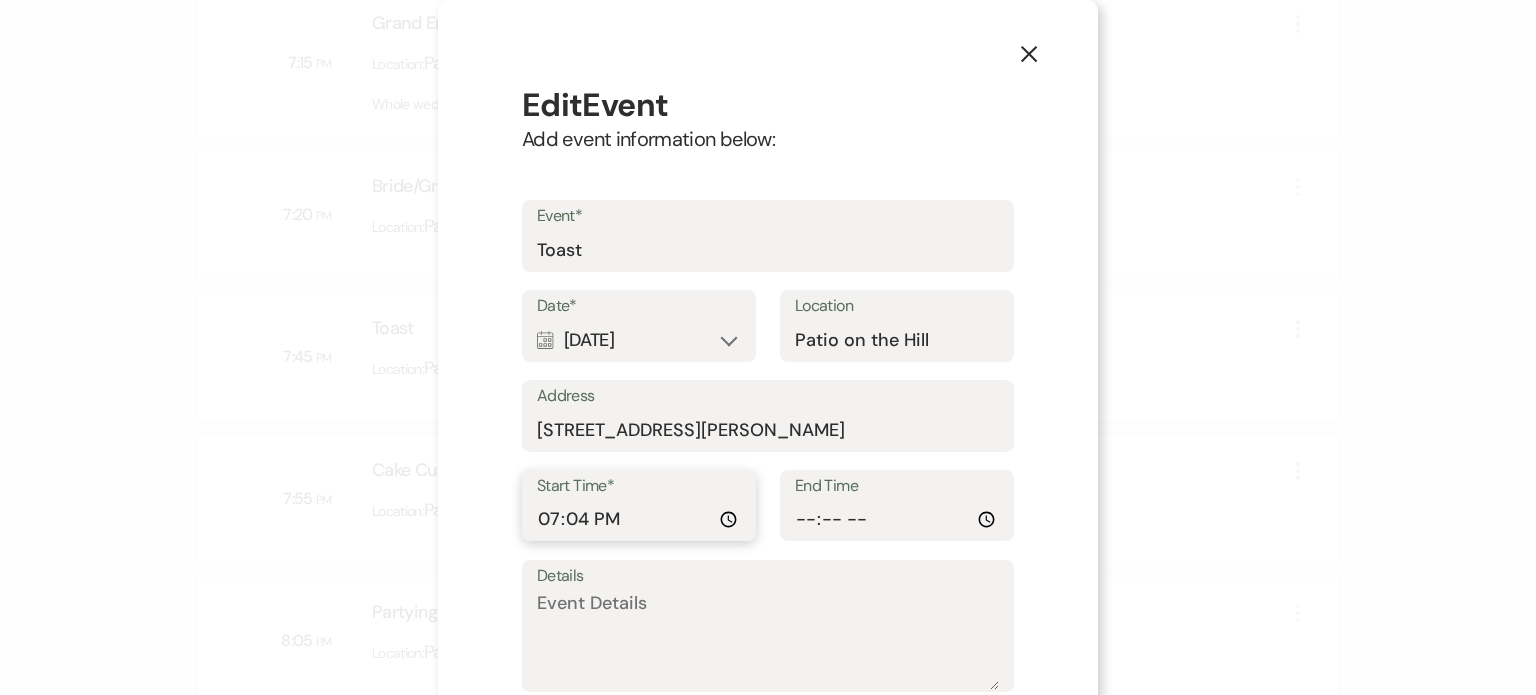 type on "19:40" 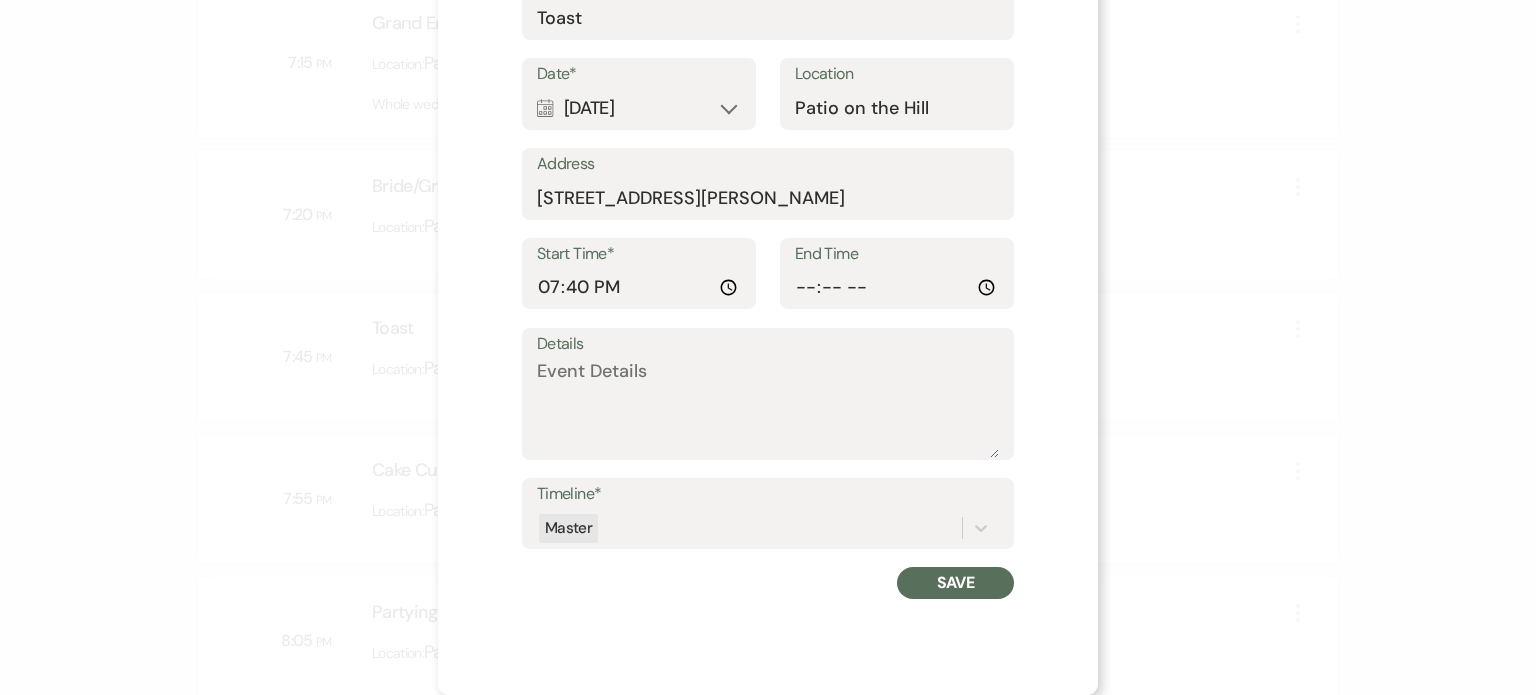 click on "Save" at bounding box center (955, 583) 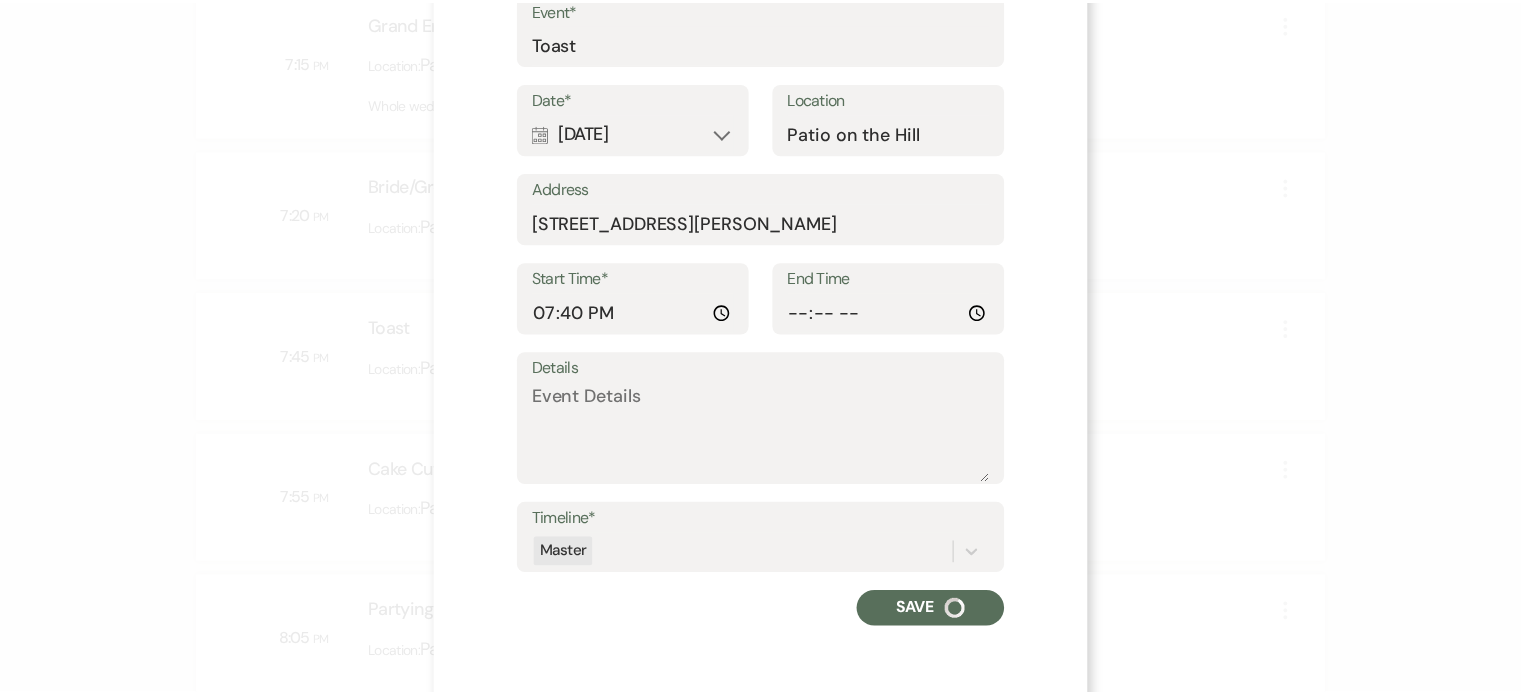 scroll, scrollTop: 257, scrollLeft: 0, axis: vertical 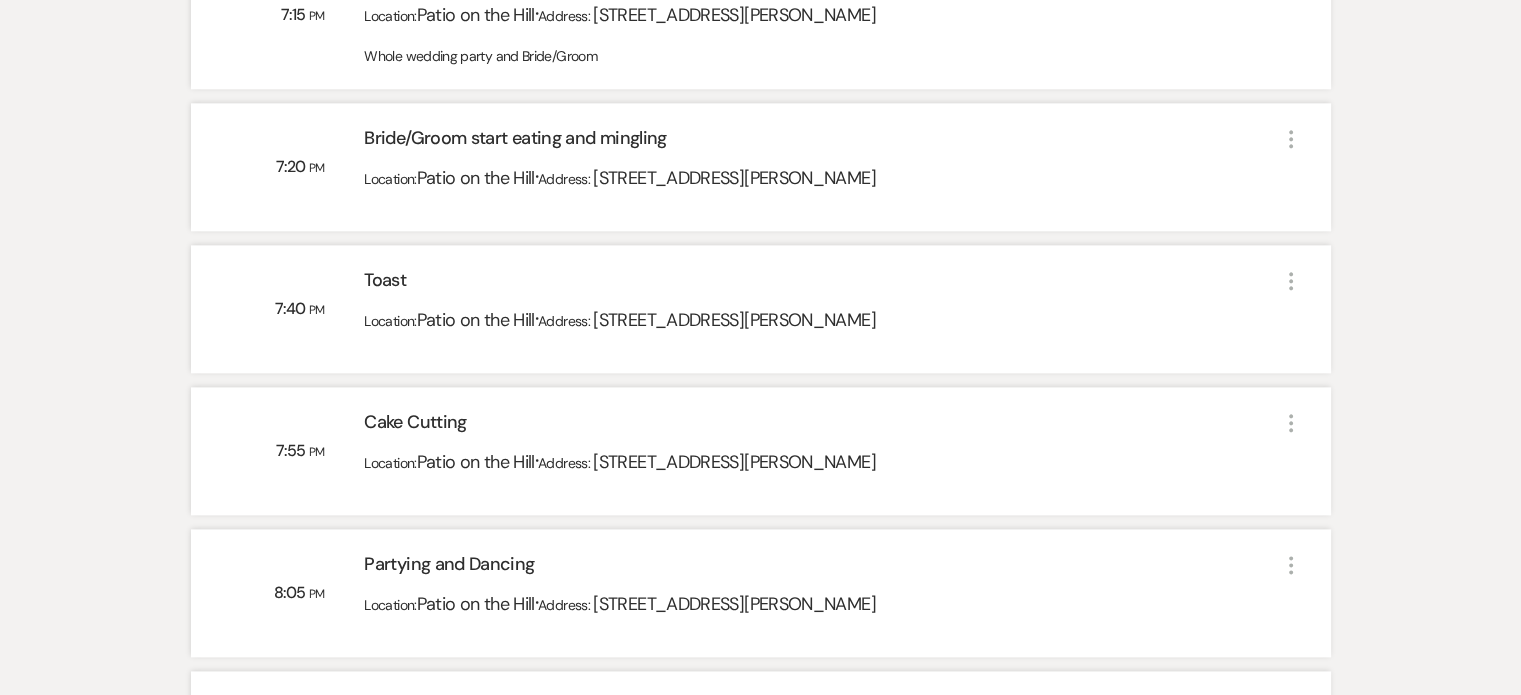 click on "More" 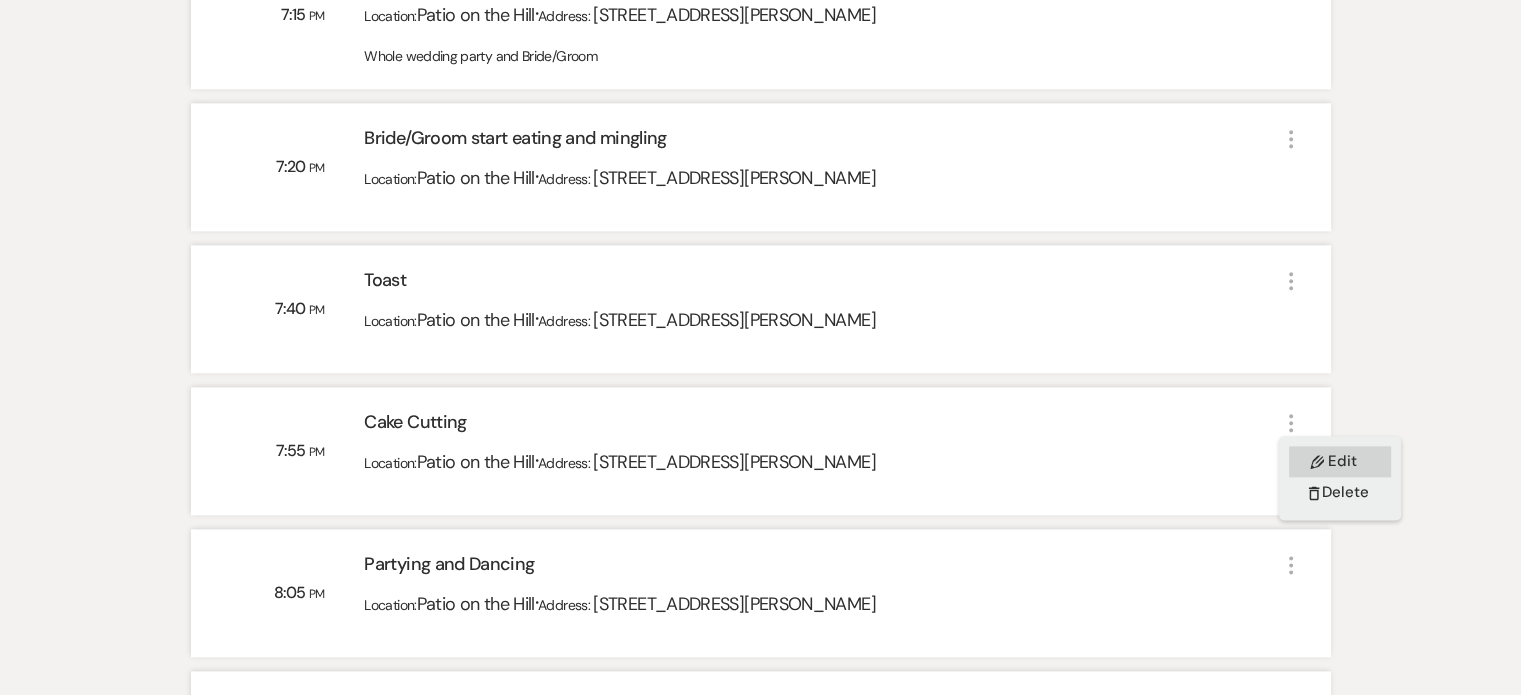 click on "Pencil  Edit" at bounding box center [1340, 461] 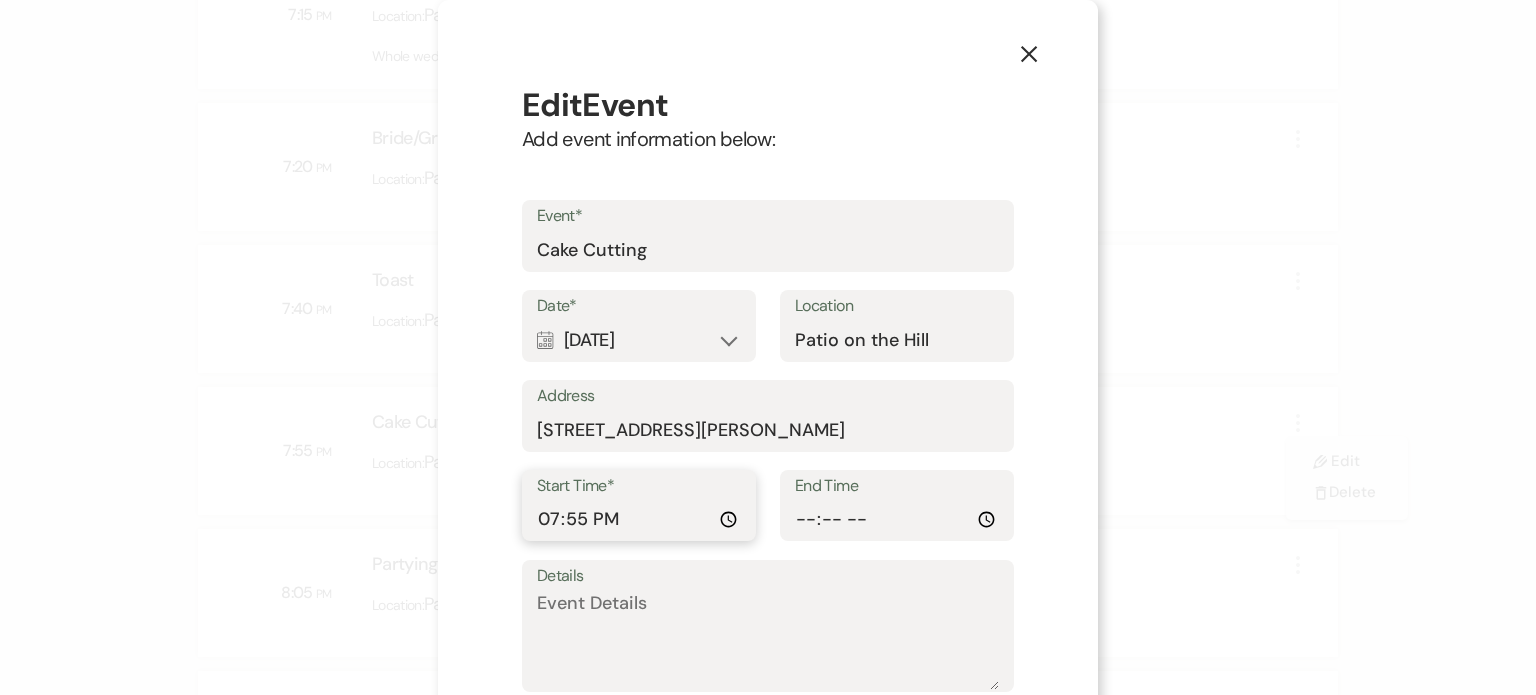 click on "19:55:00" at bounding box center (639, 519) 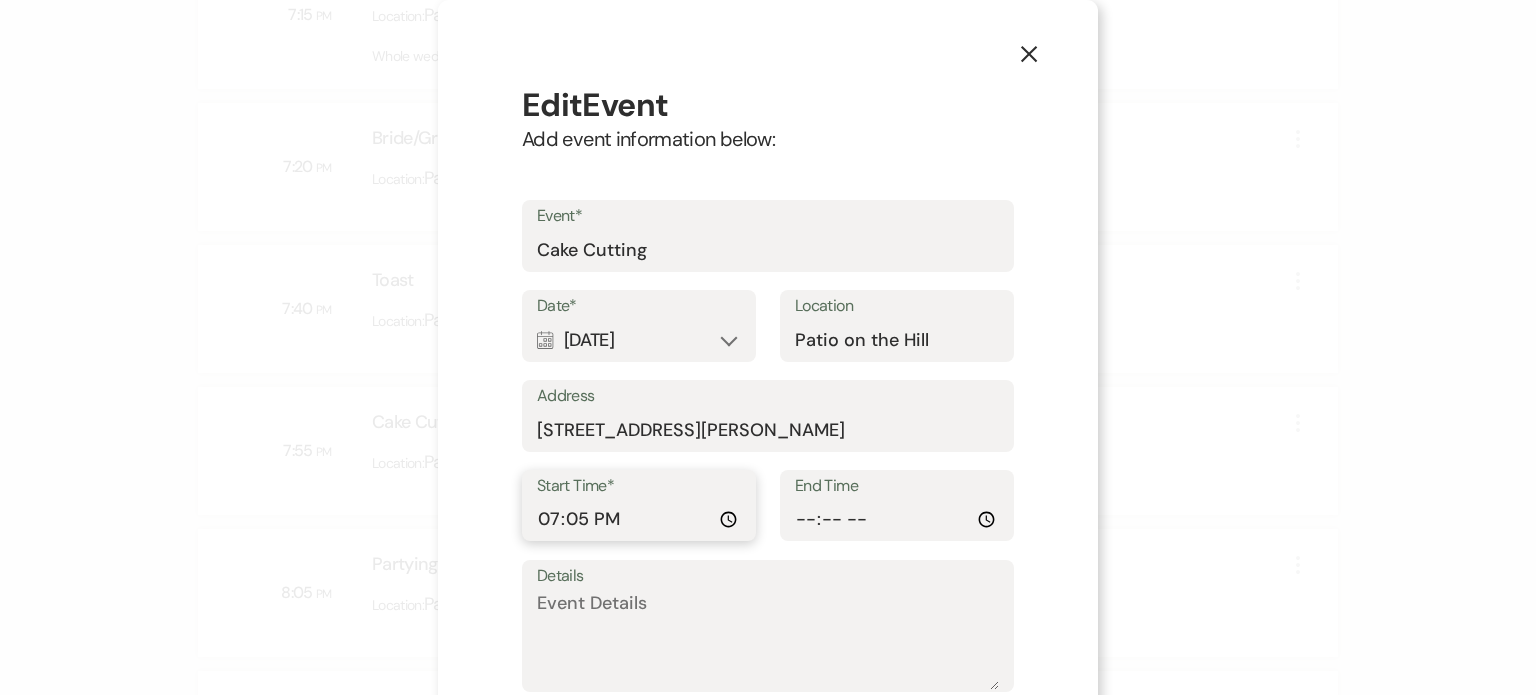 type on "19:50" 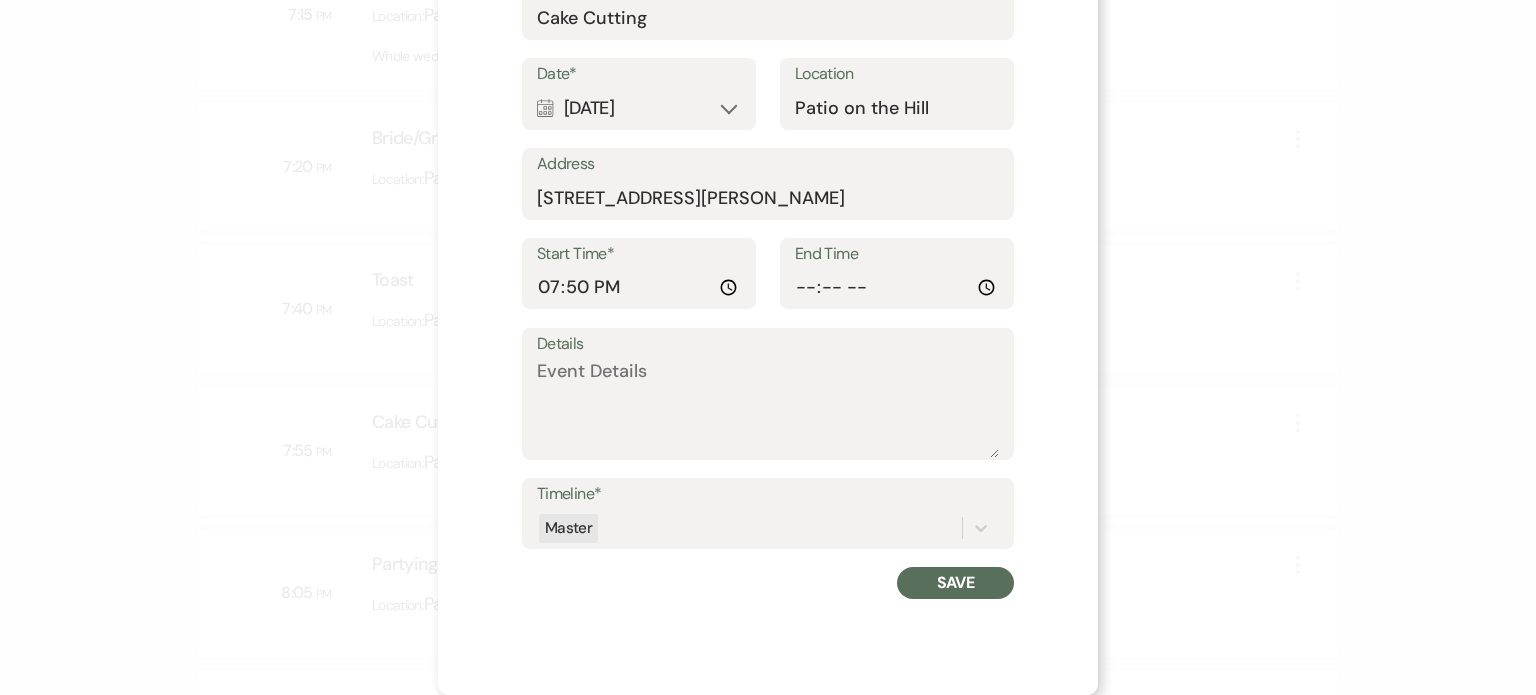 click on "Save" at bounding box center [955, 583] 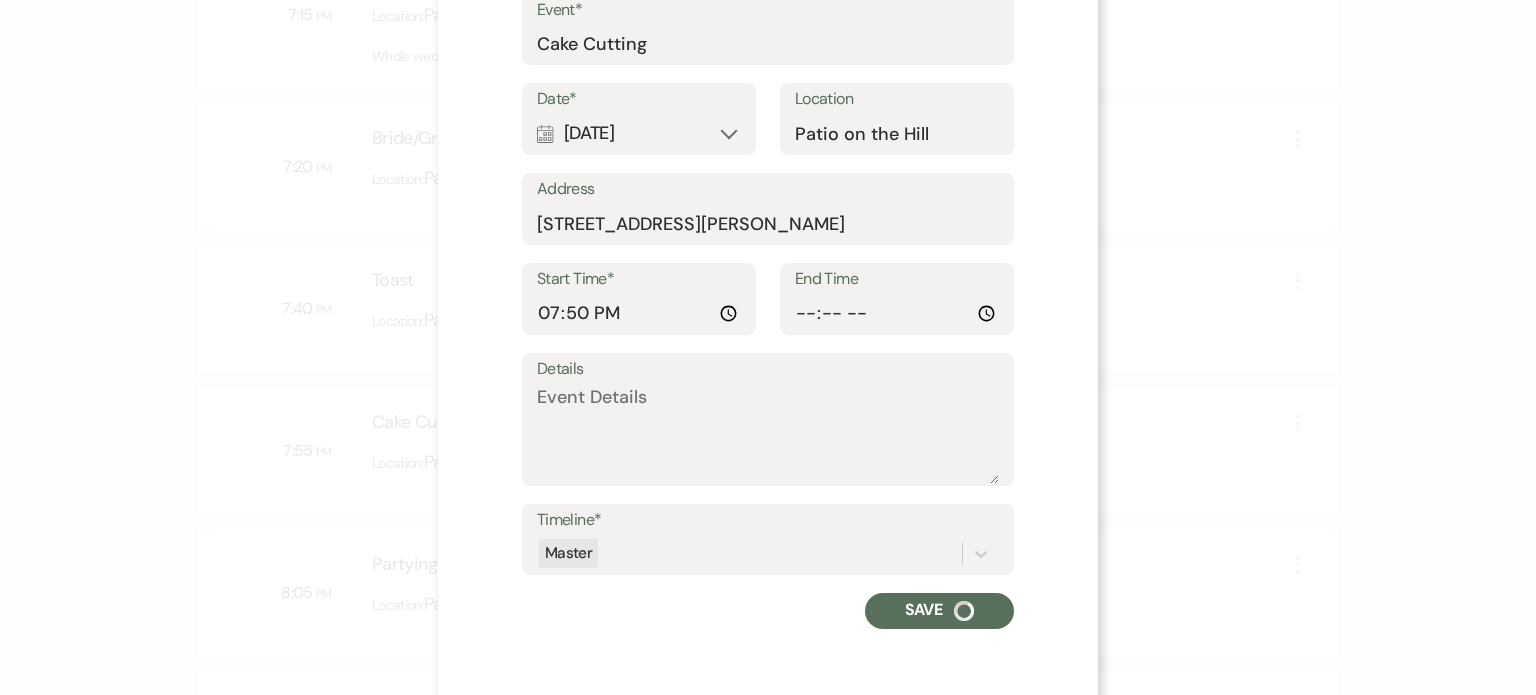 scroll, scrollTop: 257, scrollLeft: 0, axis: vertical 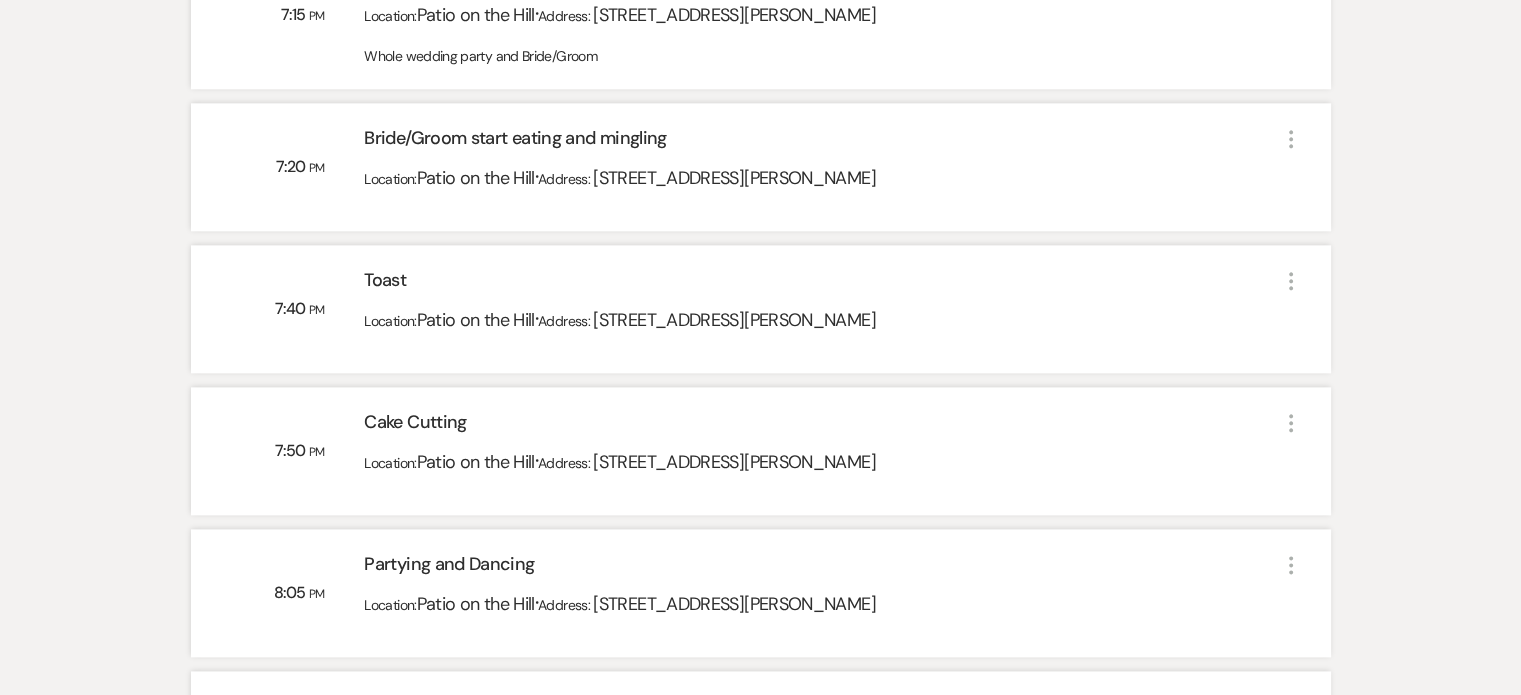 click on "8:05   PM Partying and Dancing Location:  Patio on the Hill  ·  Address:   [STREET_ADDRESS][PERSON_NAME] More" at bounding box center (761, 593) 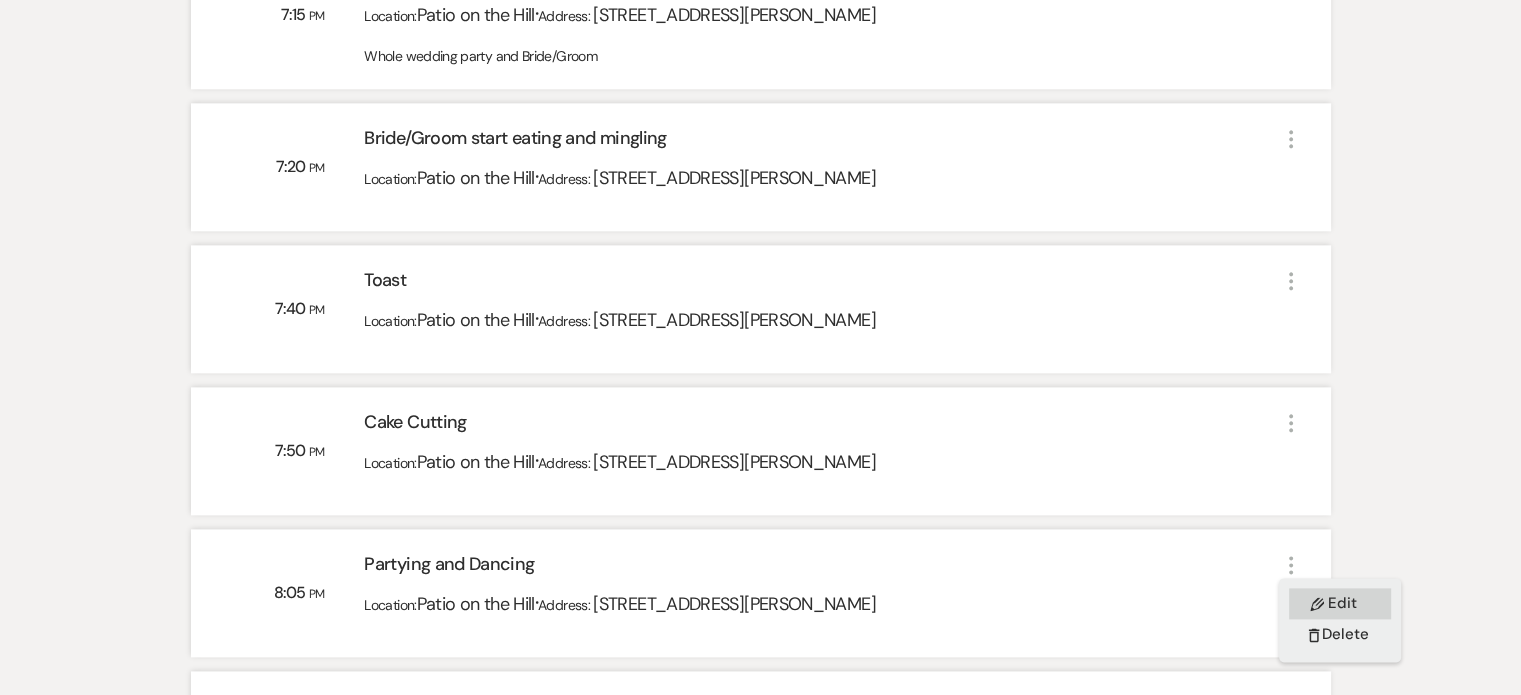 click on "Pencil  Edit" at bounding box center [1340, 603] 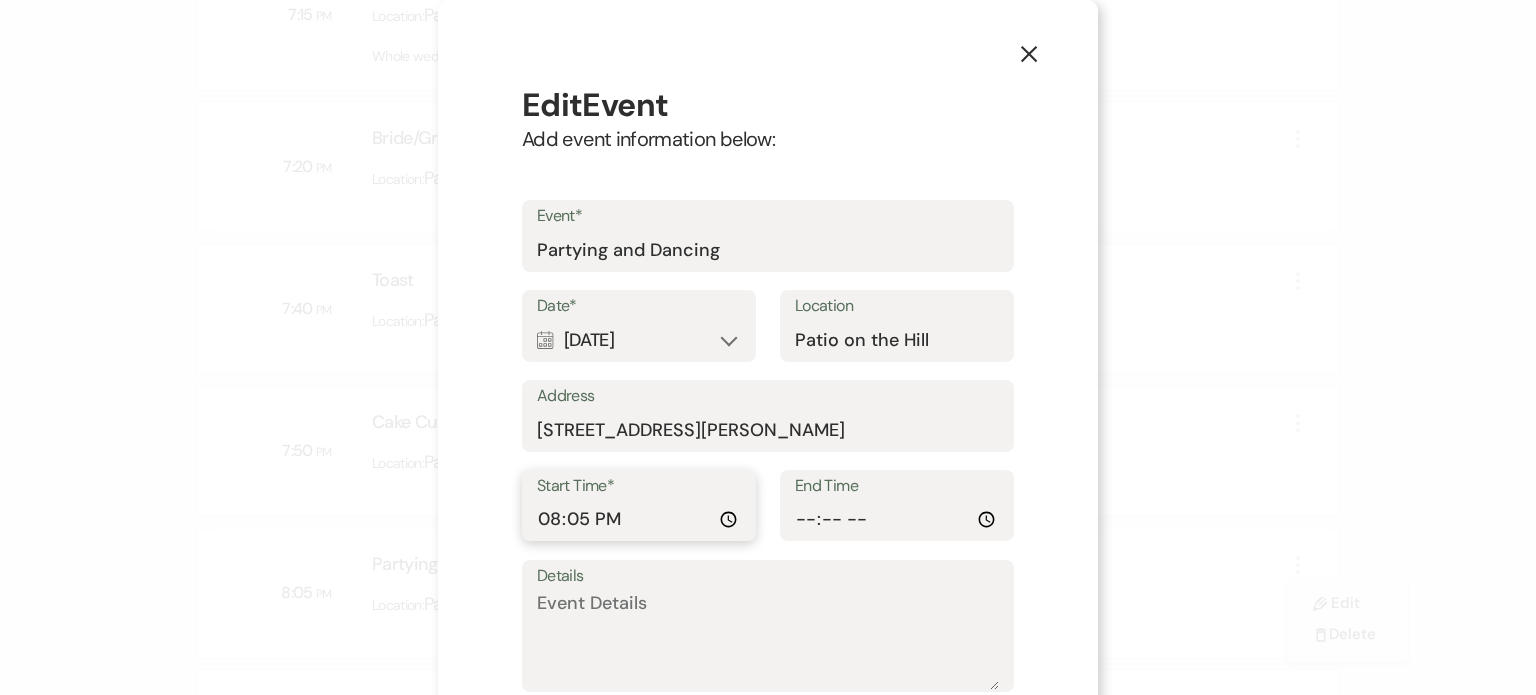 click on "20:05:00" at bounding box center (639, 519) 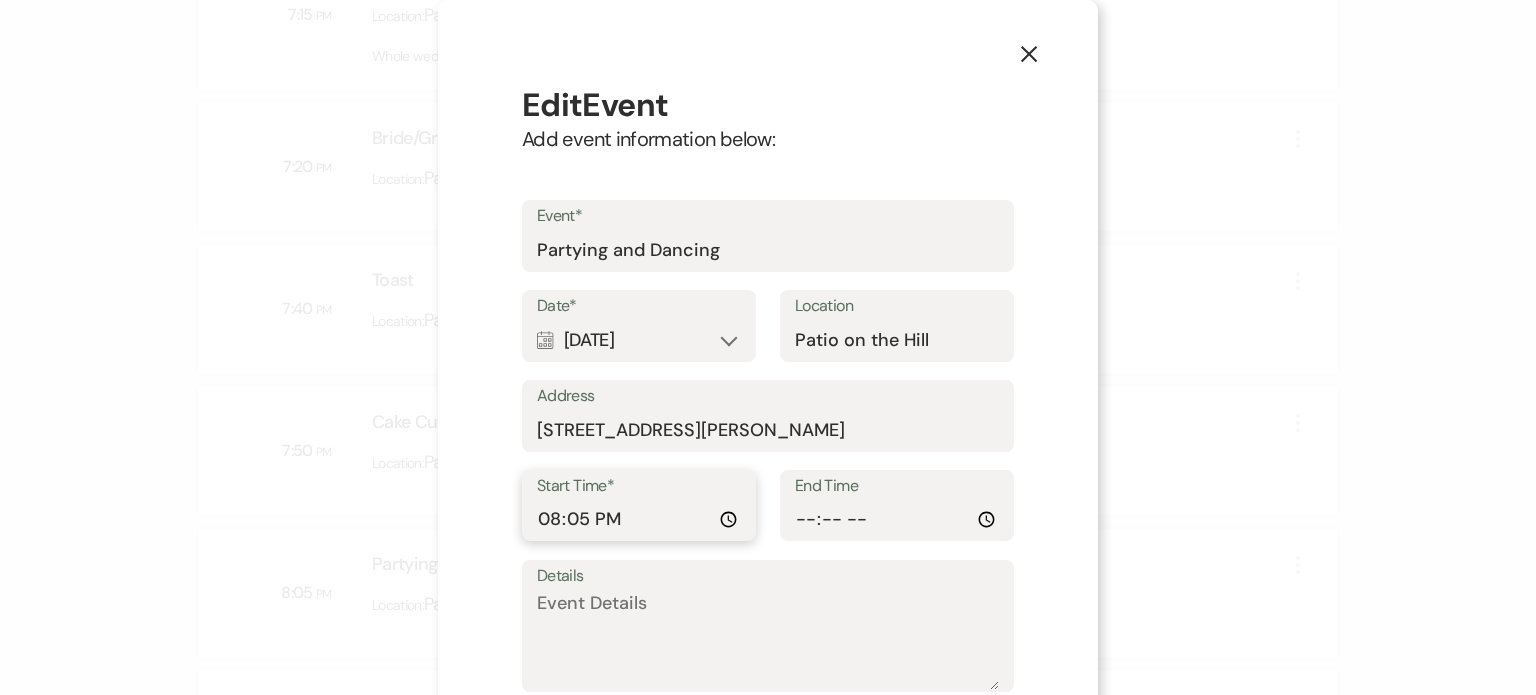 click on "20:05:00" at bounding box center [639, 519] 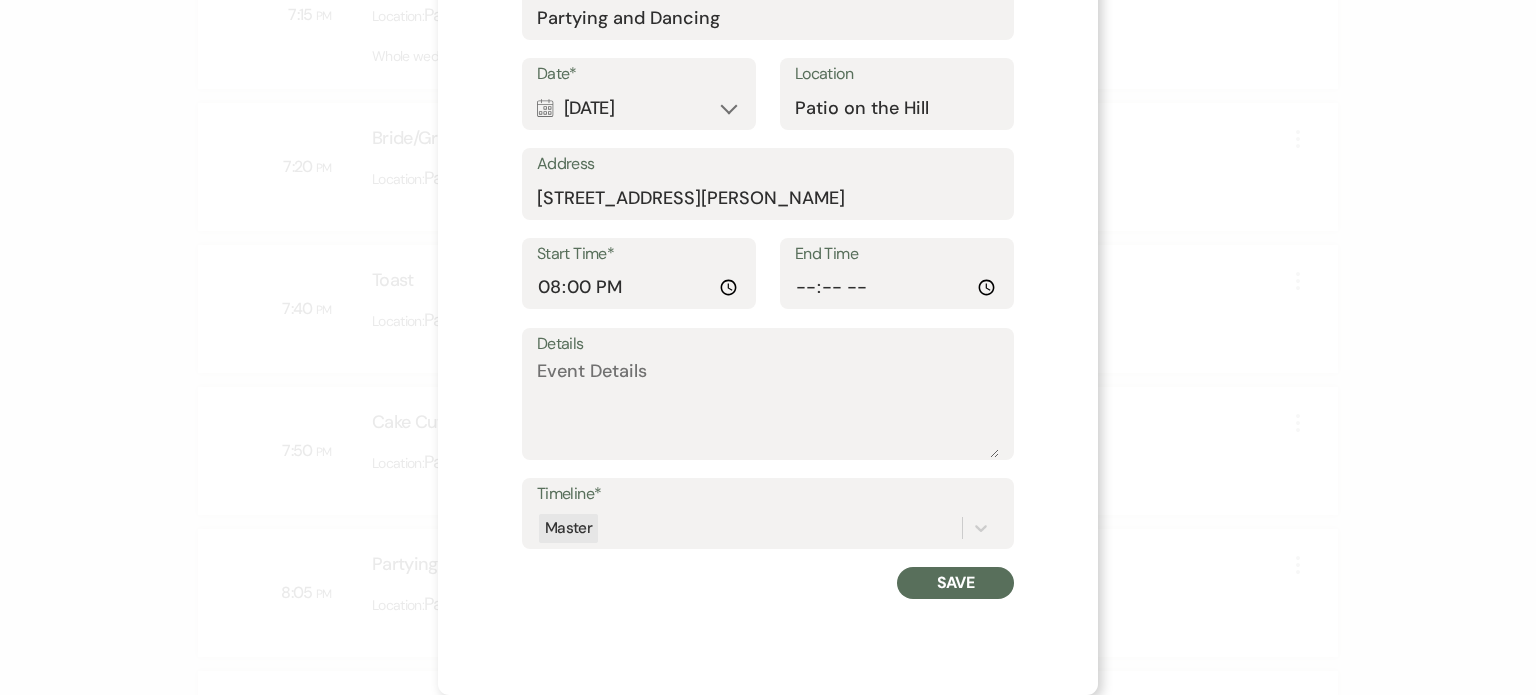 click on "Save" at bounding box center (955, 583) 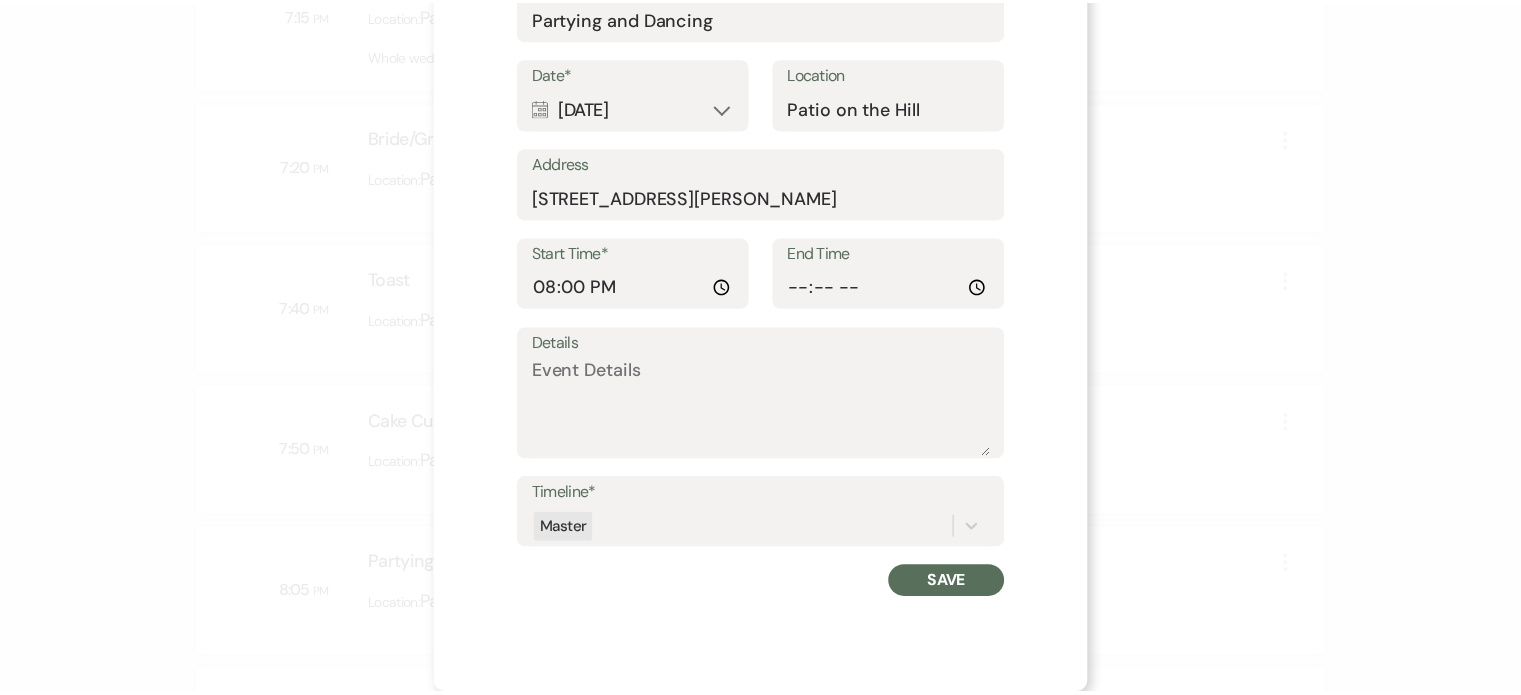 scroll, scrollTop: 257, scrollLeft: 0, axis: vertical 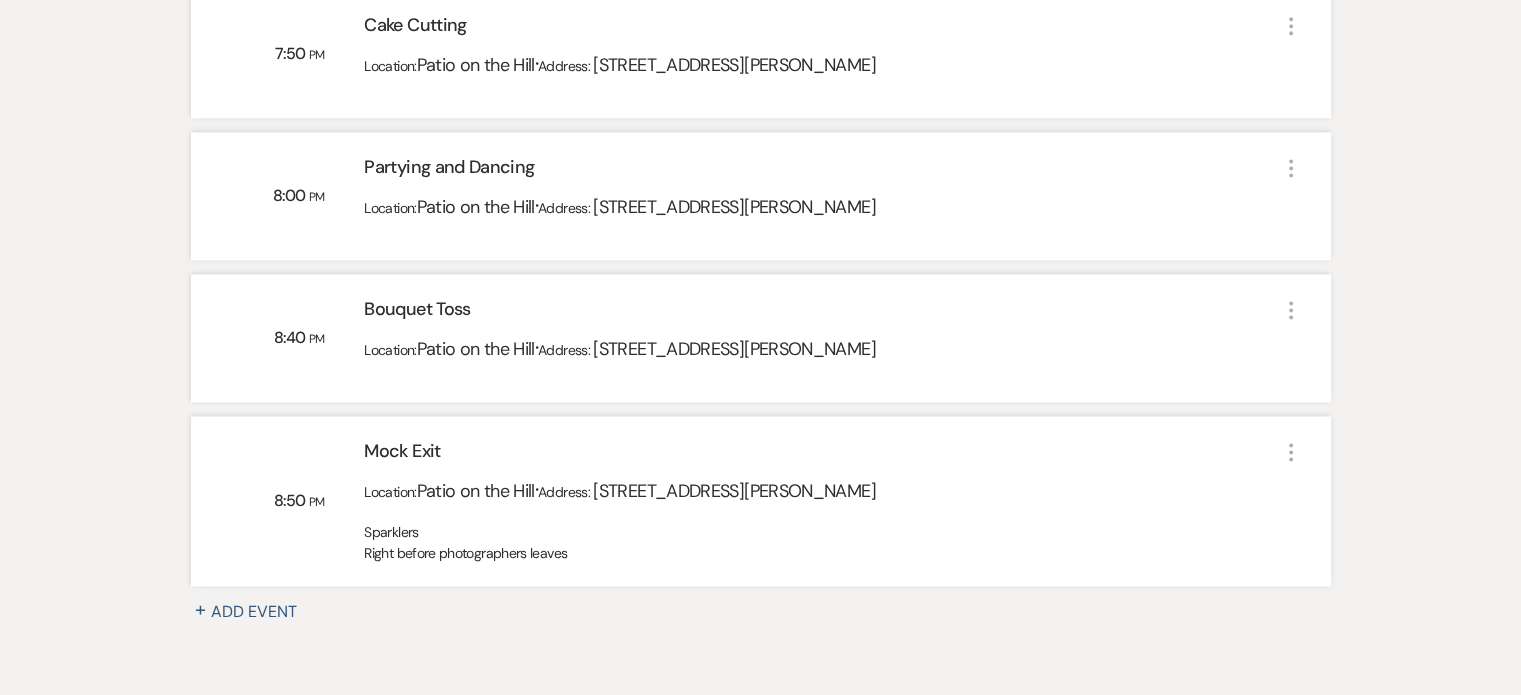 click on "More" 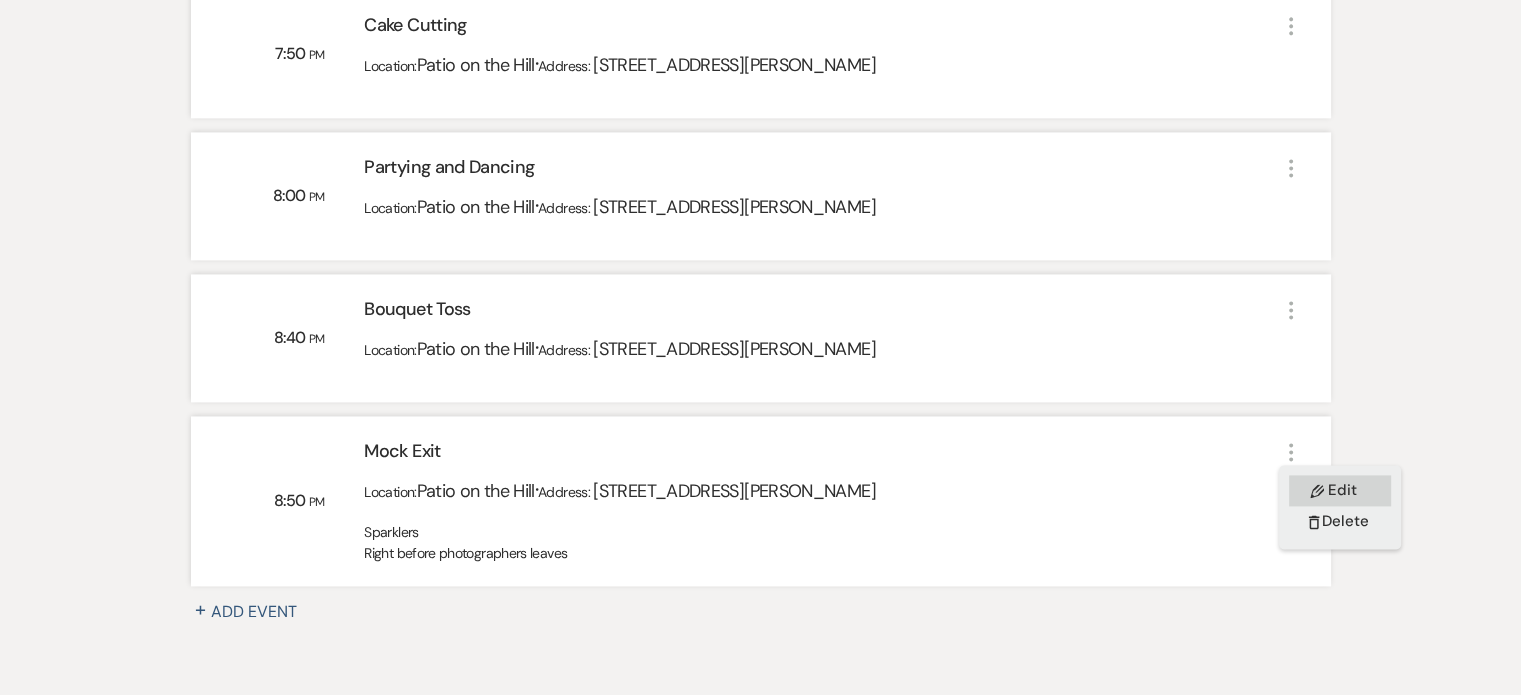 click on "Pencil  Edit" at bounding box center [1340, 490] 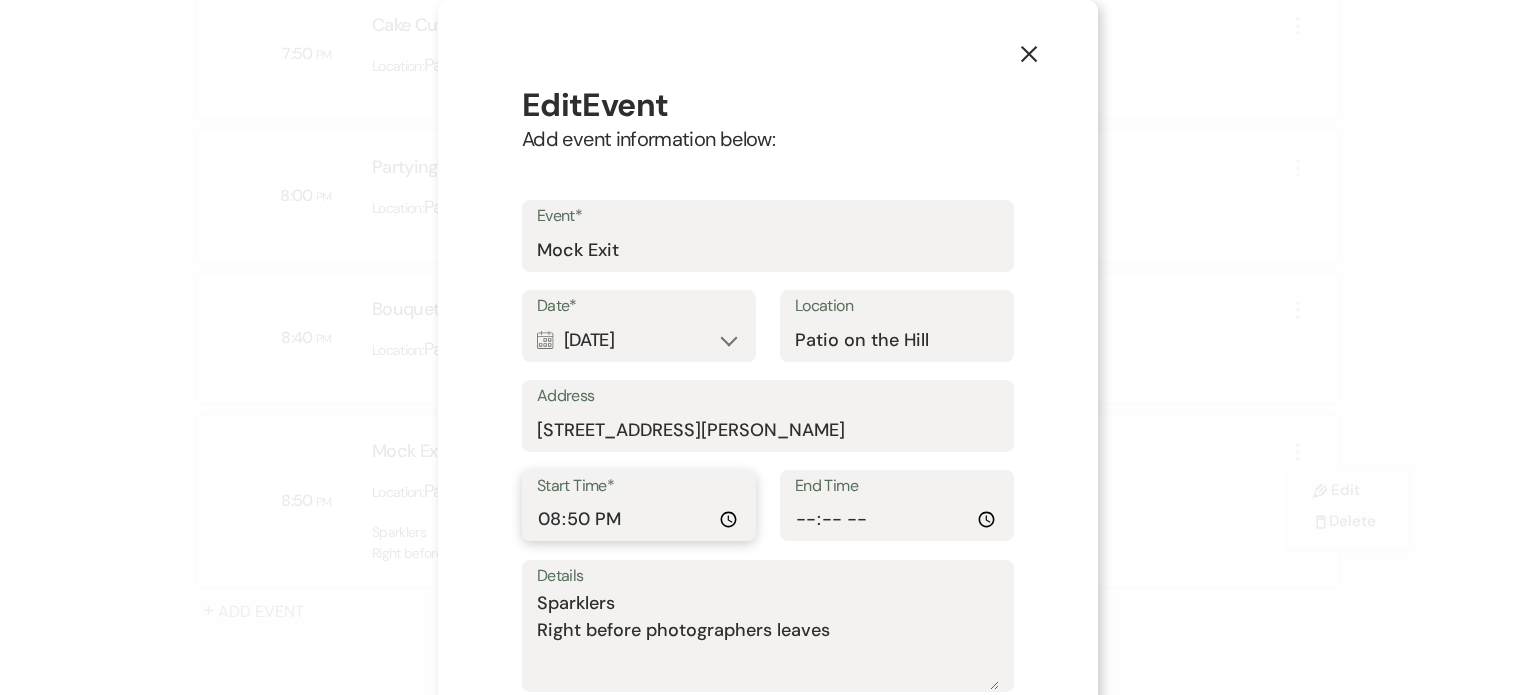 click on "20:50:00" at bounding box center (639, 519) 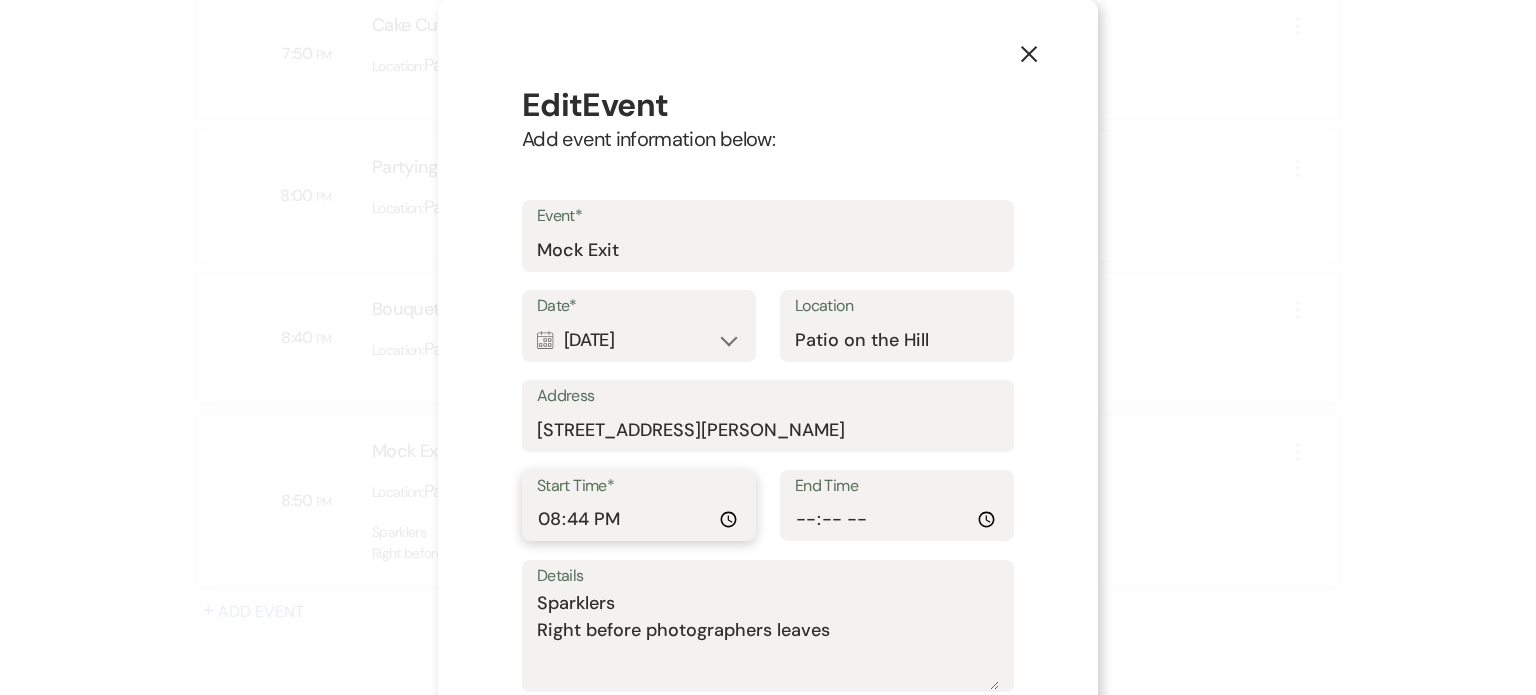 click on "20:44" at bounding box center [639, 519] 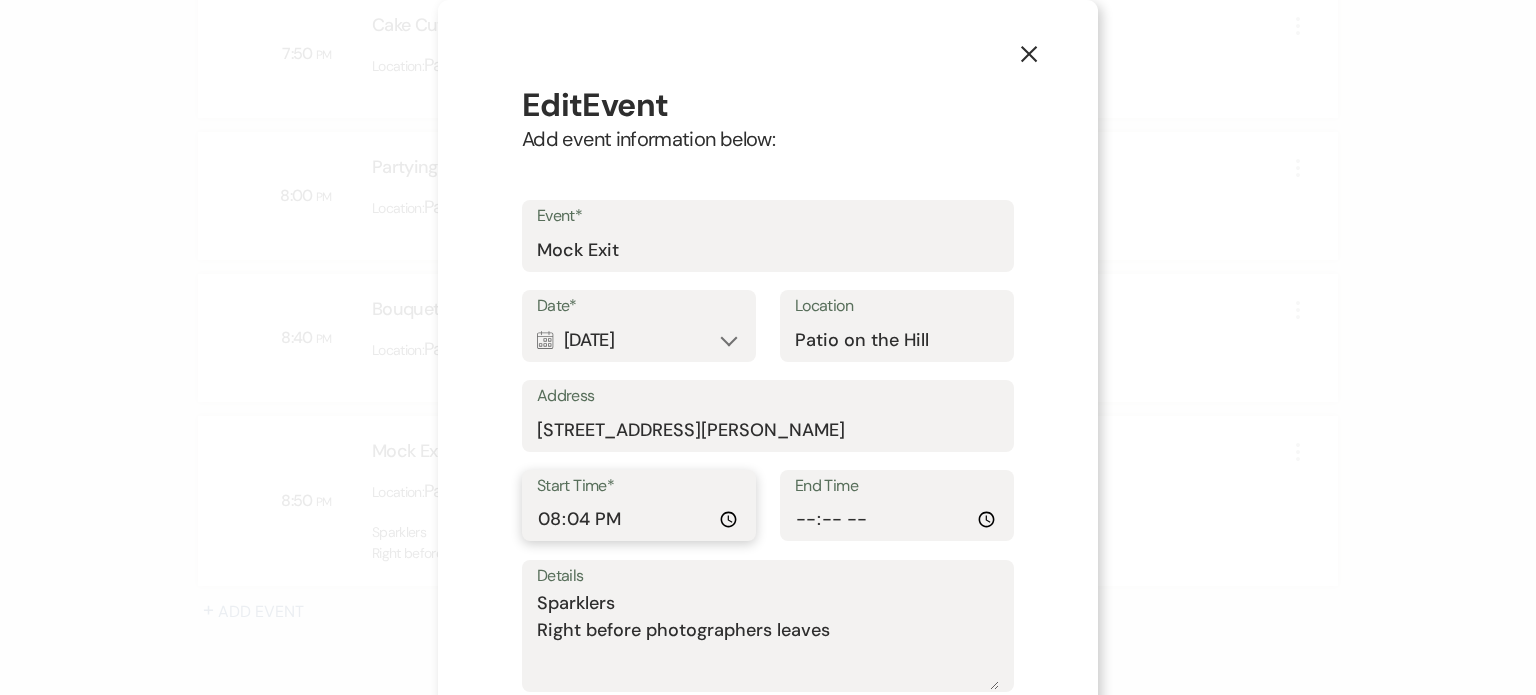 type on "20:45" 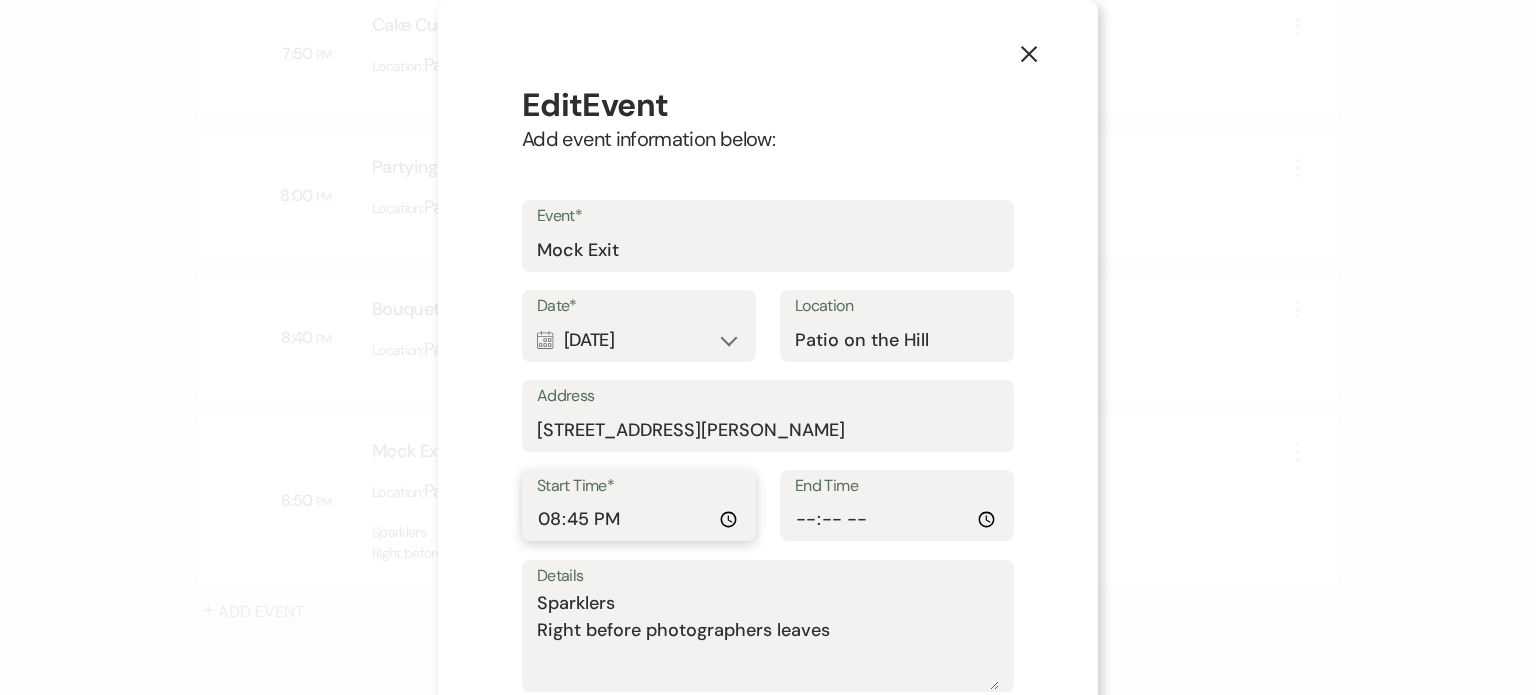scroll, scrollTop: 232, scrollLeft: 0, axis: vertical 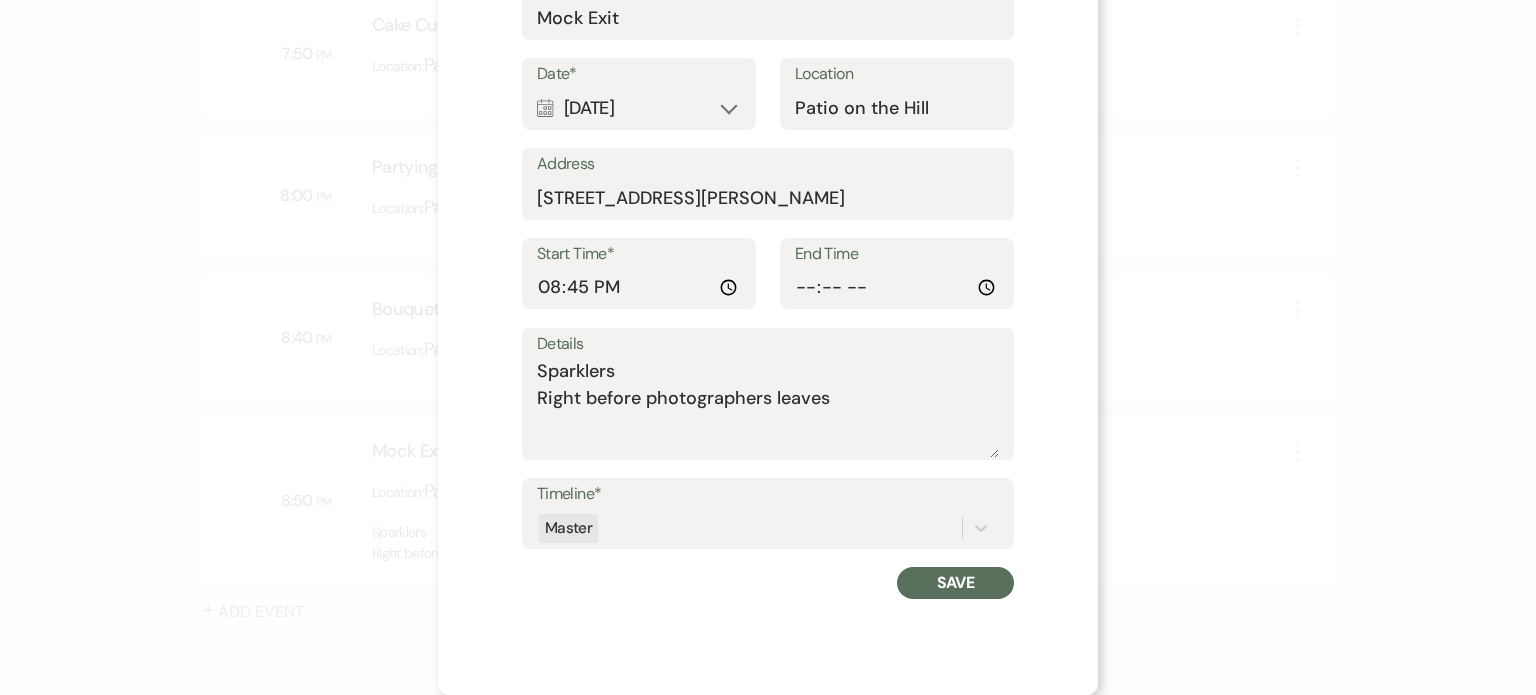 click on "Save" at bounding box center [955, 583] 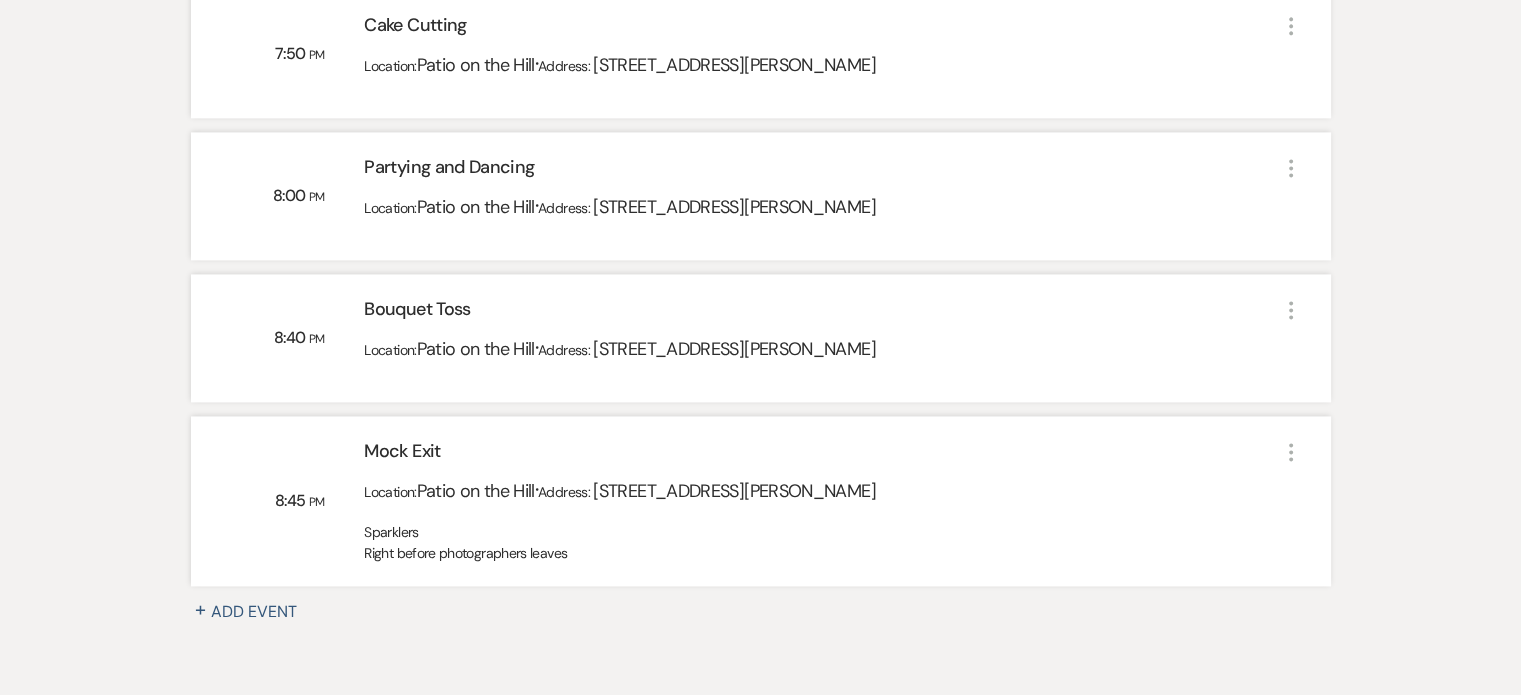 click on "More" 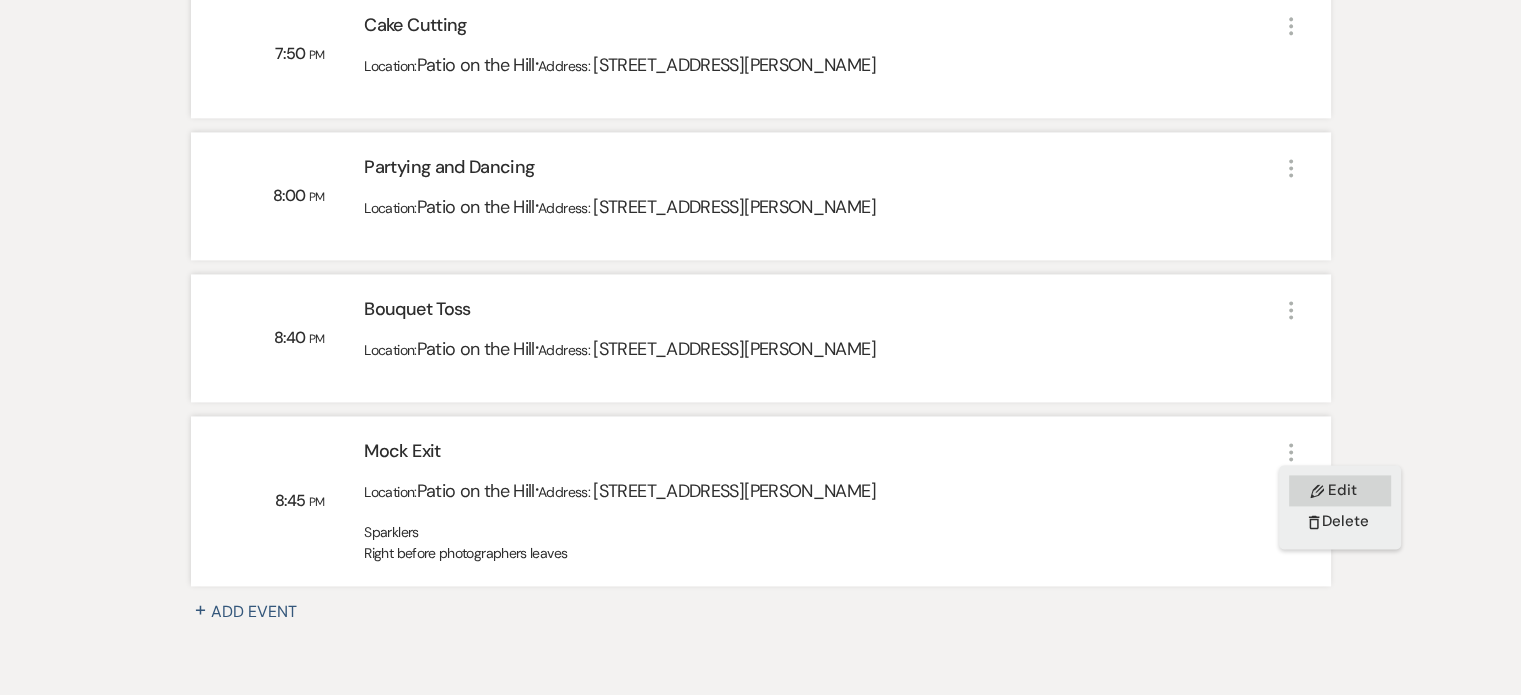 click on "Pencil  Edit" at bounding box center (1340, 490) 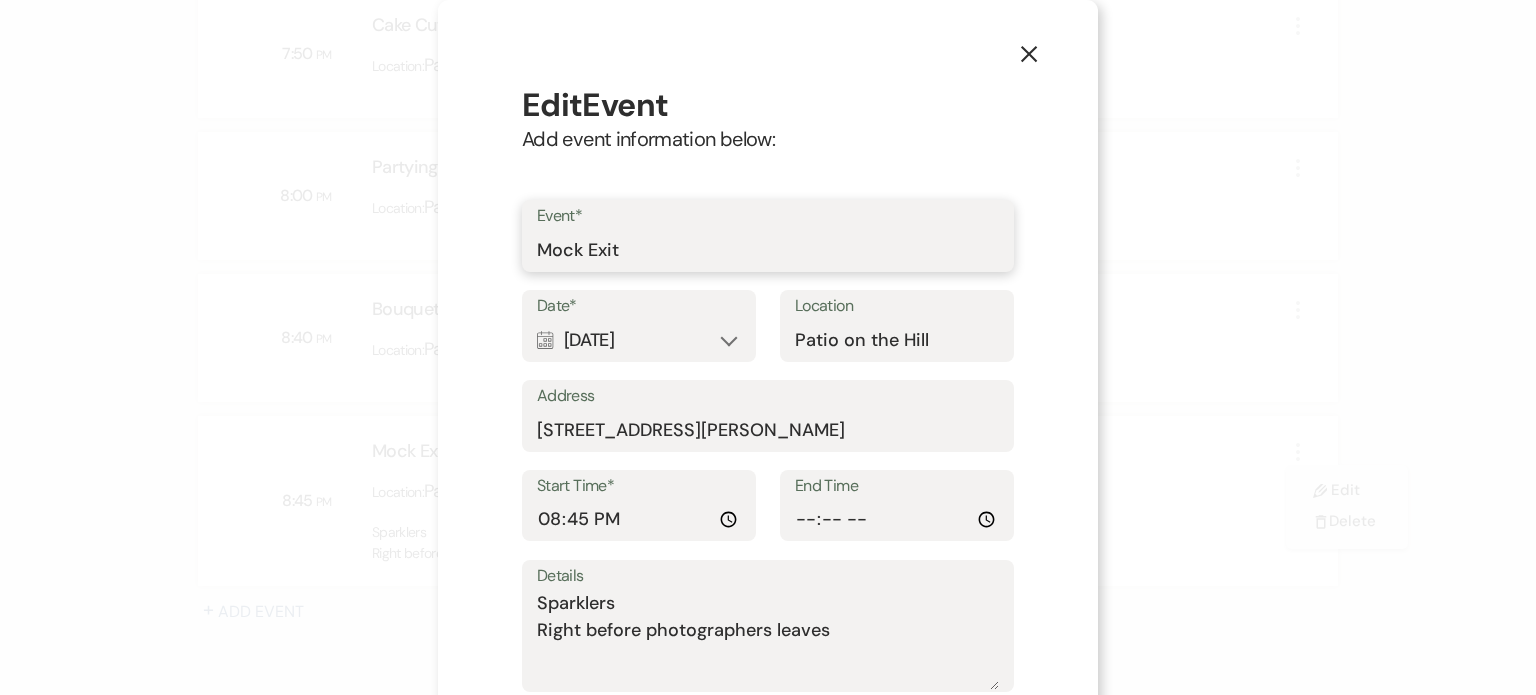 click on "Mock Exit" at bounding box center (768, 250) 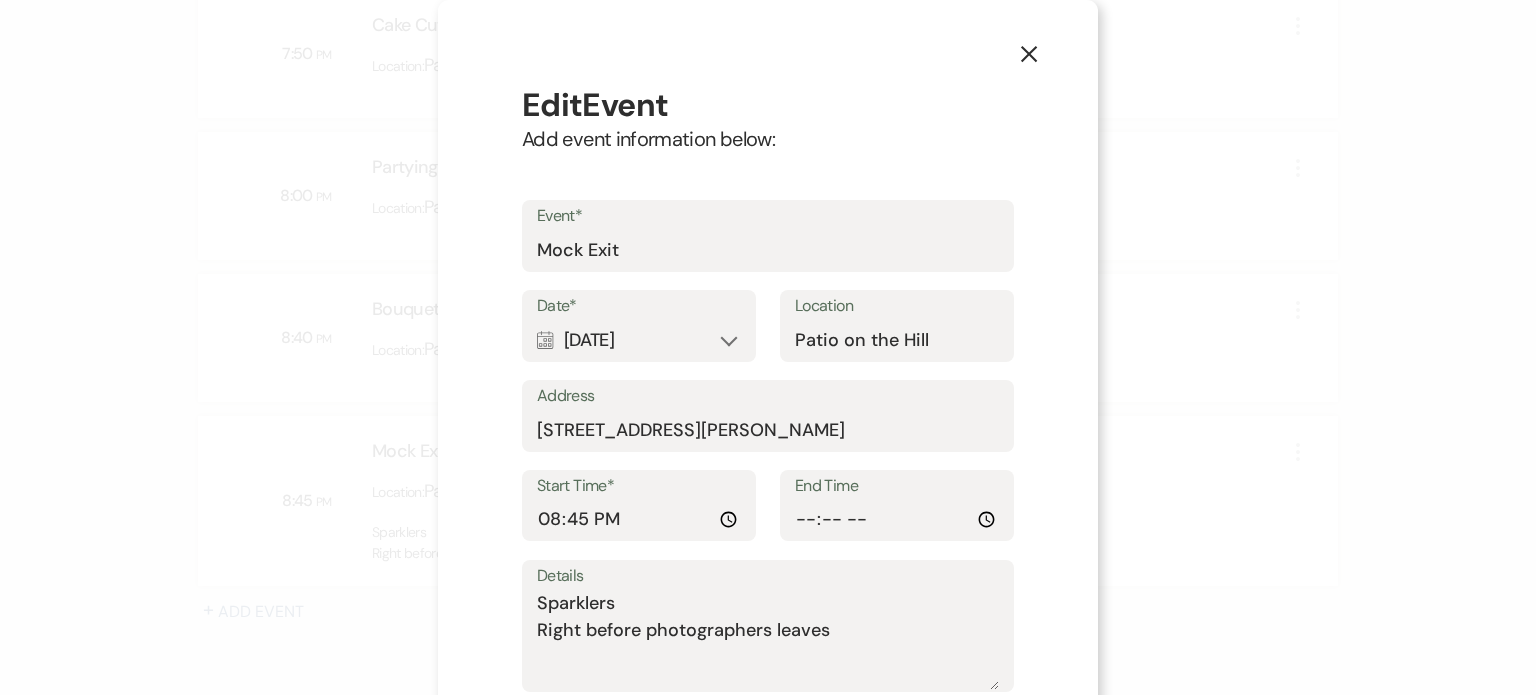 drag, startPoint x: 1045, startPoint y: 40, endPoint x: 1035, endPoint y: 46, distance: 11.661903 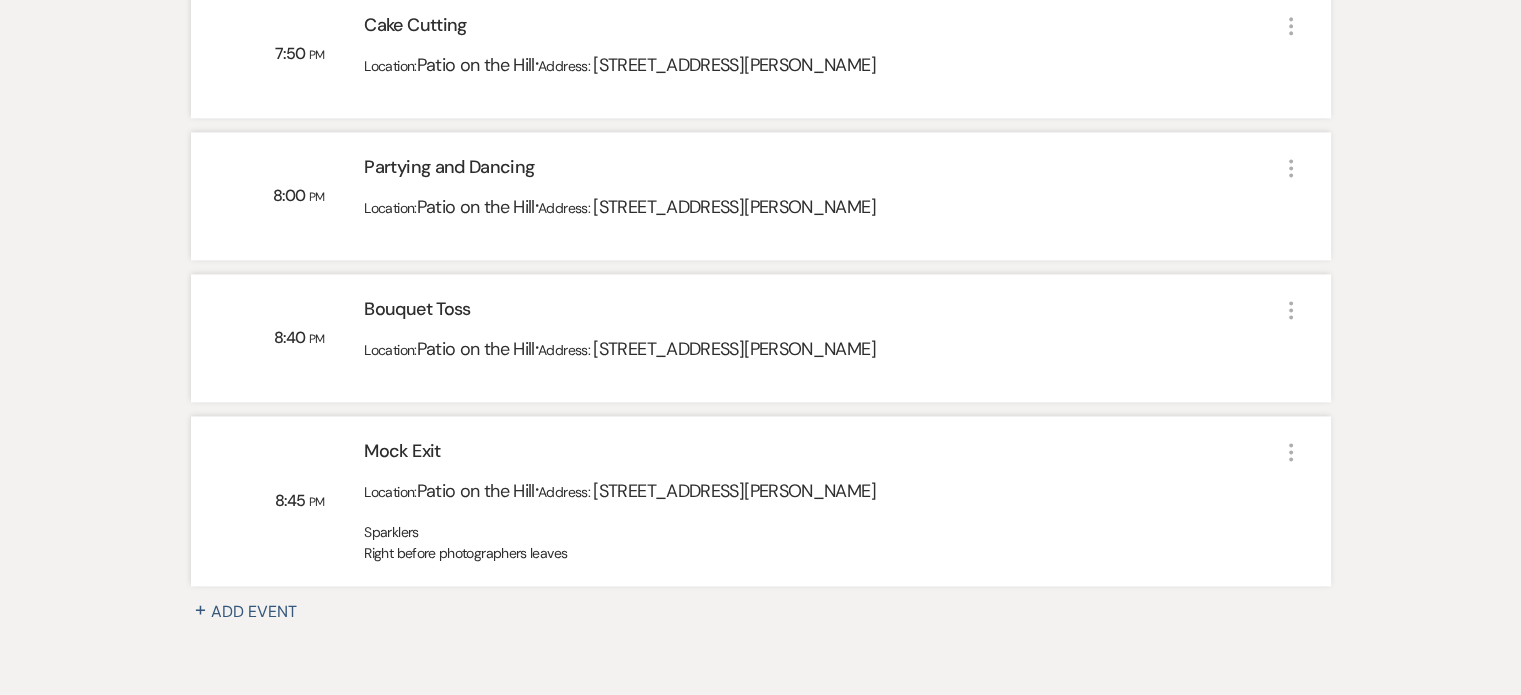 click on "+  Add Event" at bounding box center (256, 612) 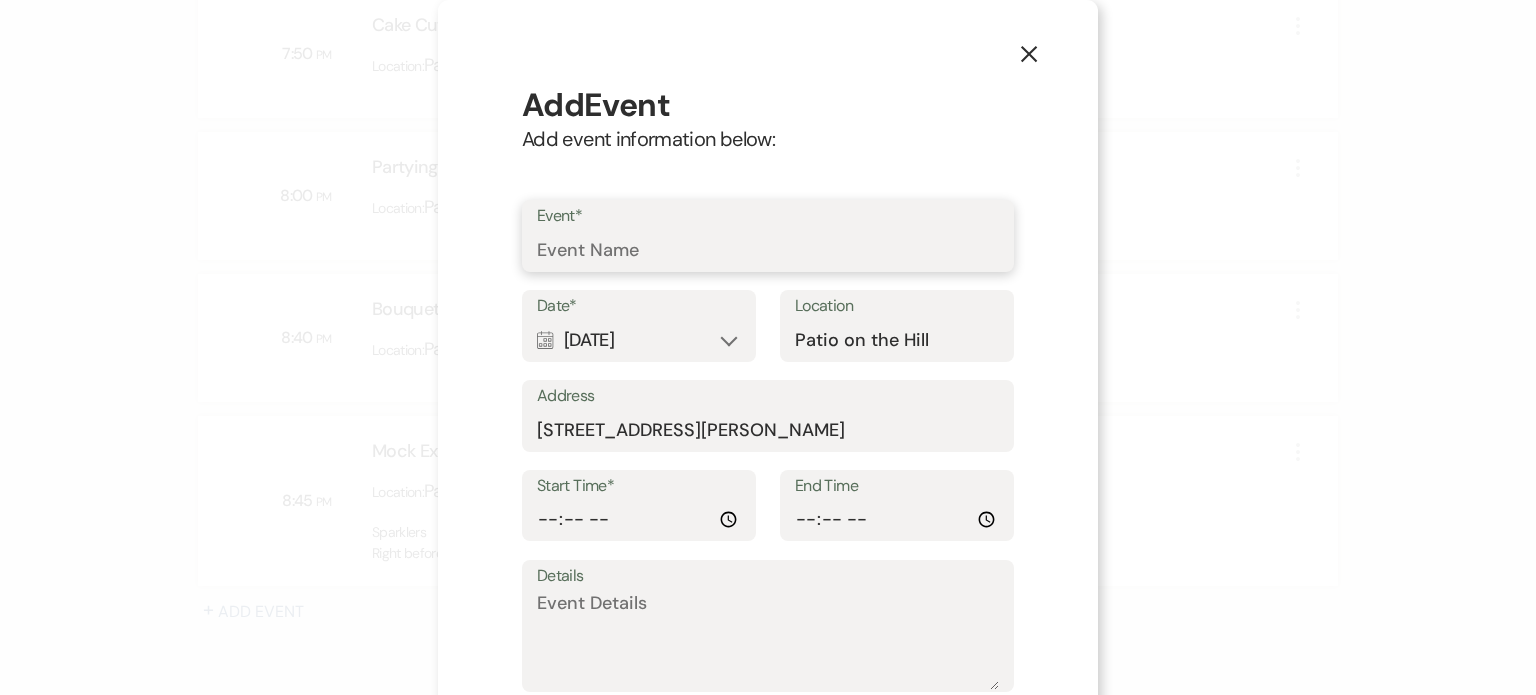 click on "Event*" at bounding box center [768, 250] 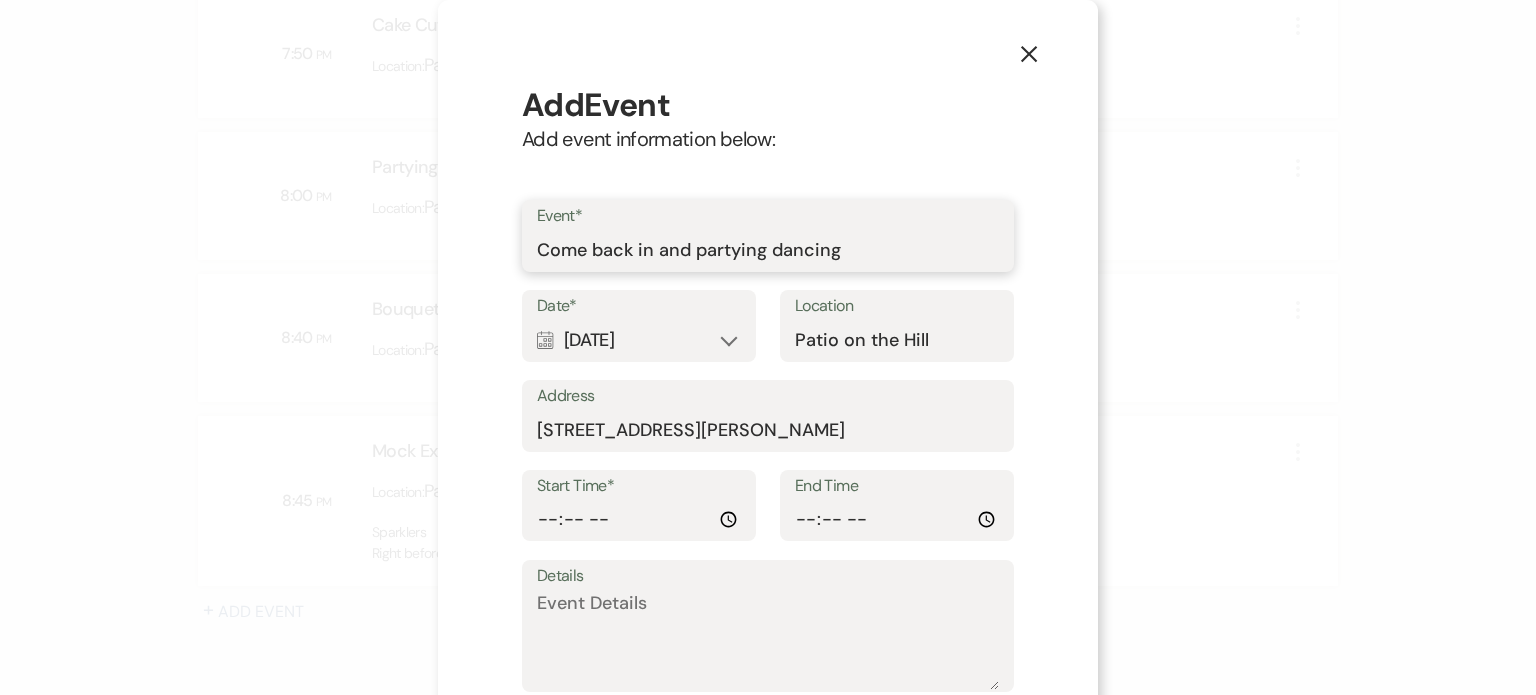 scroll, scrollTop: 235, scrollLeft: 0, axis: vertical 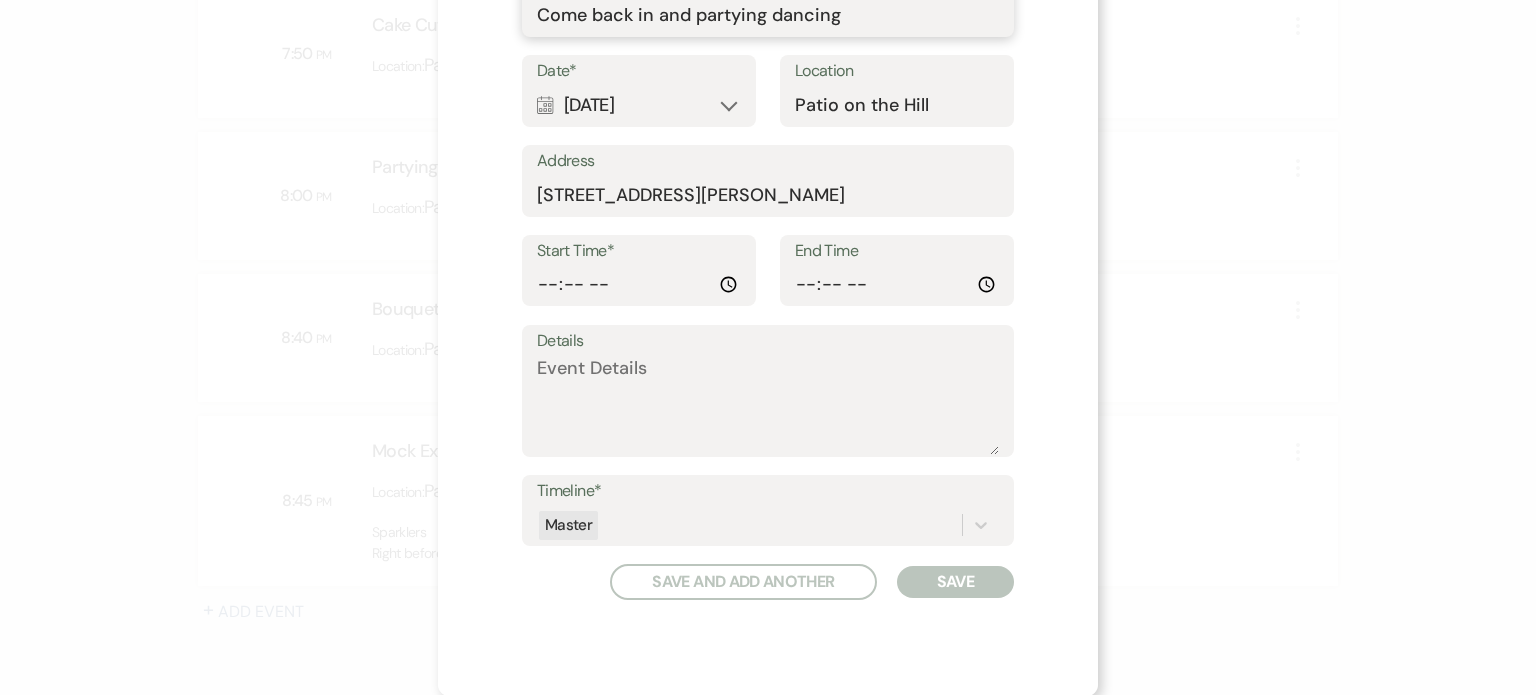 type on "Come back in and partying dancing" 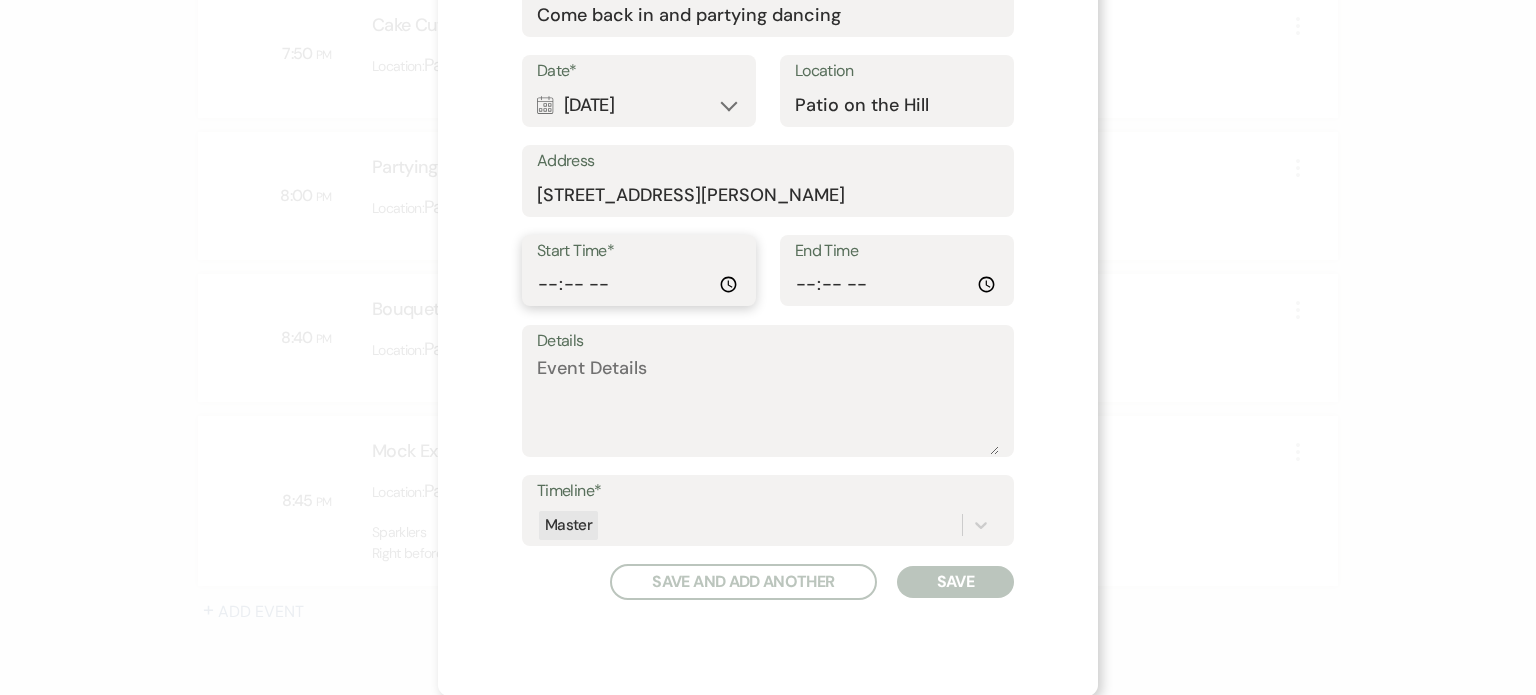 click on "Start Time*" at bounding box center (639, 284) 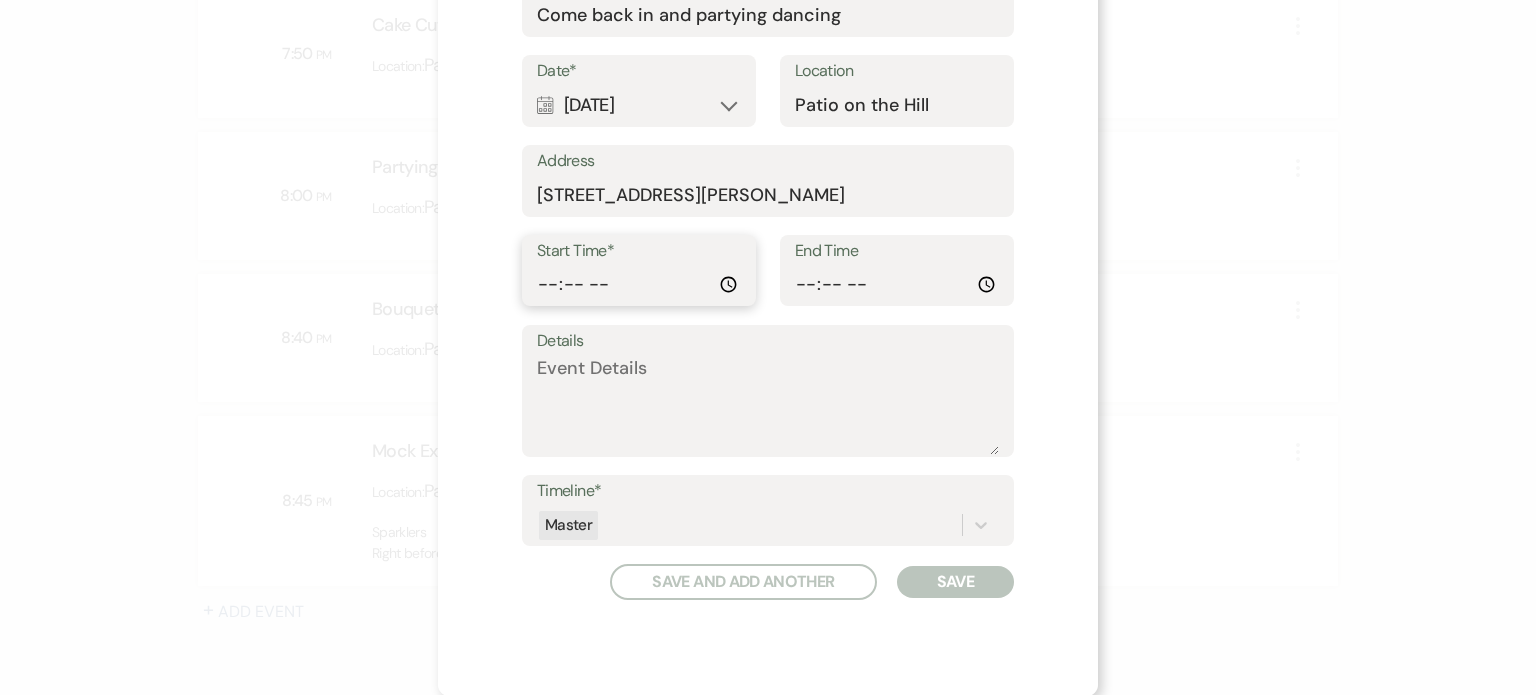 type on "21:00" 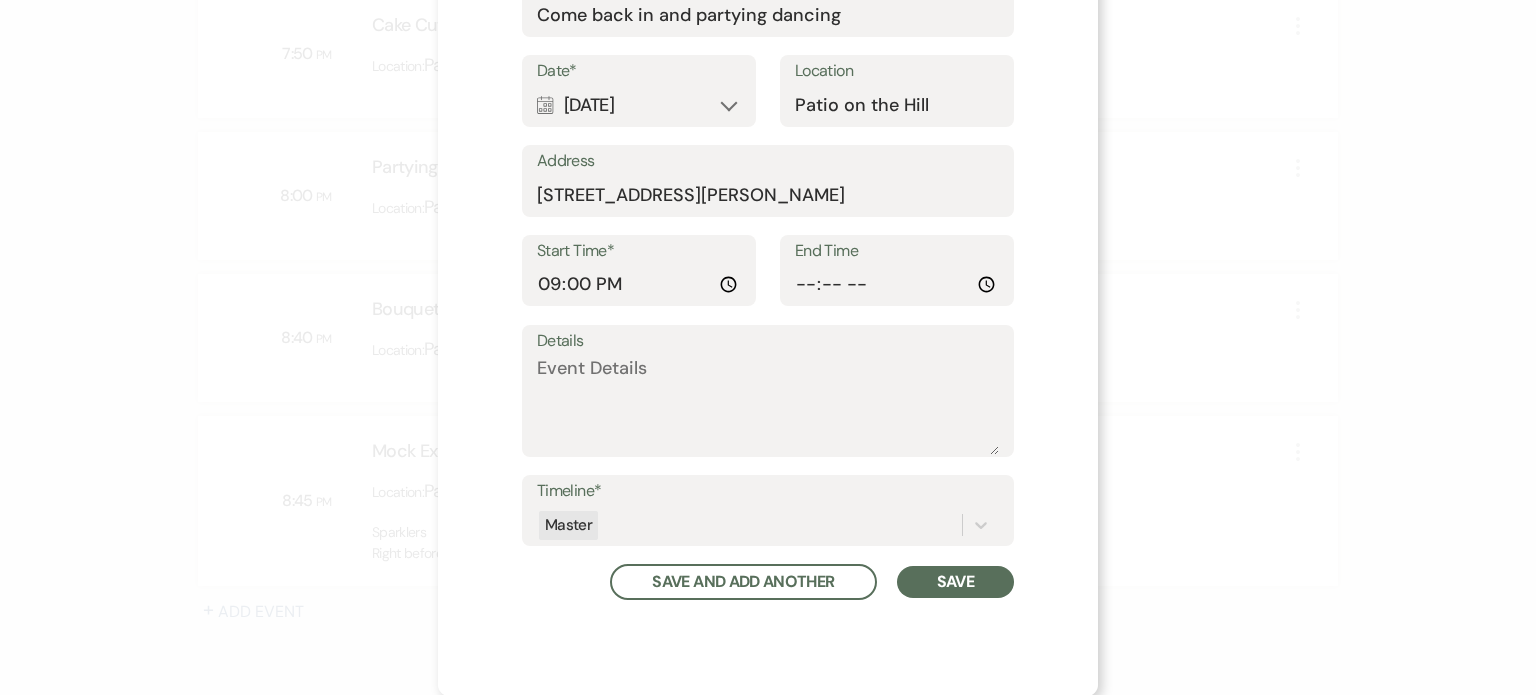 click on "Save" at bounding box center (955, 582) 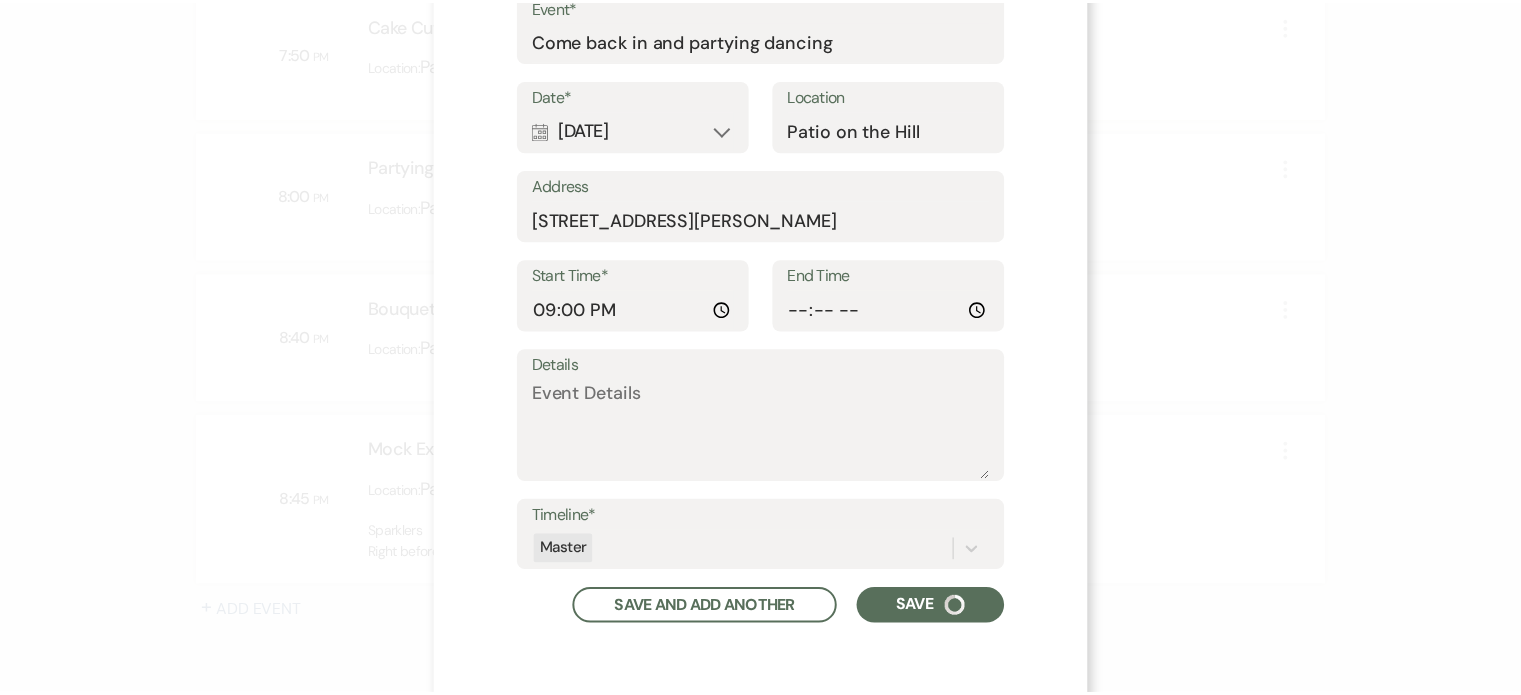 scroll, scrollTop: 260, scrollLeft: 0, axis: vertical 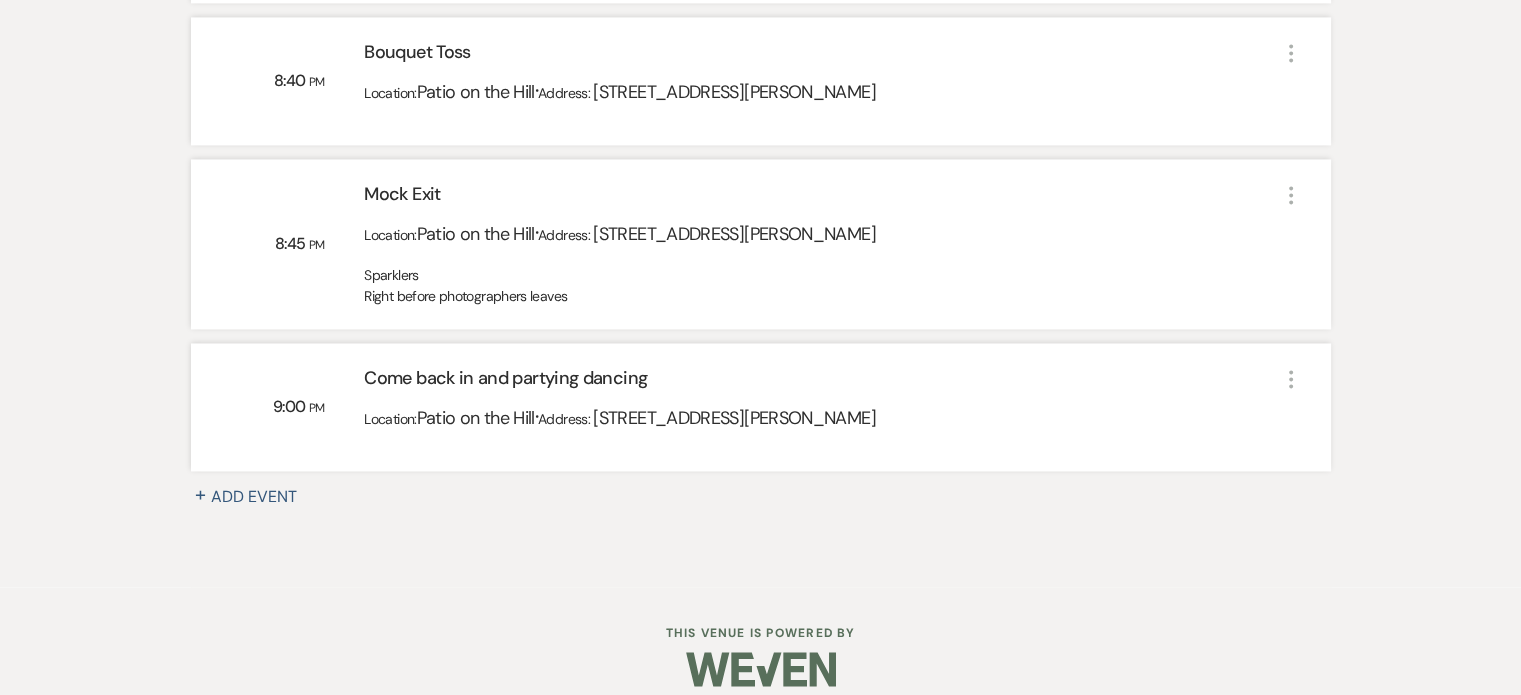 click on "[DATE] 9:00   AM Arriving to the venue Location:  [GEOGRAPHIC_DATA] on [GEOGRAPHIC_DATA]  ·  Address:   [STREET_ADDRESS][PERSON_NAME] More 9:30   AM Unloading and start decorating  Location:  Patio on the Hill  ·  Address:   [STREET_ADDRESS][PERSON_NAME] More 11:30   AM Starting  Makeup Location:  Patio on the Hill  ·  Address:   [STREET_ADDRESS][PERSON_NAME] More 12:00   PM Starting hair  Location:  Patio on the Hill  ·  Address:   [STREET_ADDRESS][PERSON_NAME] More 2:00   PM Groom and Groom men Arriving  Location:  [GEOGRAPHIC_DATA] on [GEOGRAPHIC_DATA]  ·  Address:   [STREET_ADDRESS][PERSON_NAME] More 5:00   PM Photography Arriving  Location:  Patio on the Hill  ·  Address:   [STREET_ADDRESS][PERSON_NAME] Getting detail pictures and etc More 5:45   PM Start lining up for Ceremony Location:  Patio on the Hill  ·  Address:   [STREET_ADDRESS][PERSON_NAME] More 6:00   PM [PERSON_NAME] & [PERSON_NAME] Wedding Location:  [GEOGRAPHIC_DATA] on [GEOGRAPHIC_DATA]  ·  Address:   [STREET_ADDRESS][PERSON_NAME]" at bounding box center [761, -910] 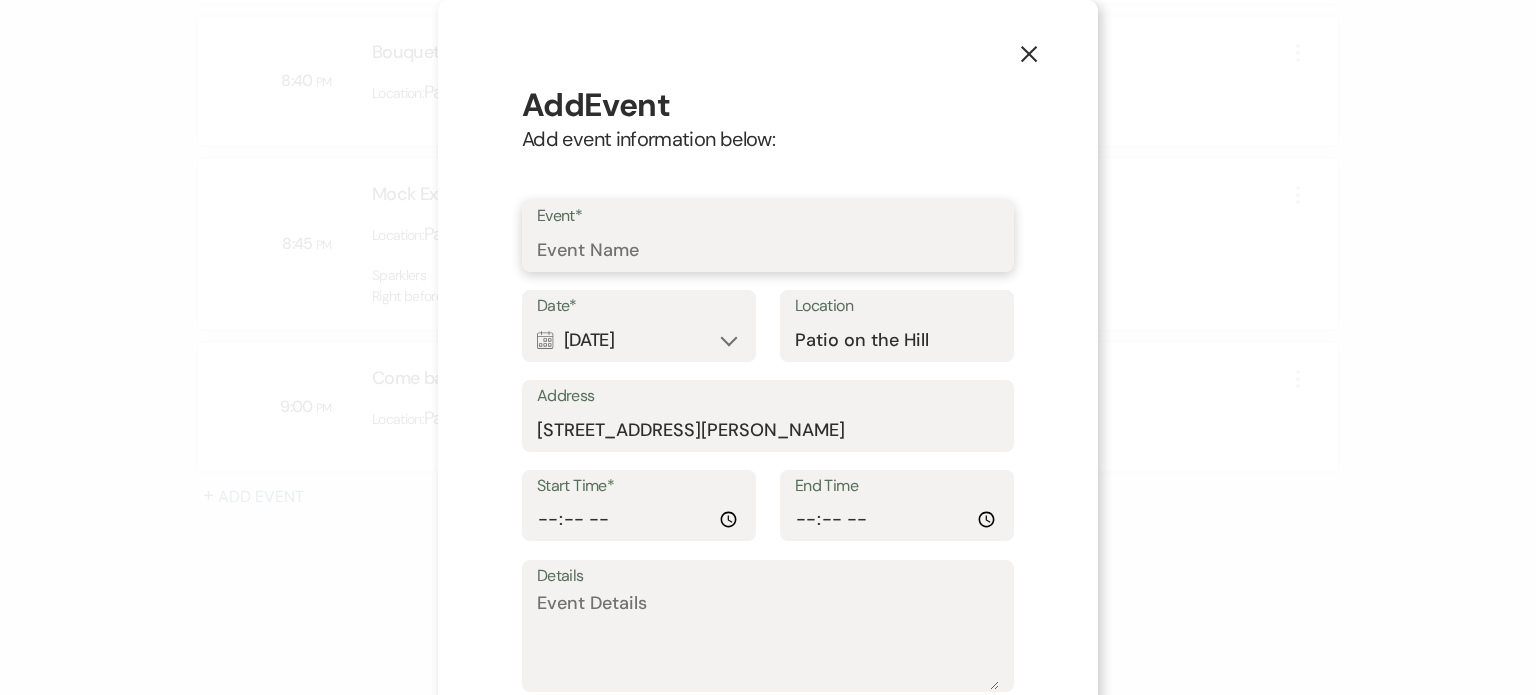 click on "Event*" at bounding box center (768, 250) 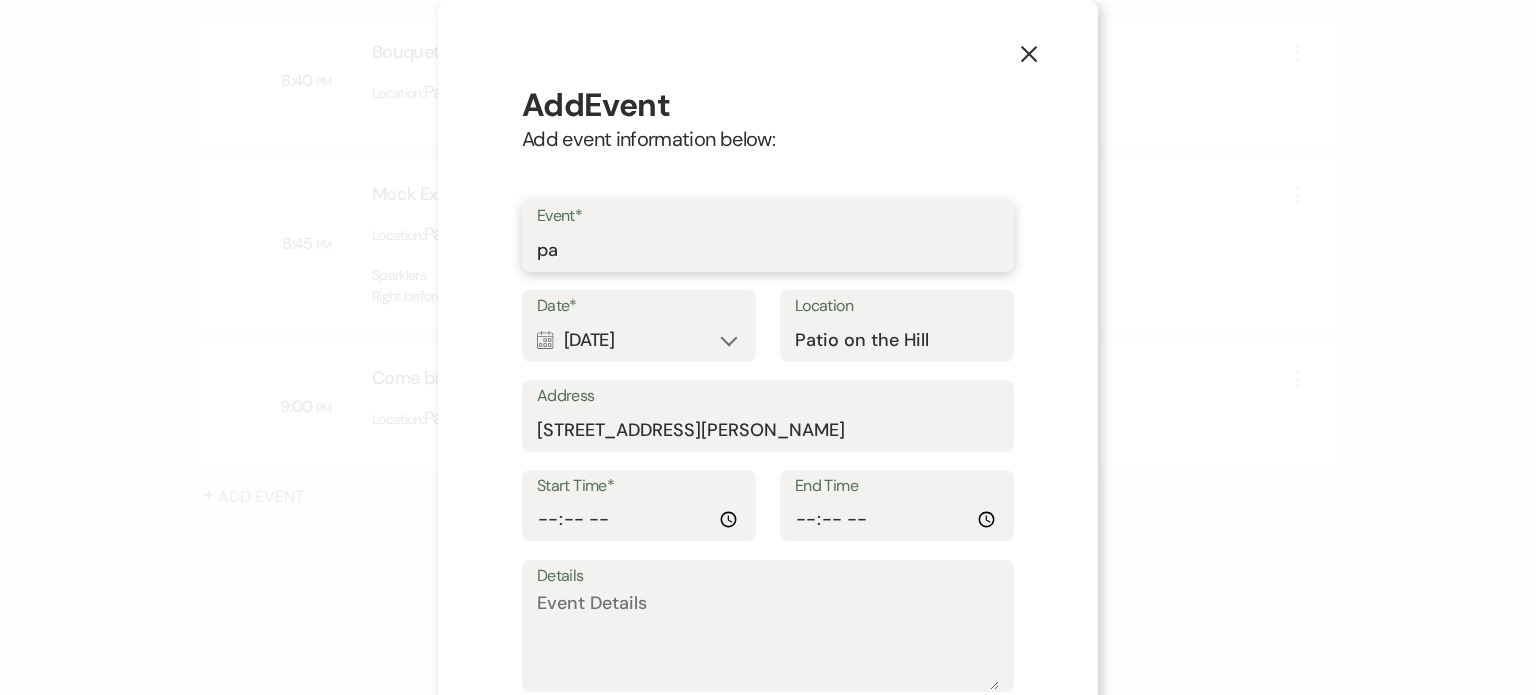 type on "Packing up" 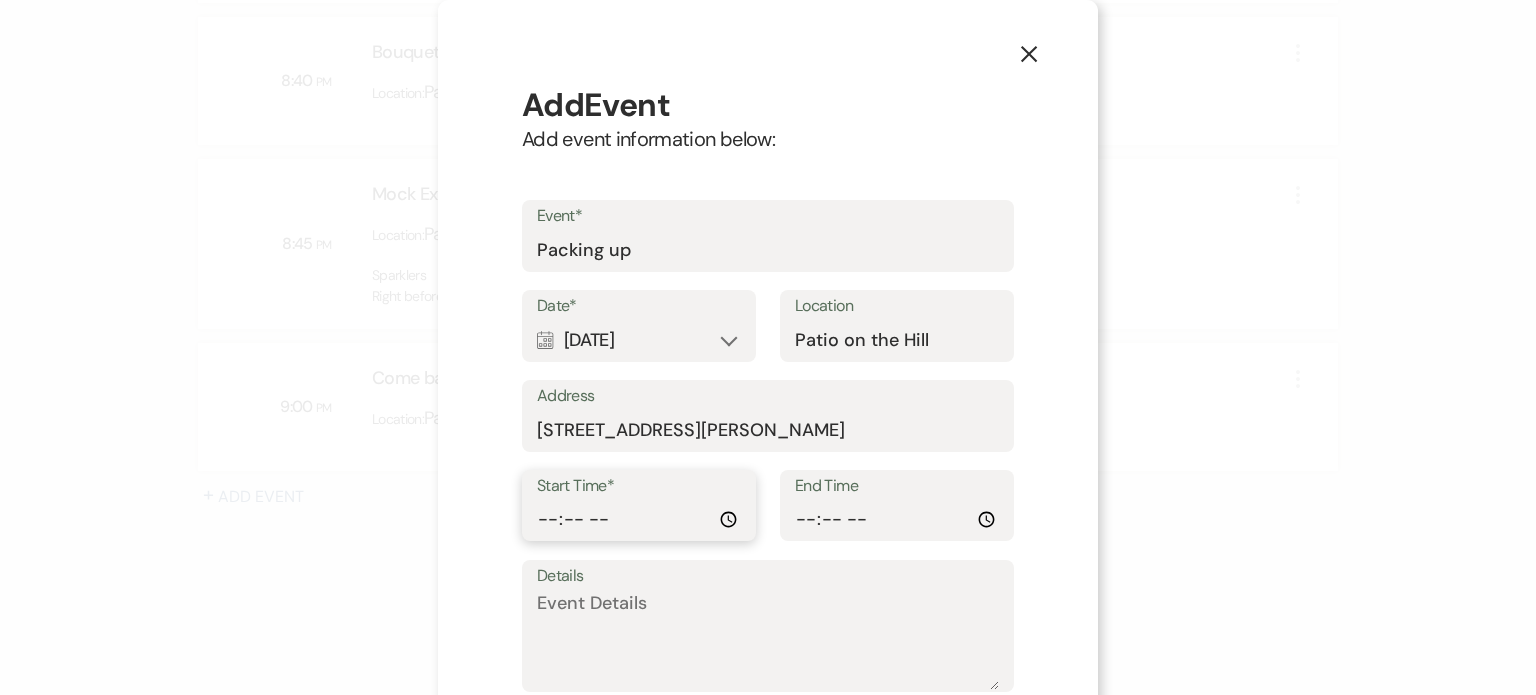 click on "Start Time*" at bounding box center (639, 519) 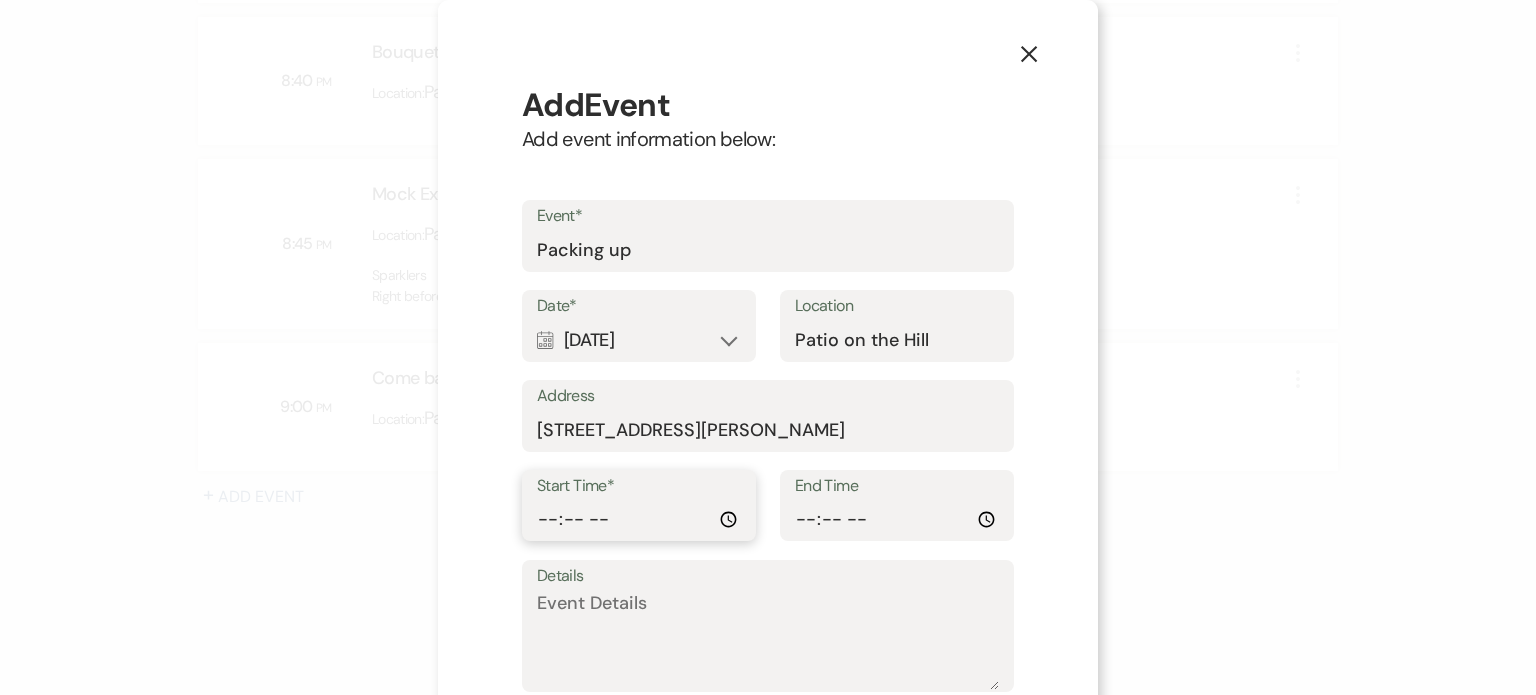 click on "Start Time*" at bounding box center (639, 519) 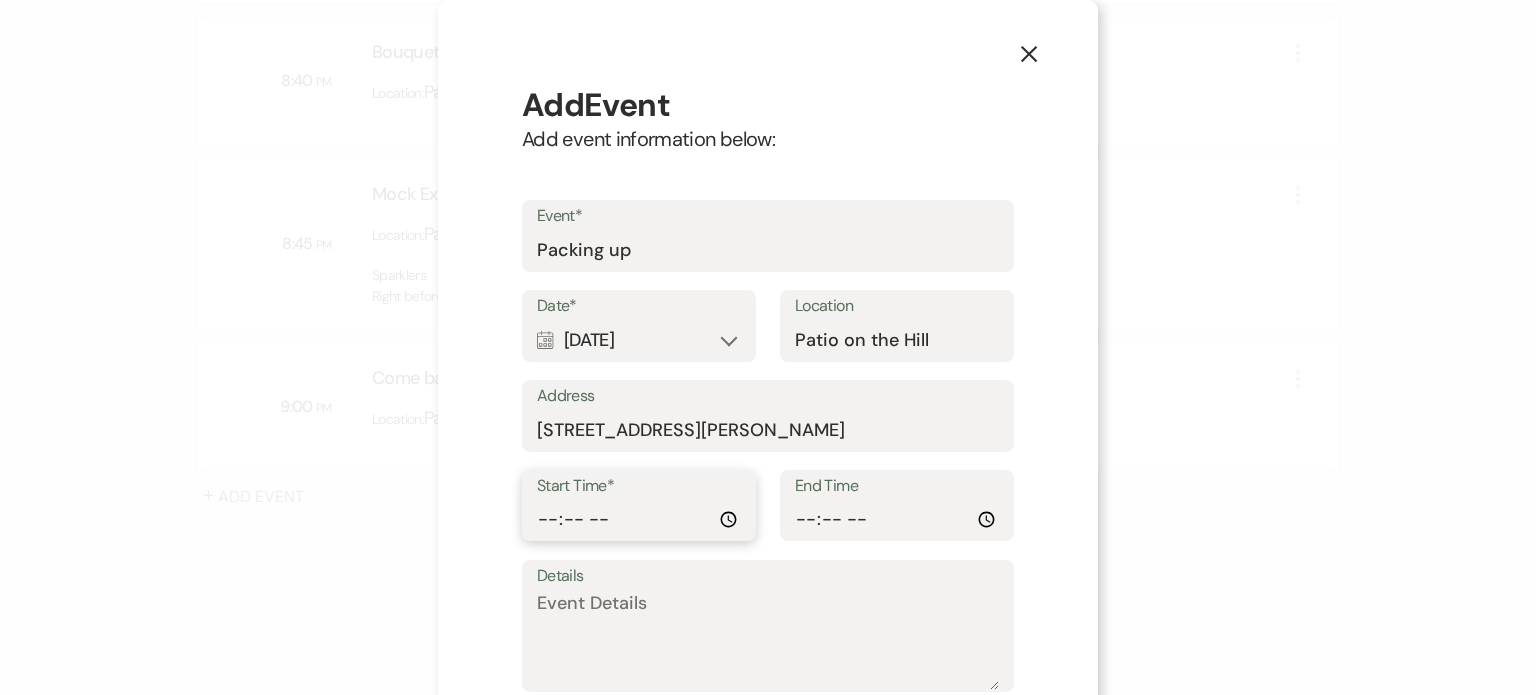 type on "22:00" 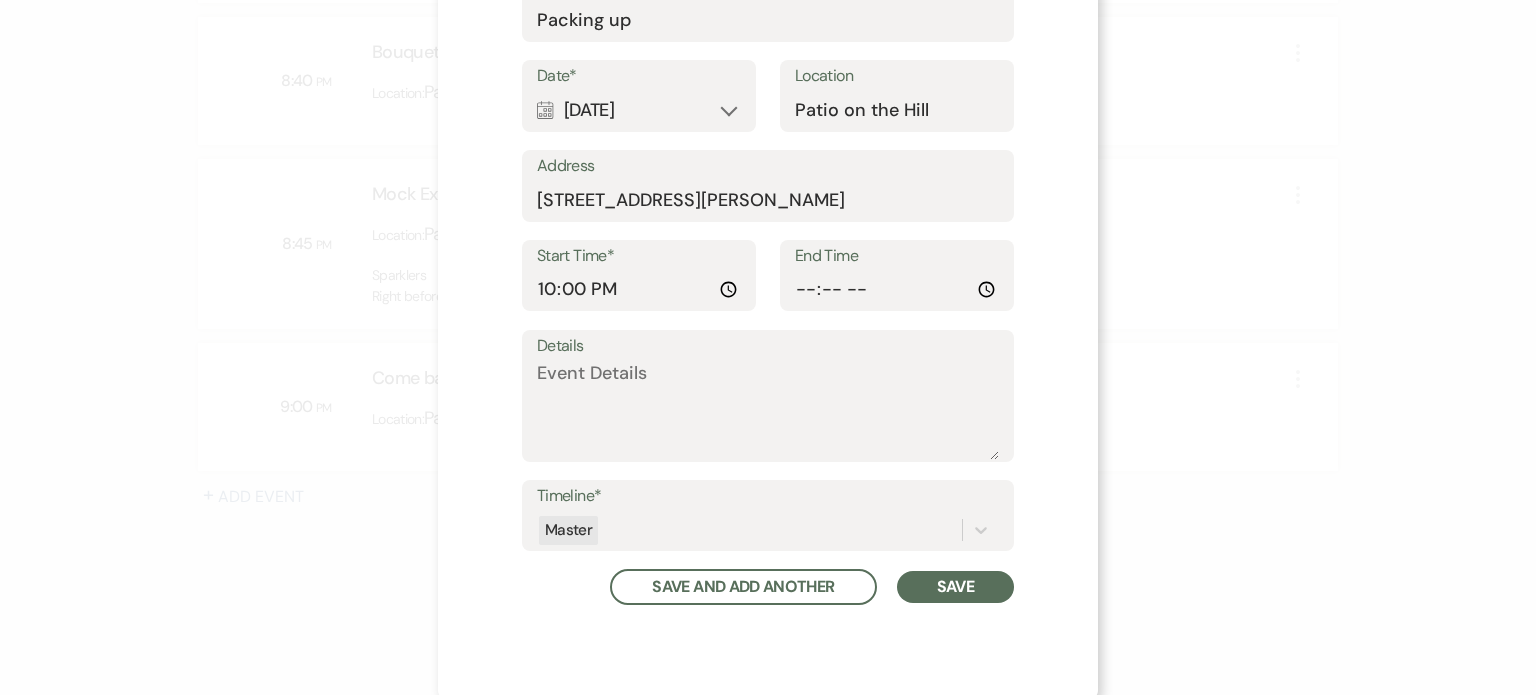 click on "Save" at bounding box center (955, 587) 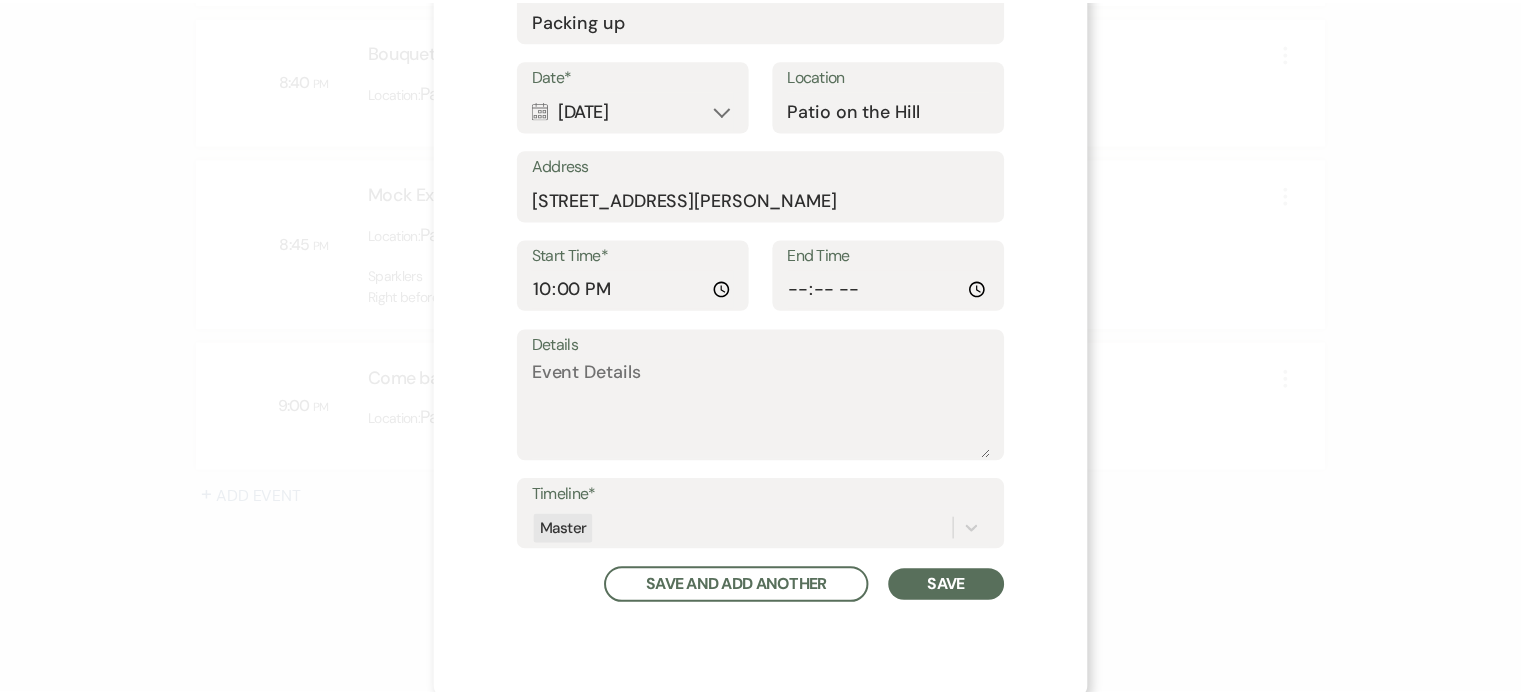scroll, scrollTop: 256, scrollLeft: 0, axis: vertical 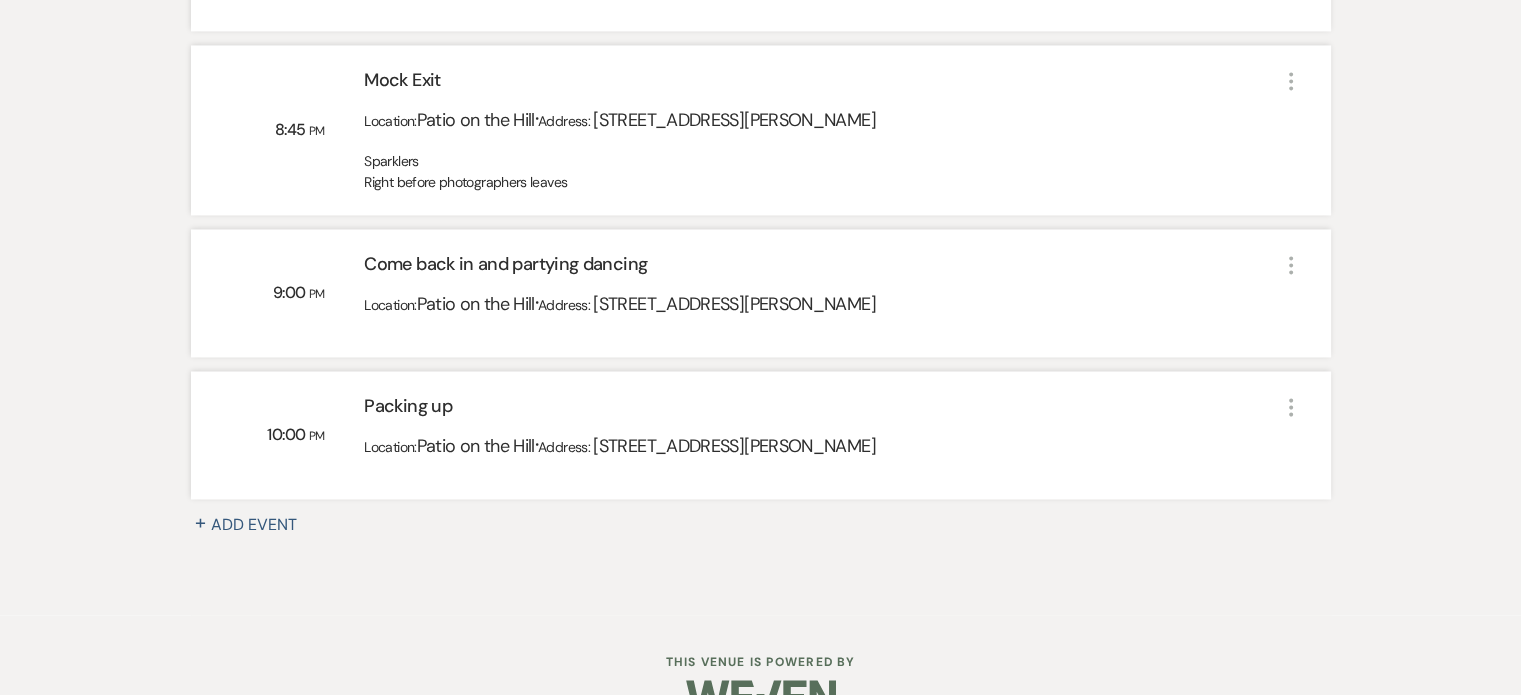click on "+  Add Event" at bounding box center [256, 525] 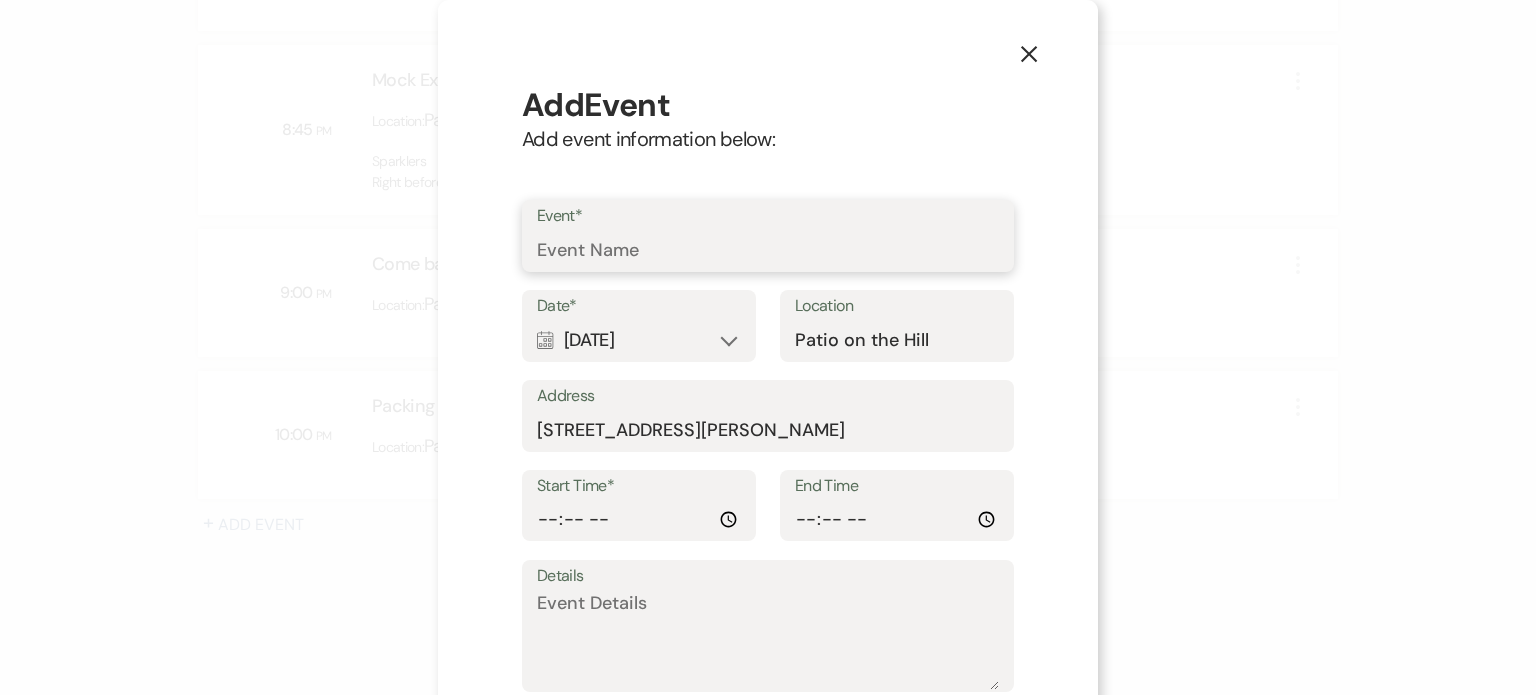 click on "Event*" at bounding box center (768, 250) 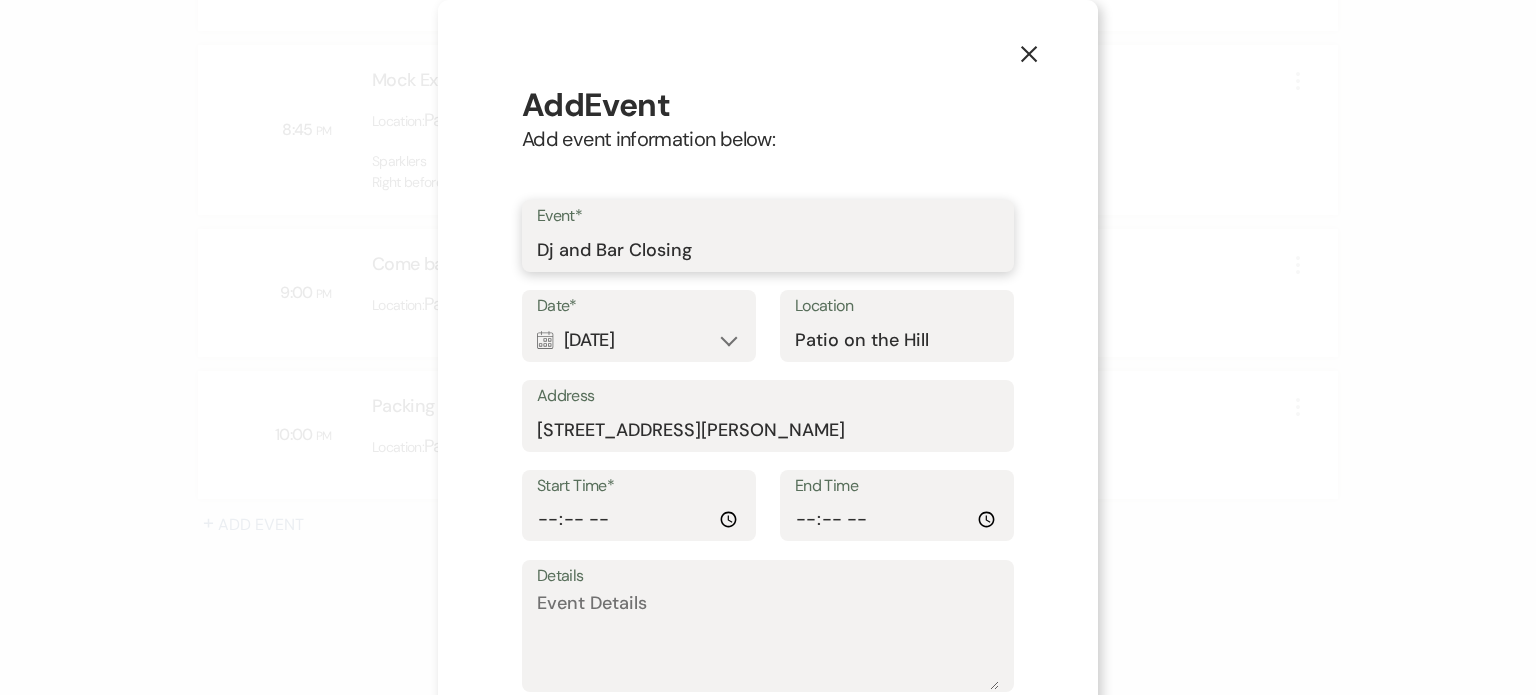 type on "Dj and Bar Closing" 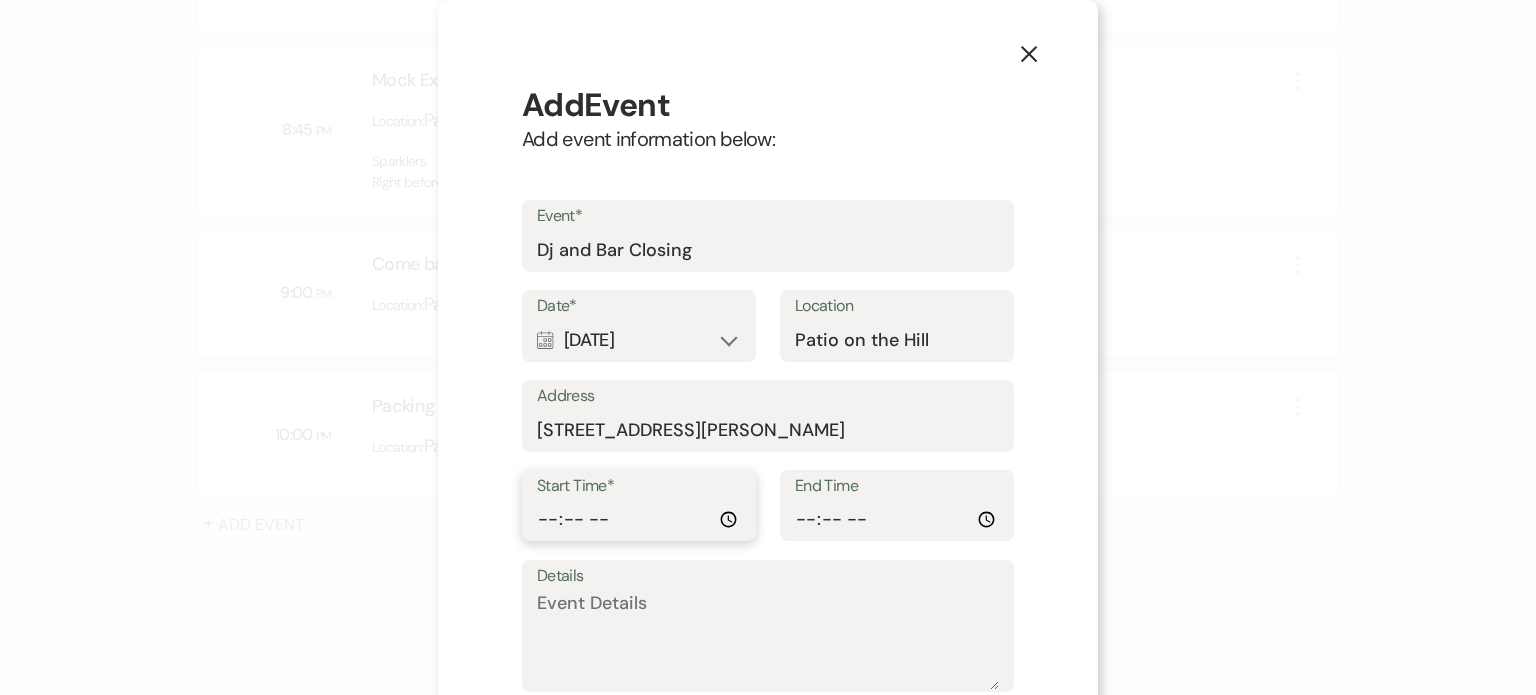 click on "Start Time*" at bounding box center [639, 519] 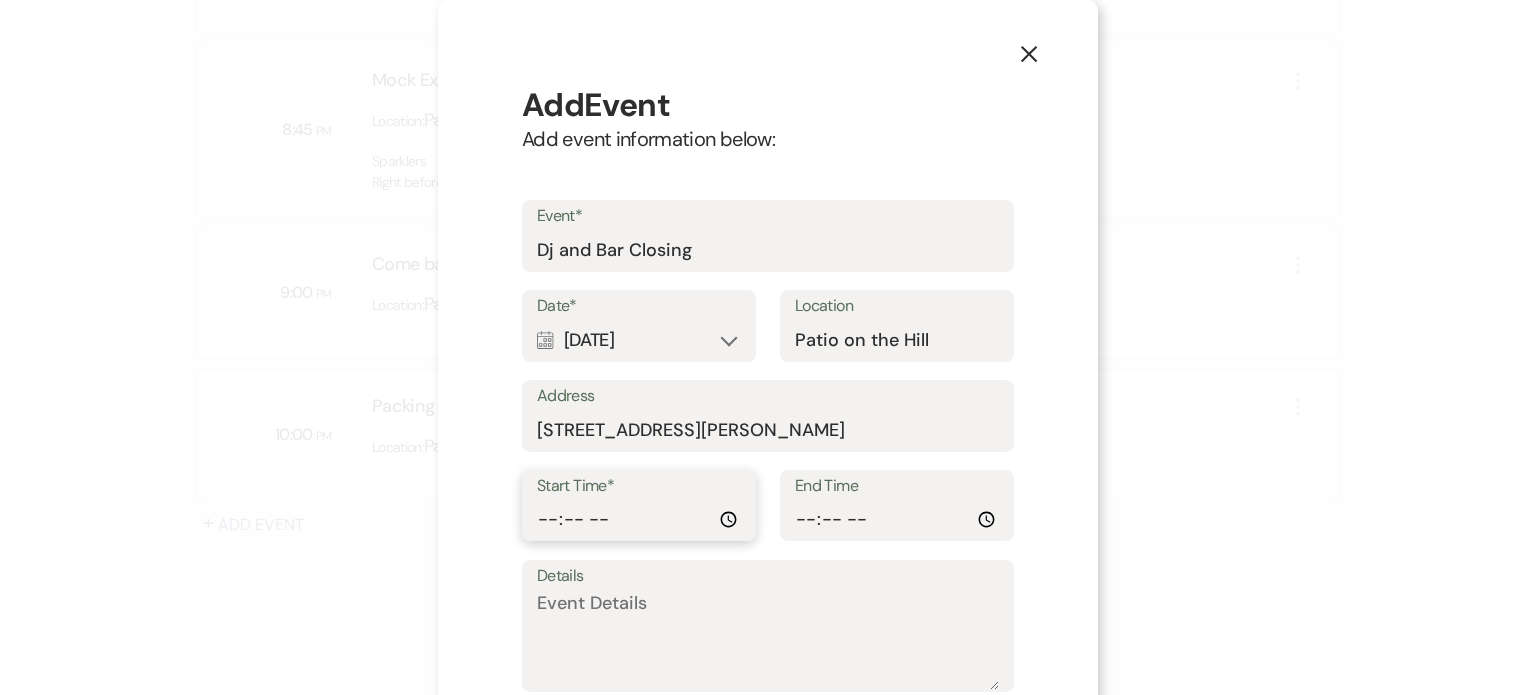 type on "22:00" 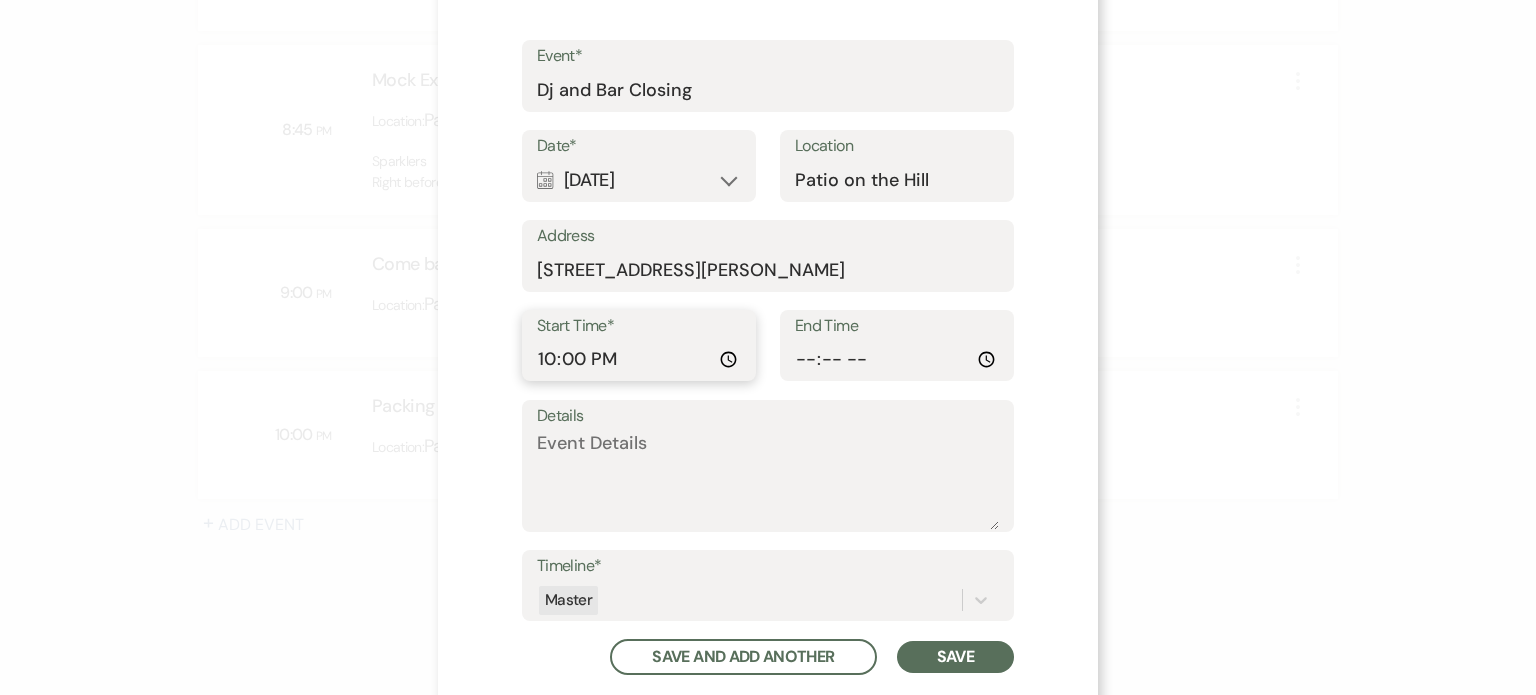 scroll, scrollTop: 163, scrollLeft: 0, axis: vertical 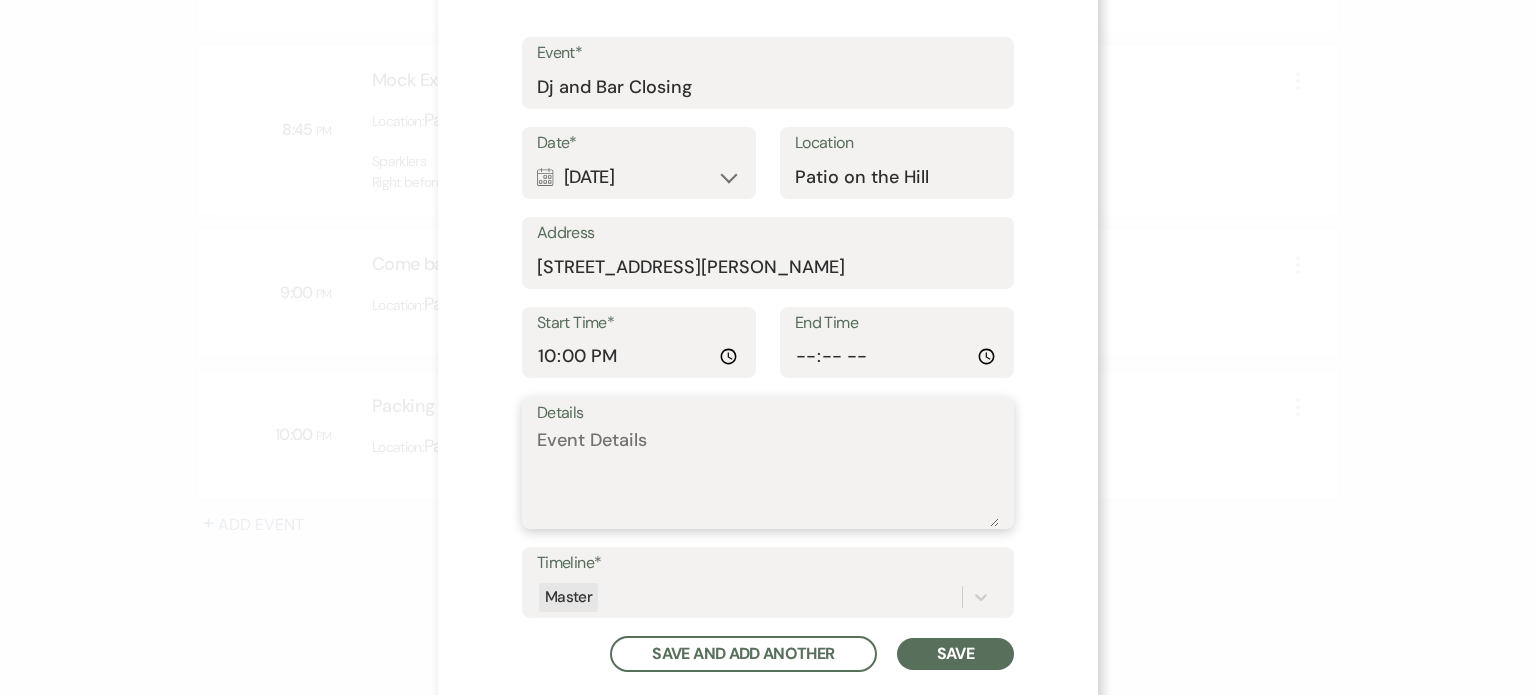 click on "Details" at bounding box center [768, 477] 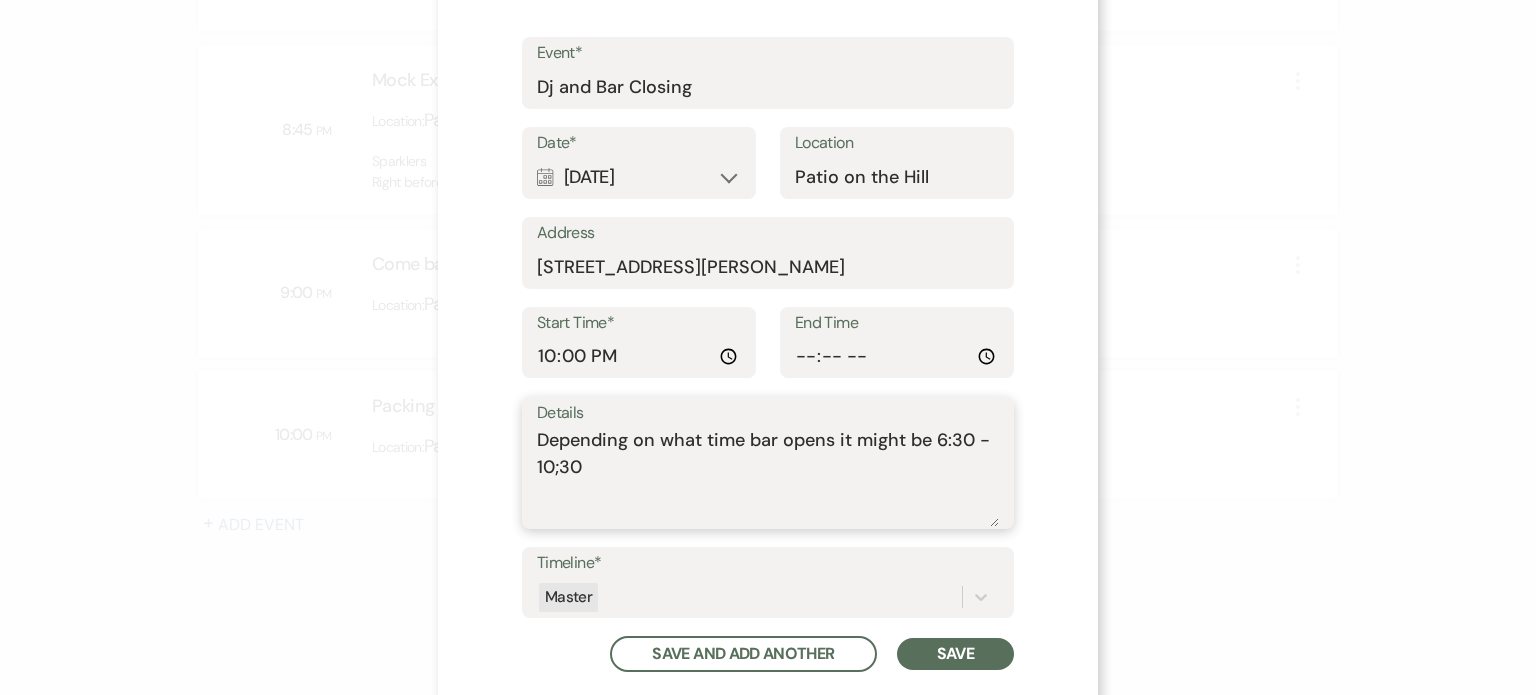 click on "Depending on what time bar opens it might be 6:30 - 10;30" at bounding box center (768, 477) 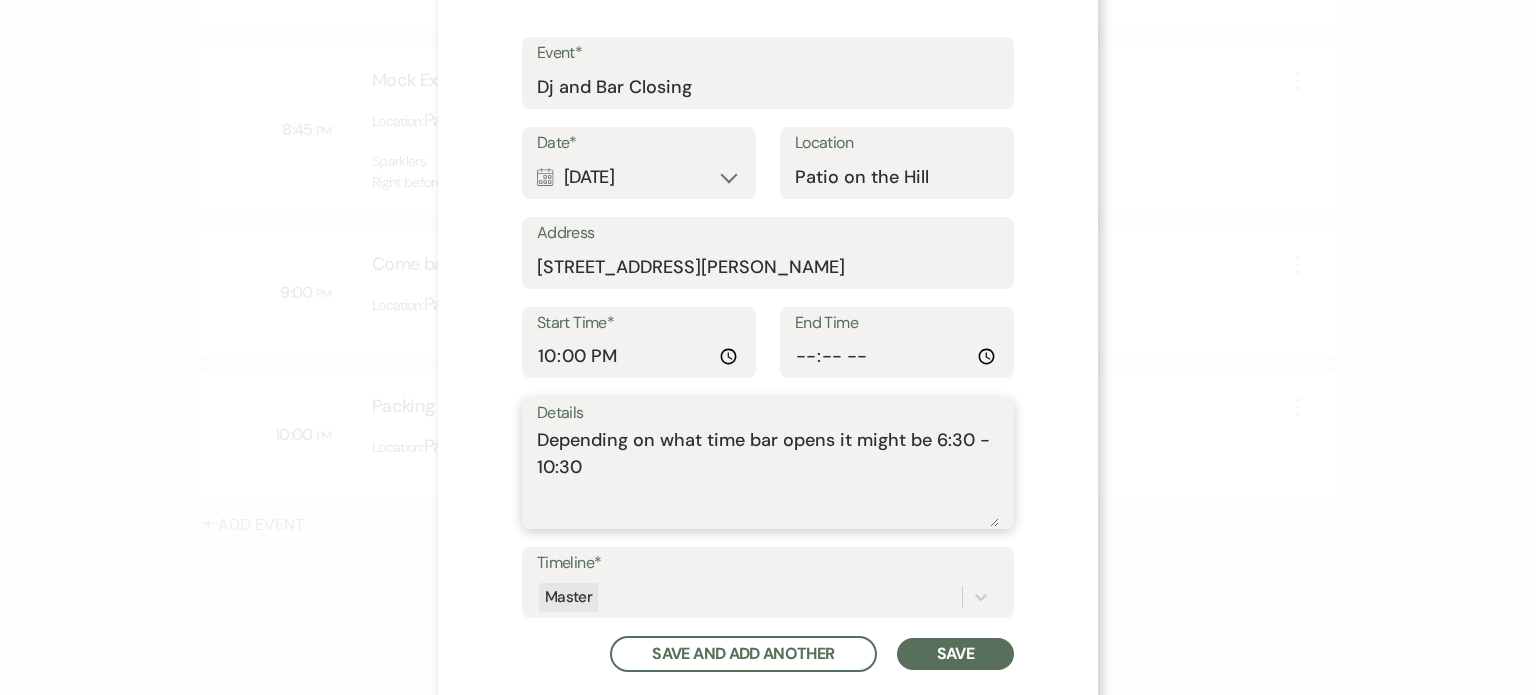 type on "Depending on what time bar opens it might be 6:30 - 10:30" 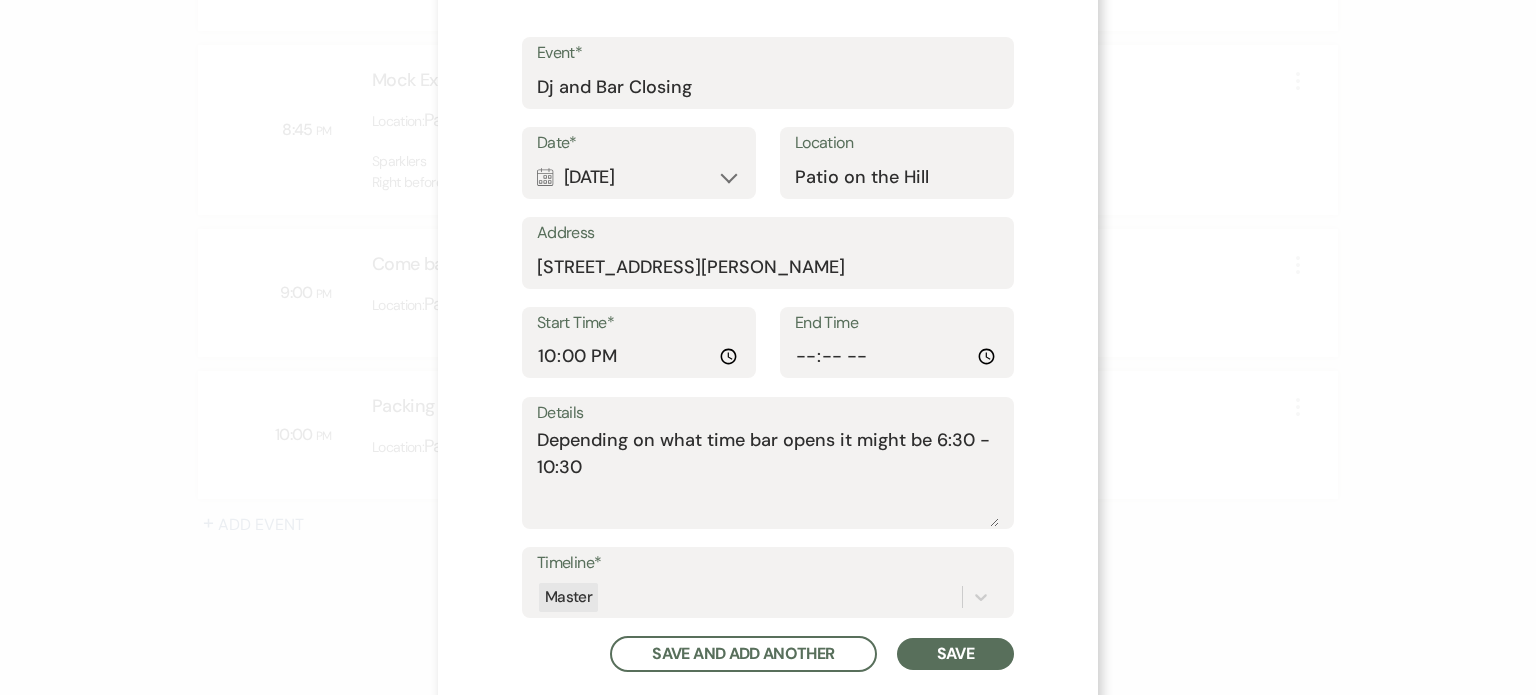 click on "Save" at bounding box center [955, 654] 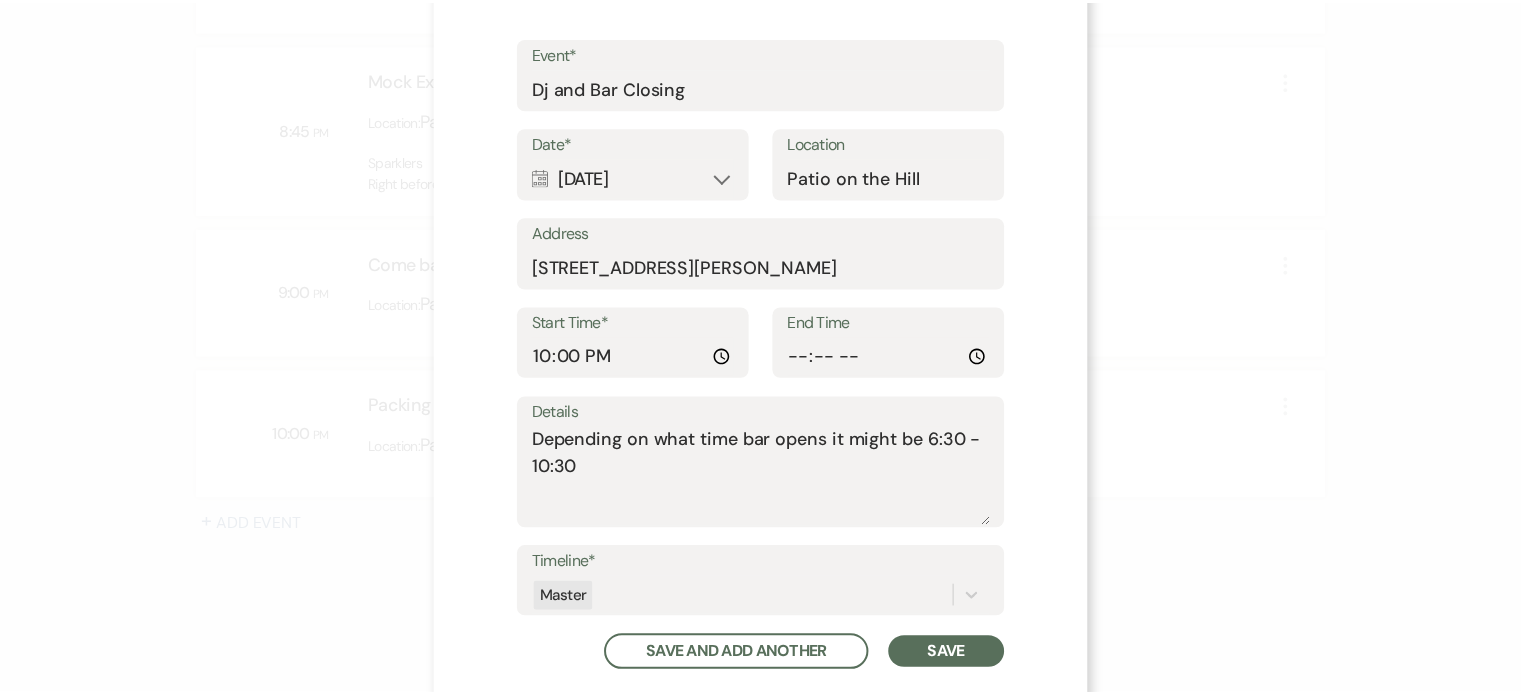 scroll, scrollTop: 188, scrollLeft: 0, axis: vertical 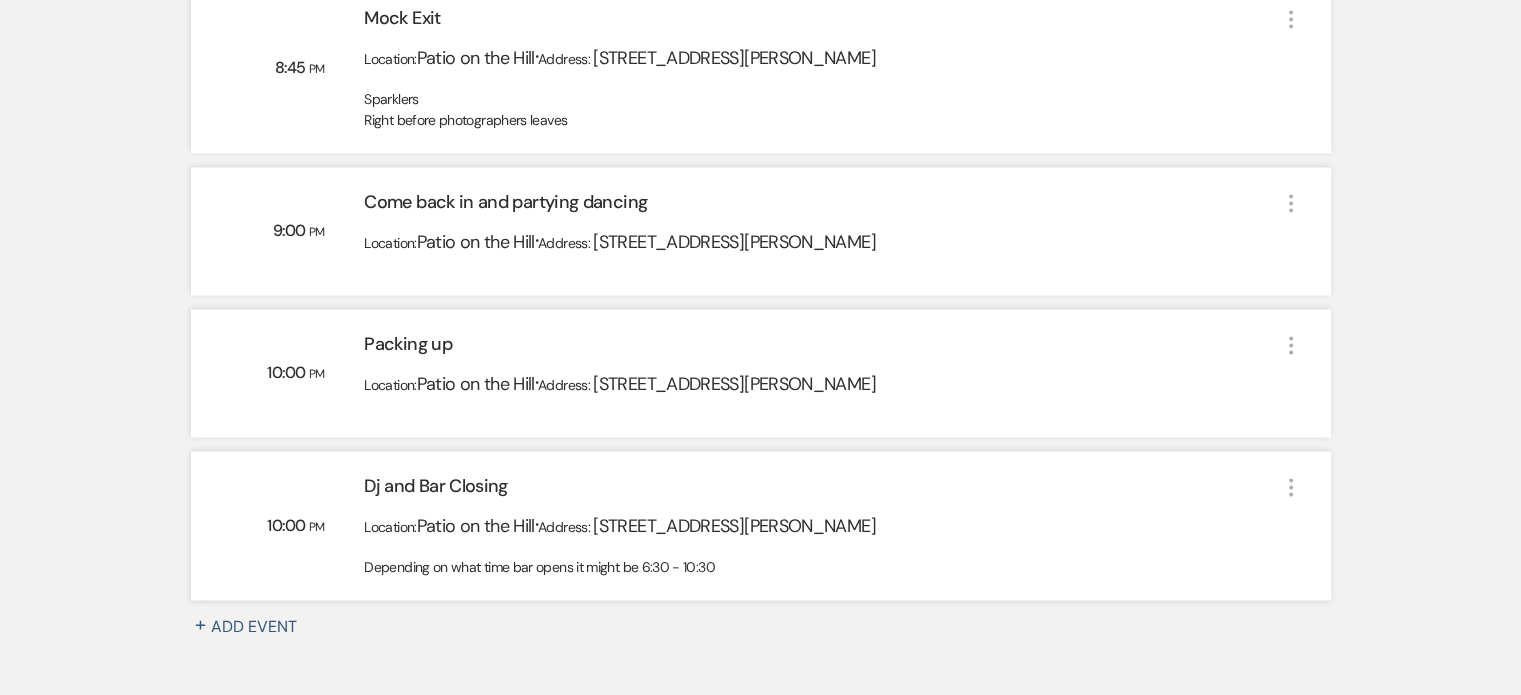 click on "+  Add Event" at bounding box center (256, 626) 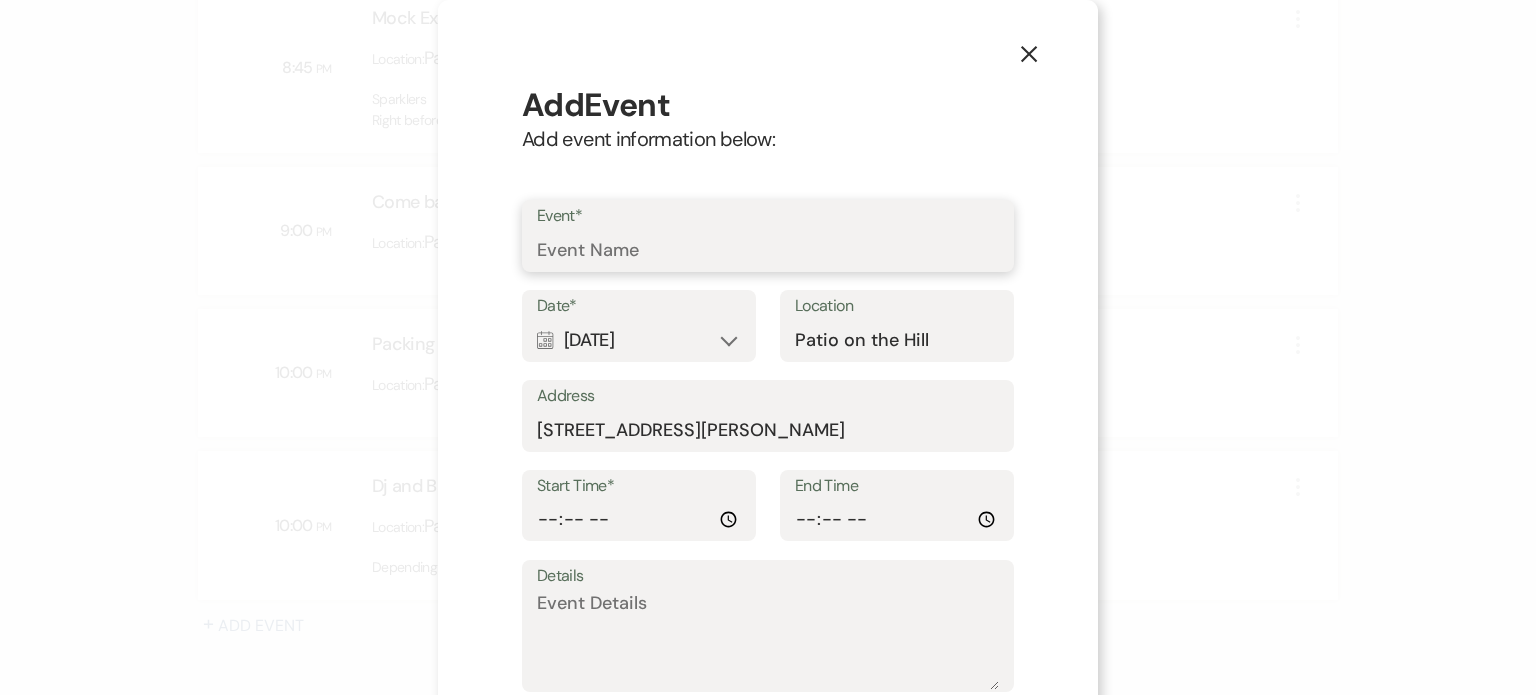 click on "Event*" at bounding box center [768, 250] 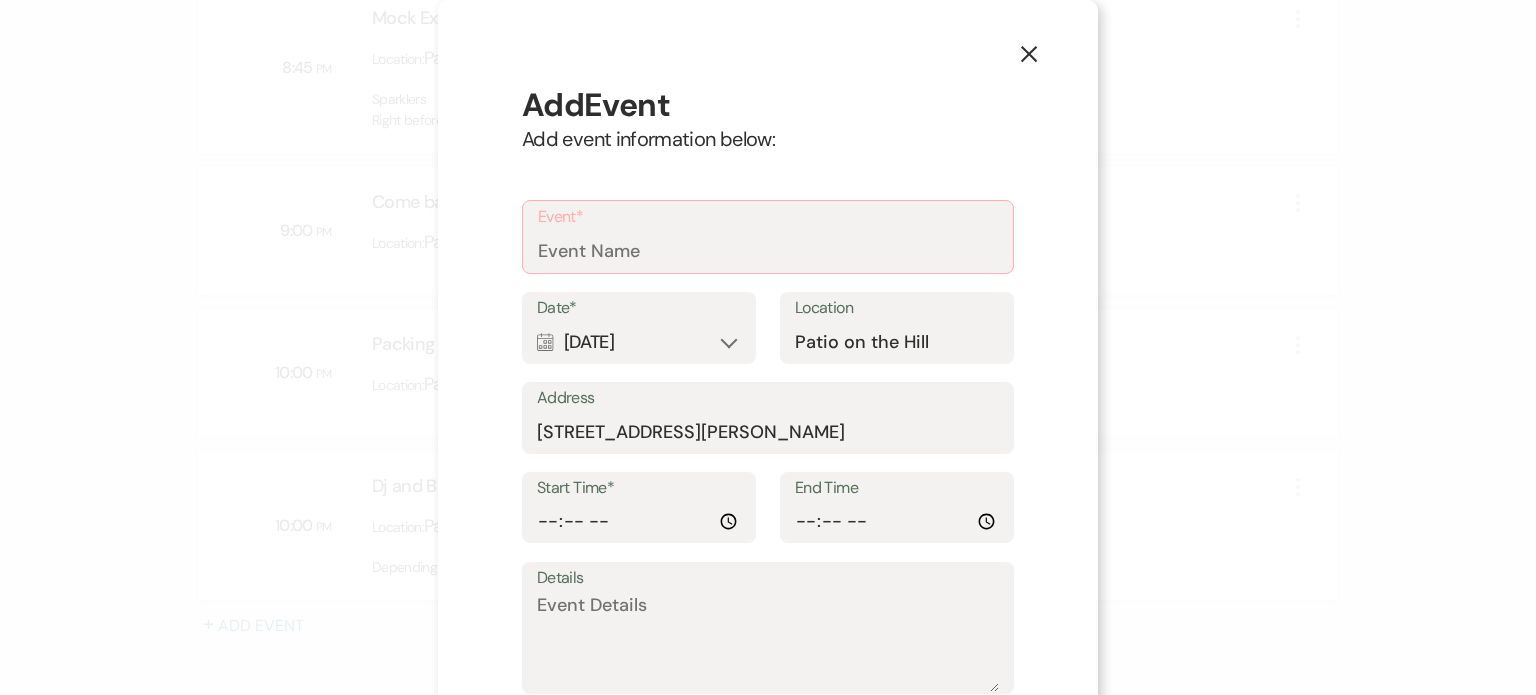 click on "X" at bounding box center (1029, 53) 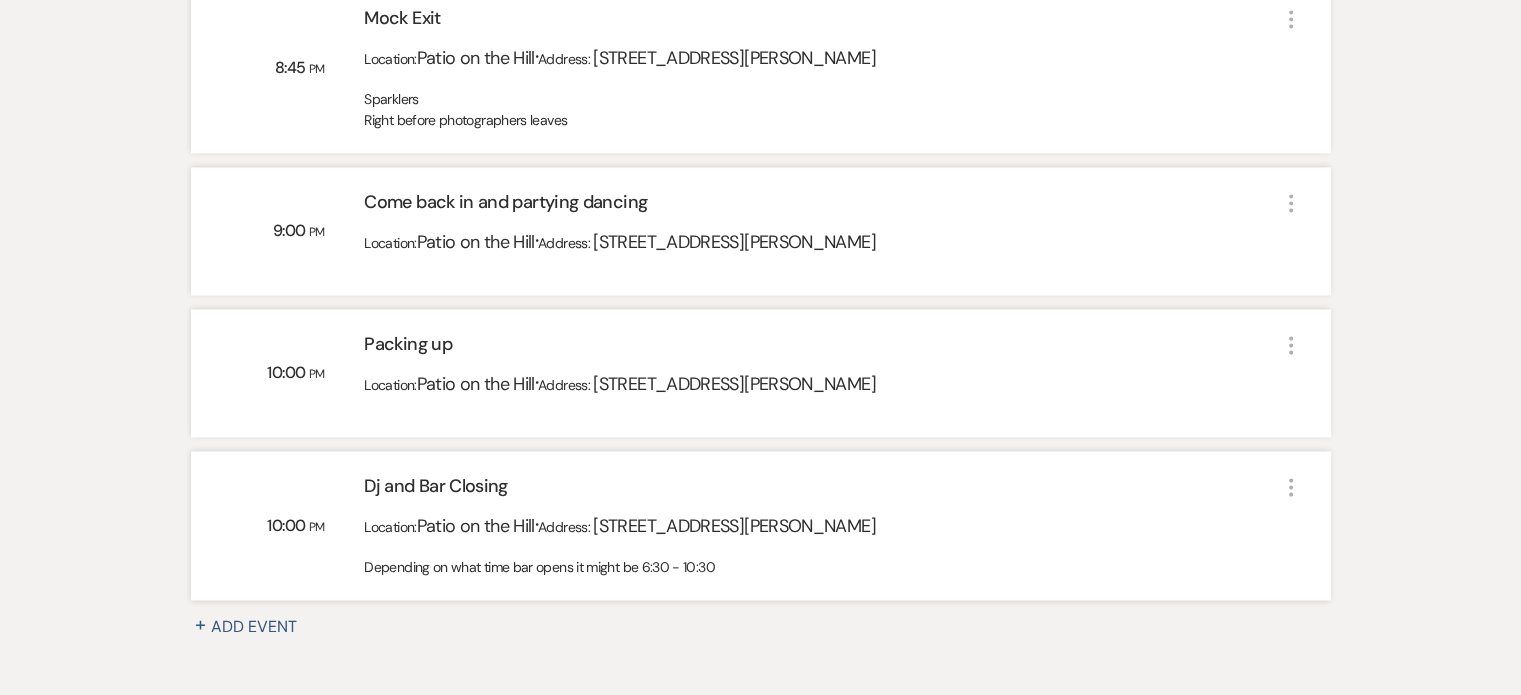 click on "Dj and Bar Closing" at bounding box center [821, 490] 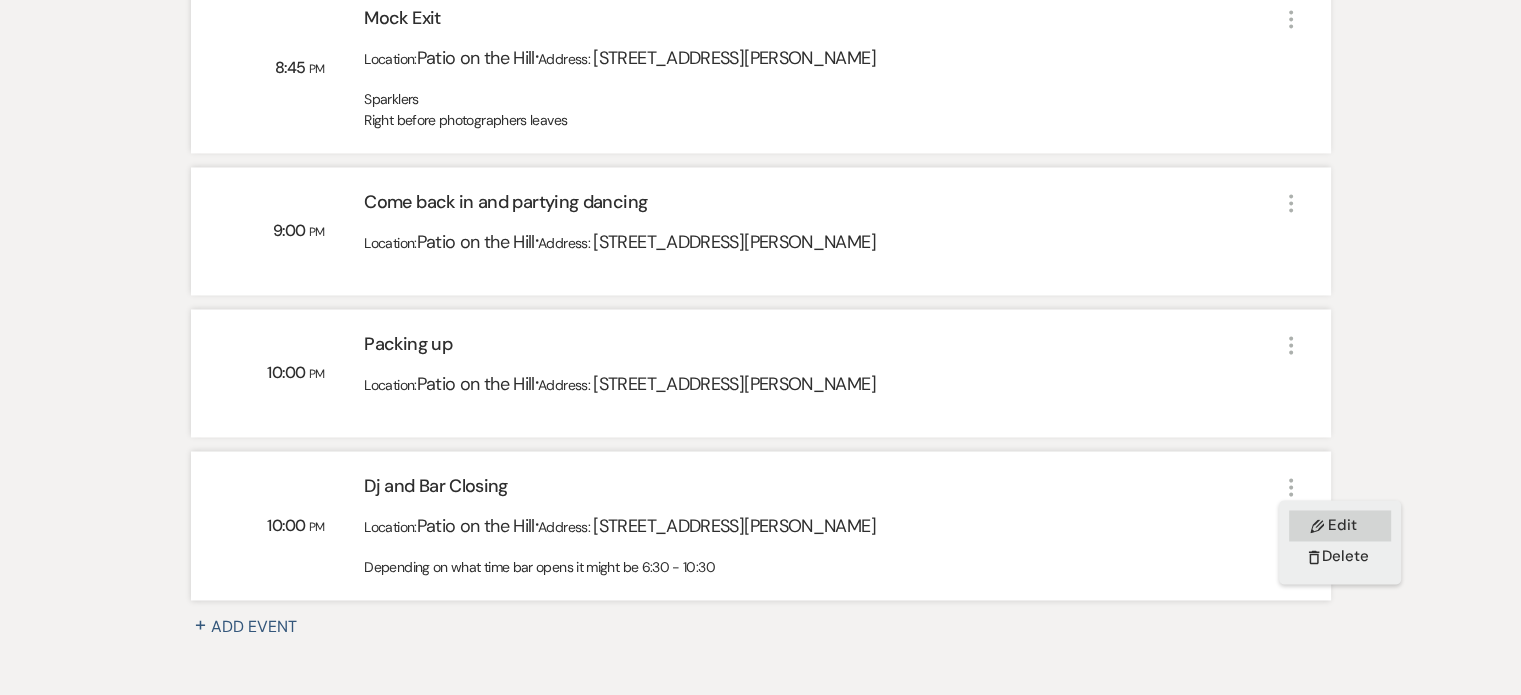 click on "Pencil  Edit" at bounding box center [1340, 525] 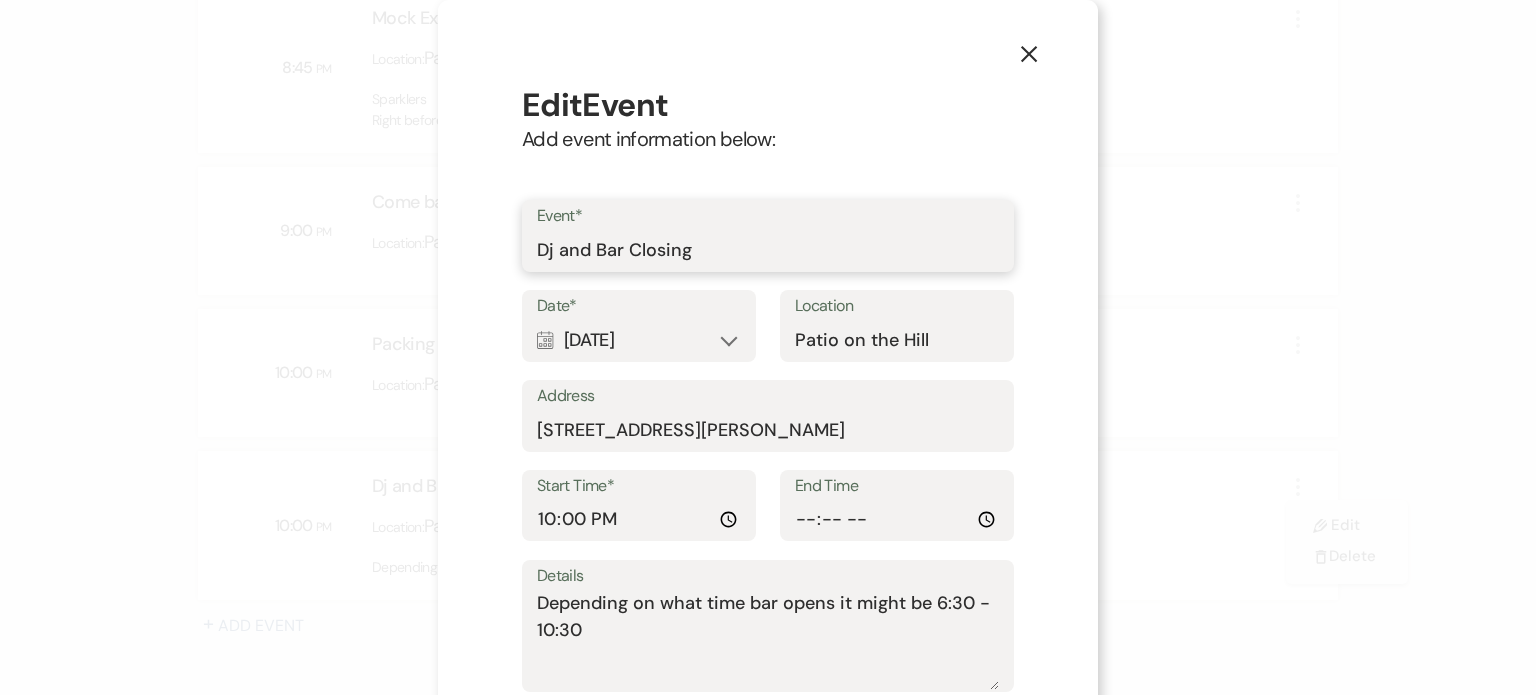 click on "Dj and Bar Closing" at bounding box center [768, 250] 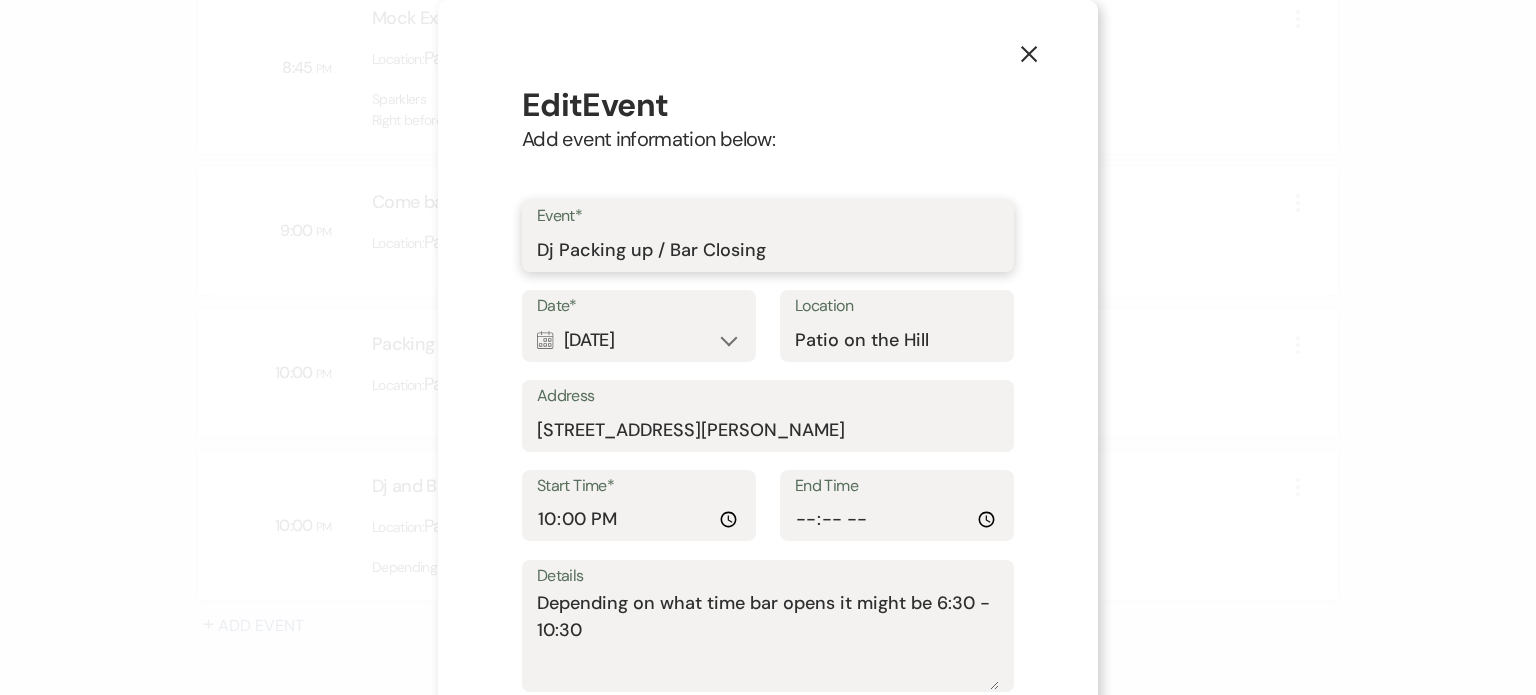 scroll, scrollTop: 232, scrollLeft: 0, axis: vertical 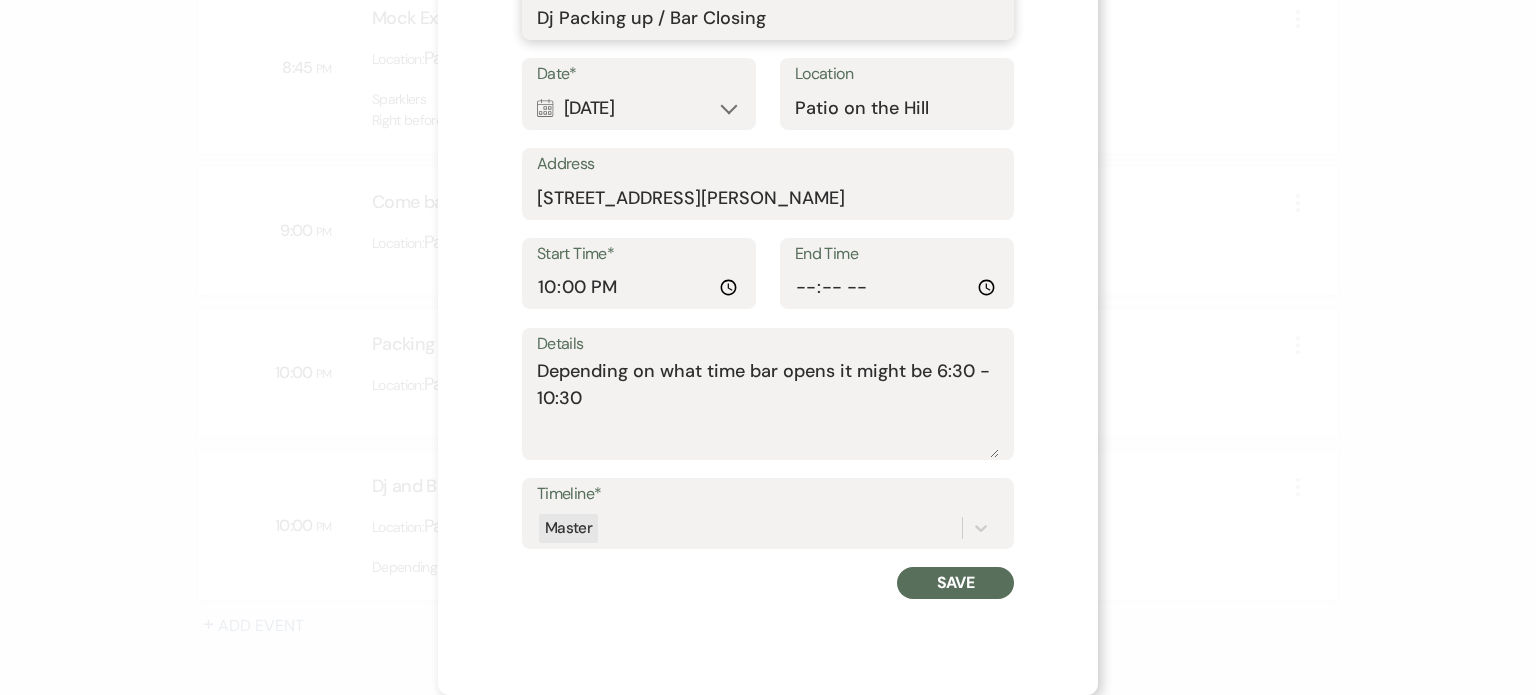 type on "Dj Packing up / Bar Closing" 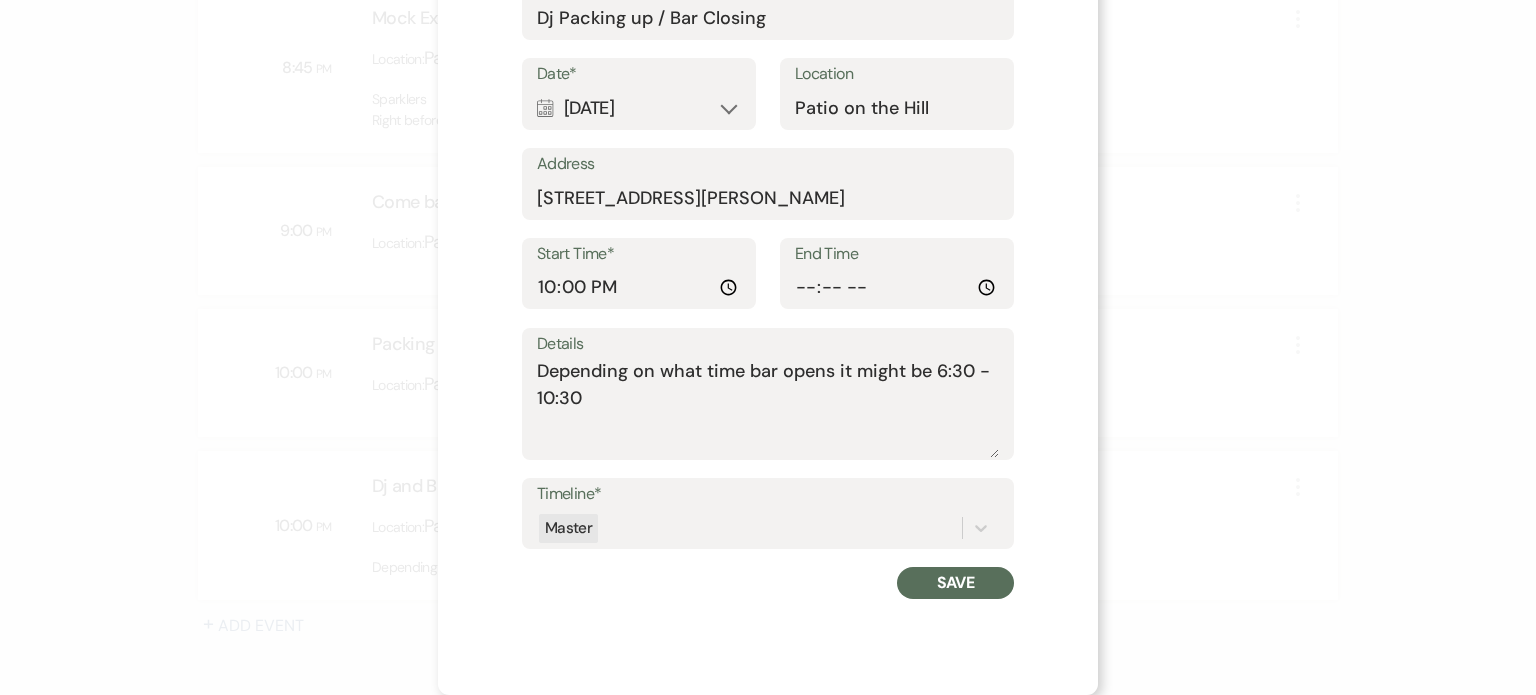 click on "Save" at bounding box center [955, 583] 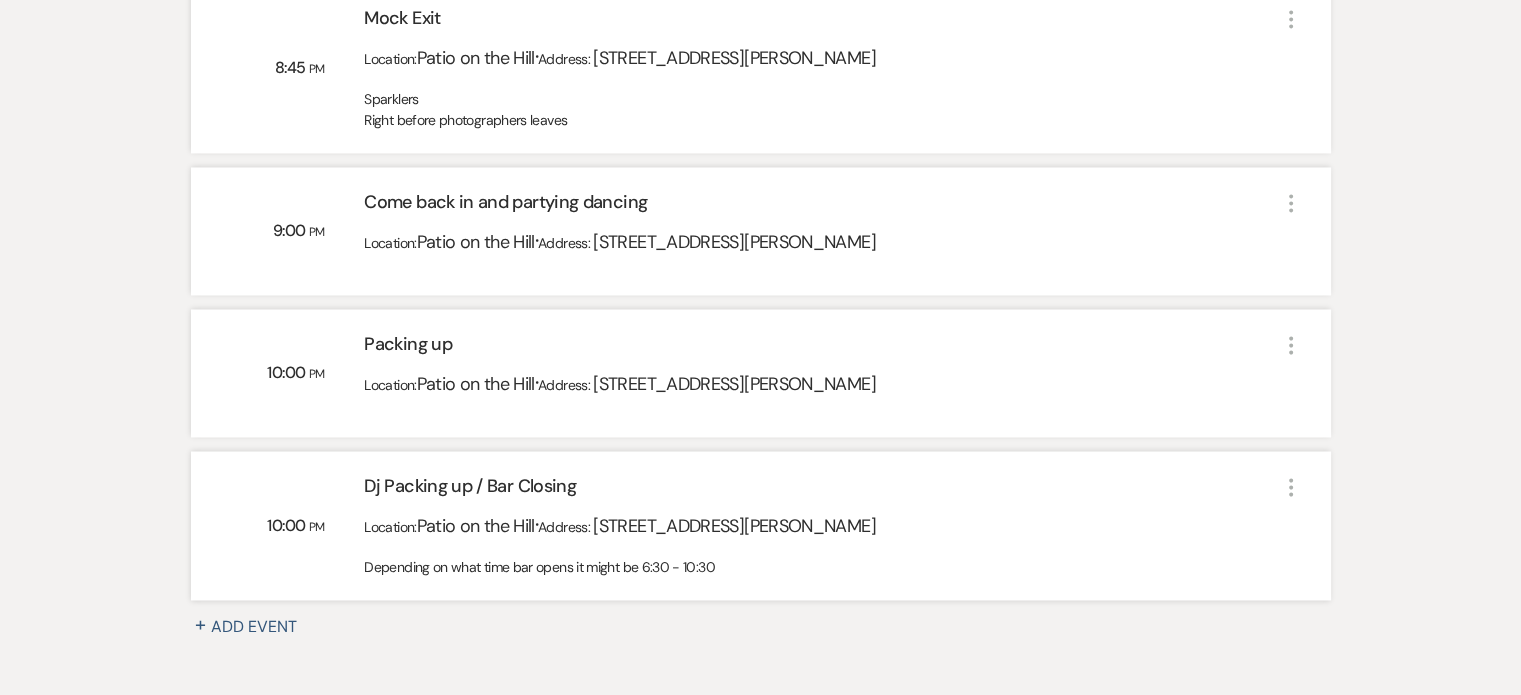 click on "+  Add Event" at bounding box center [256, 626] 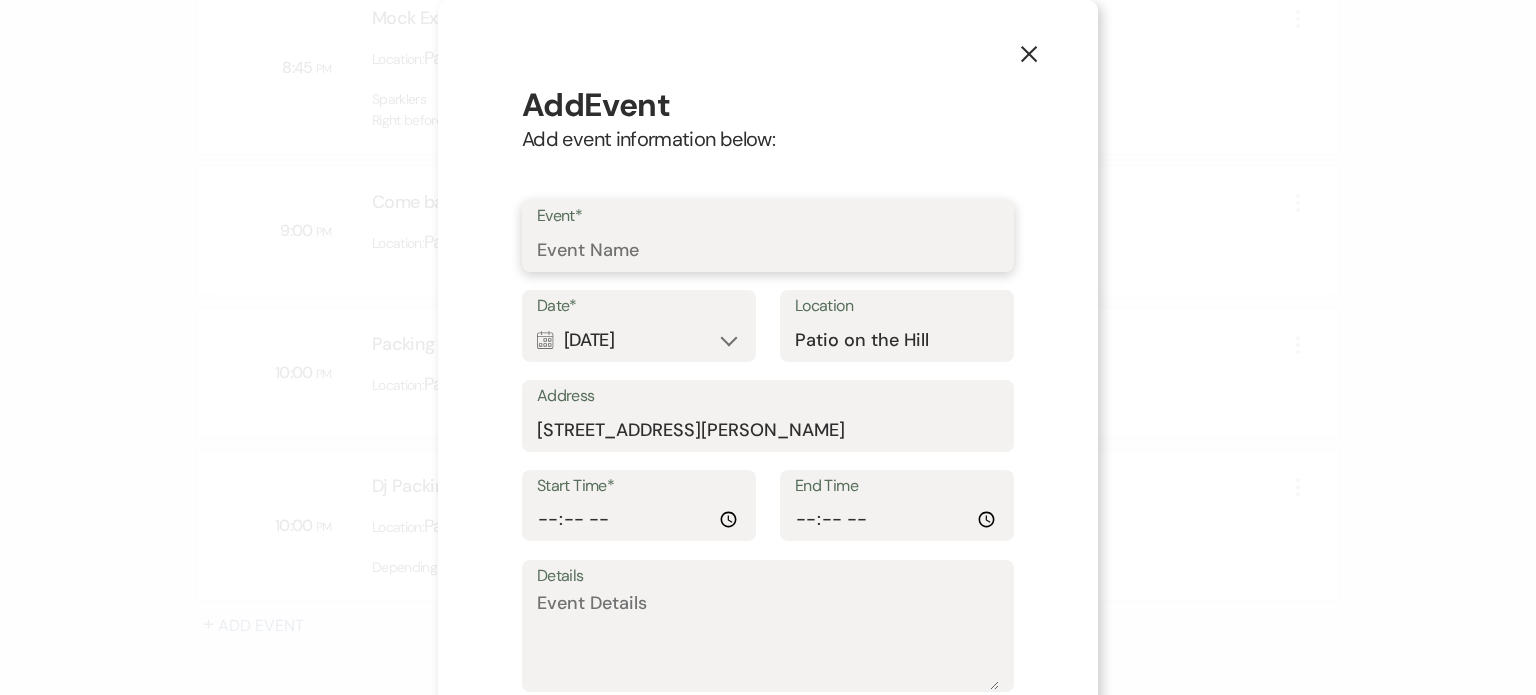 click on "Event*" at bounding box center (768, 250) 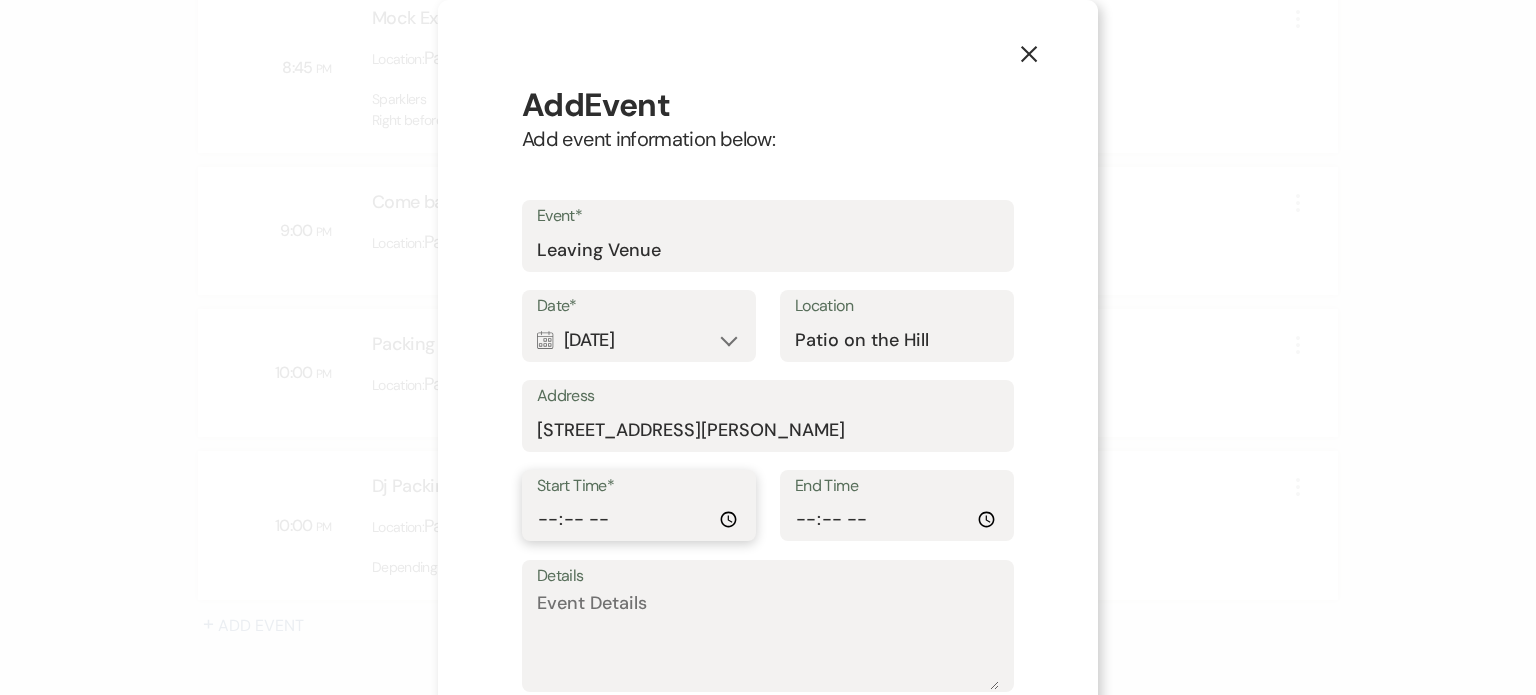click on "Start Time*" at bounding box center [639, 519] 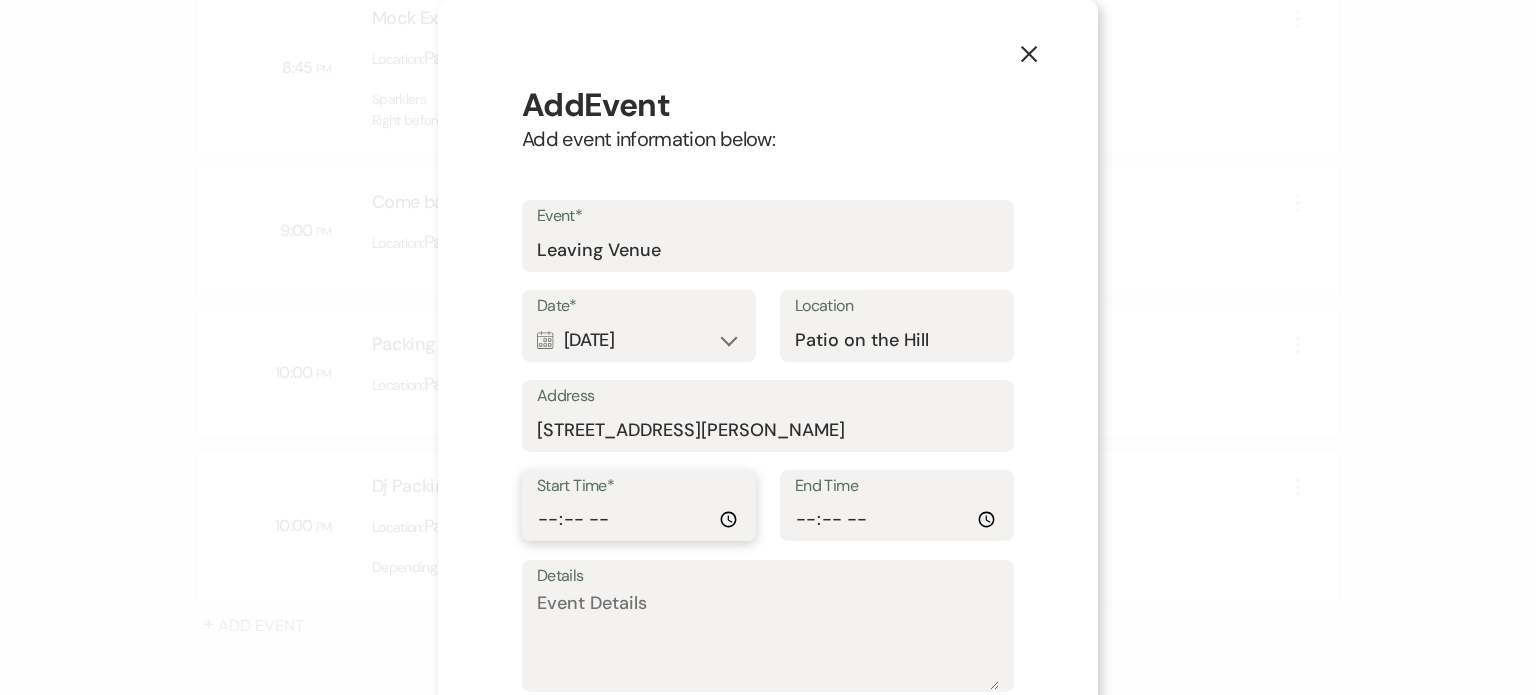 type on "23:00" 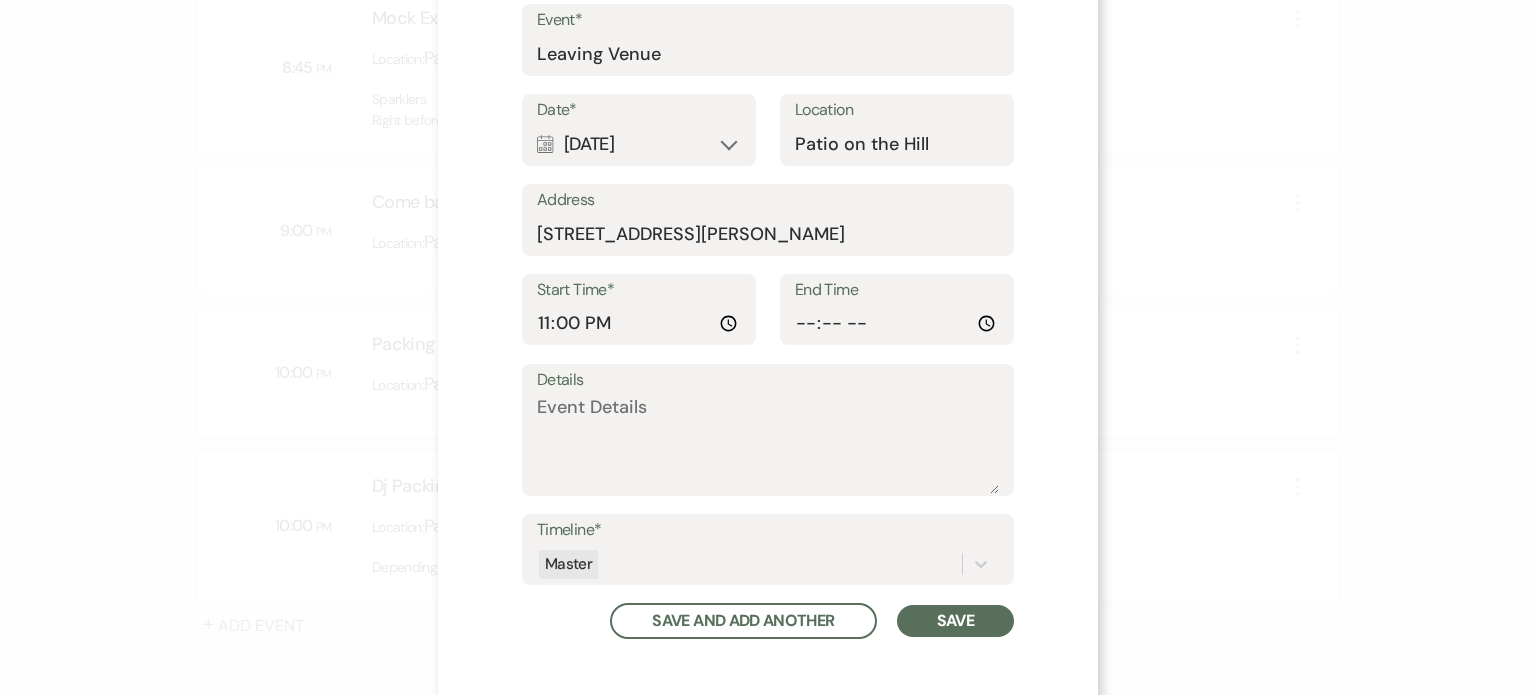click on "Save" at bounding box center [955, 621] 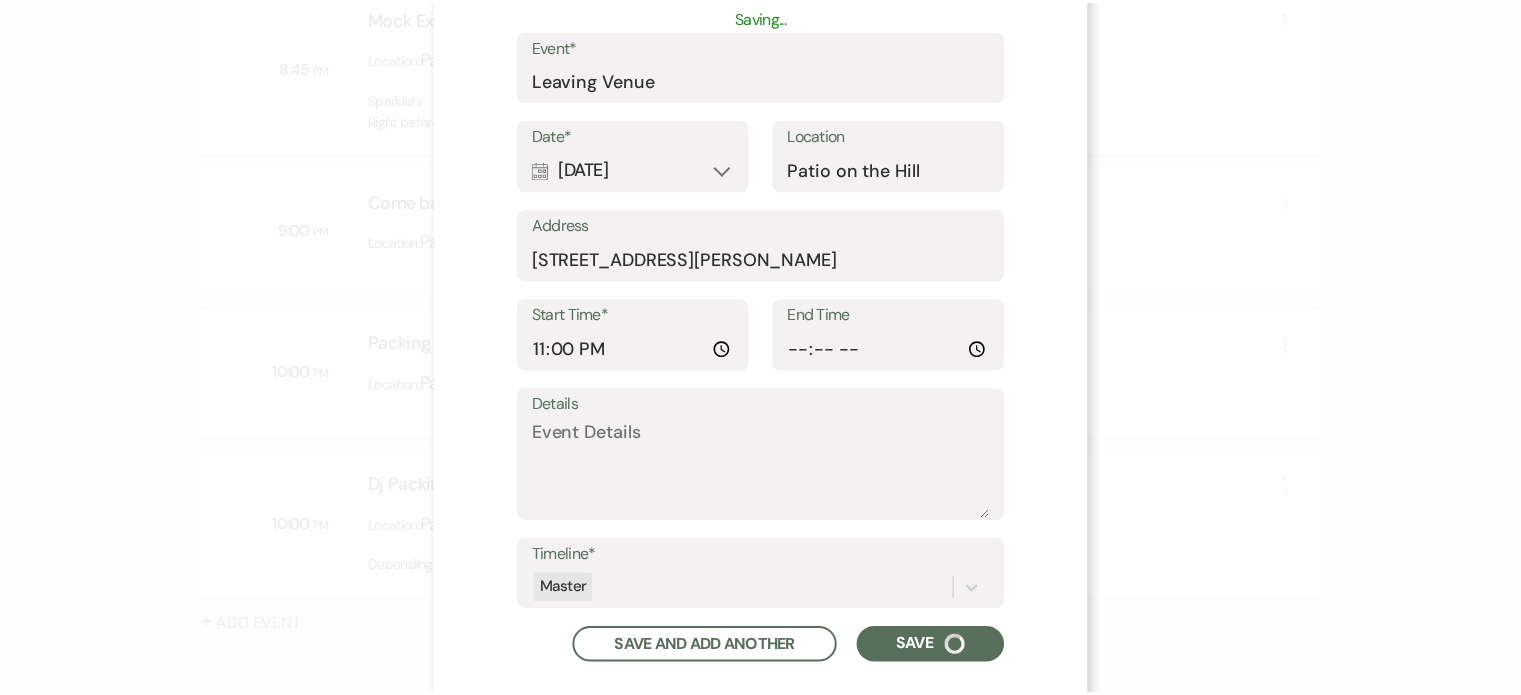 scroll, scrollTop: 221, scrollLeft: 0, axis: vertical 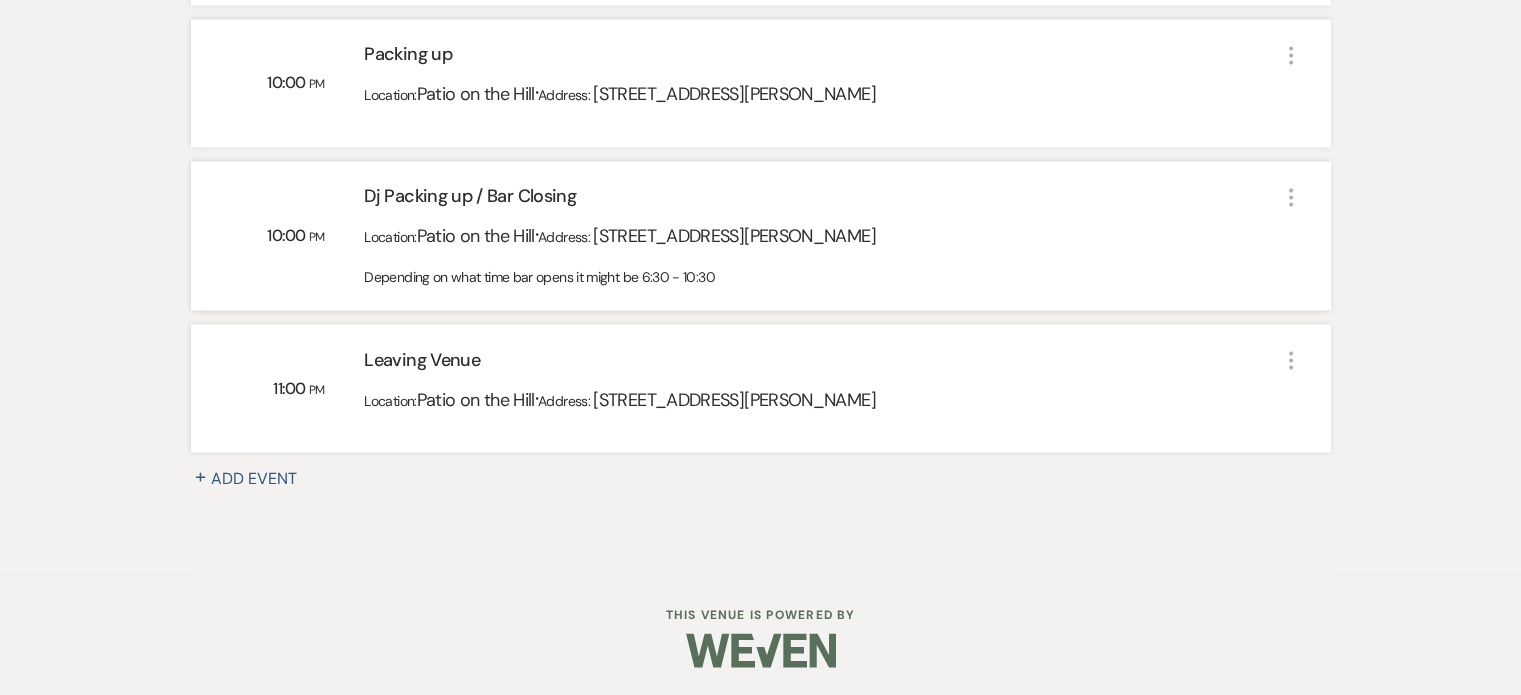 click on "+  Add Event" at bounding box center [256, 478] 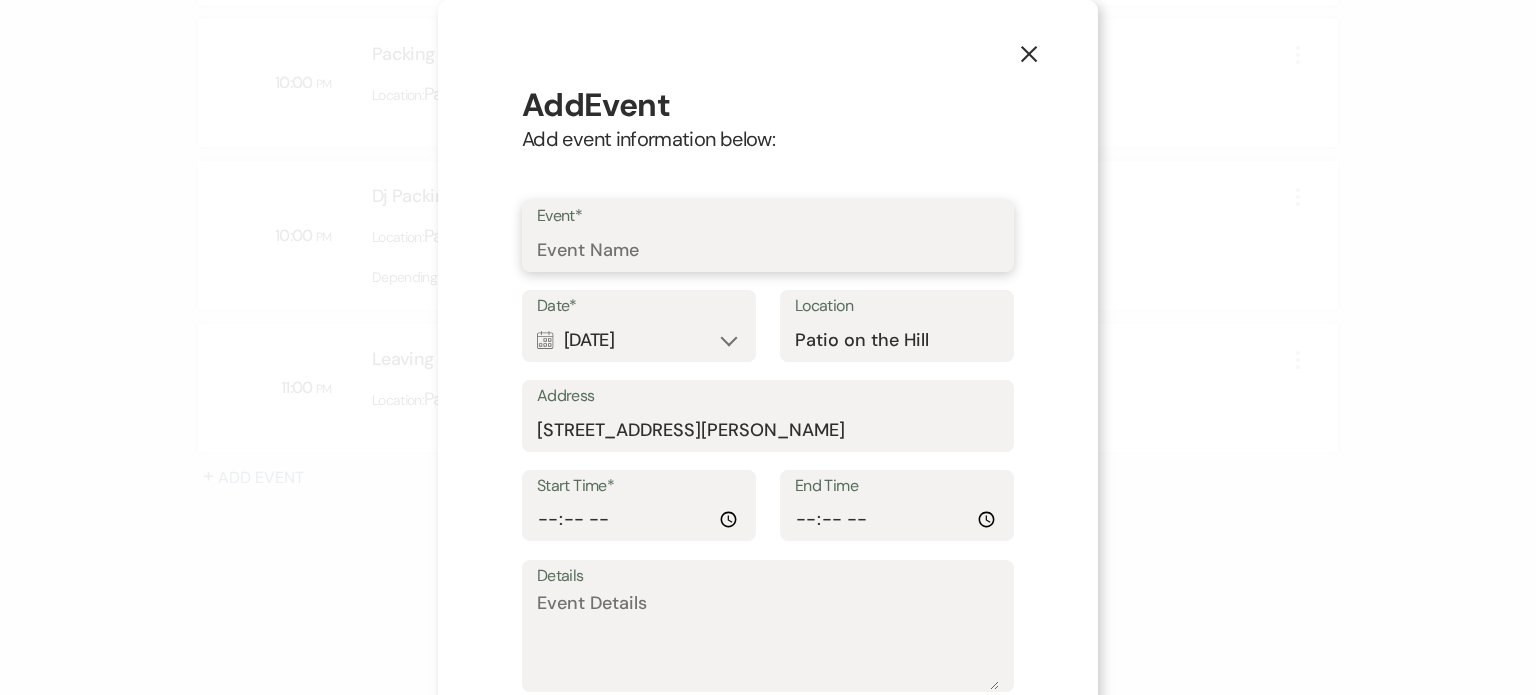 click on "Event*" at bounding box center [768, 250] 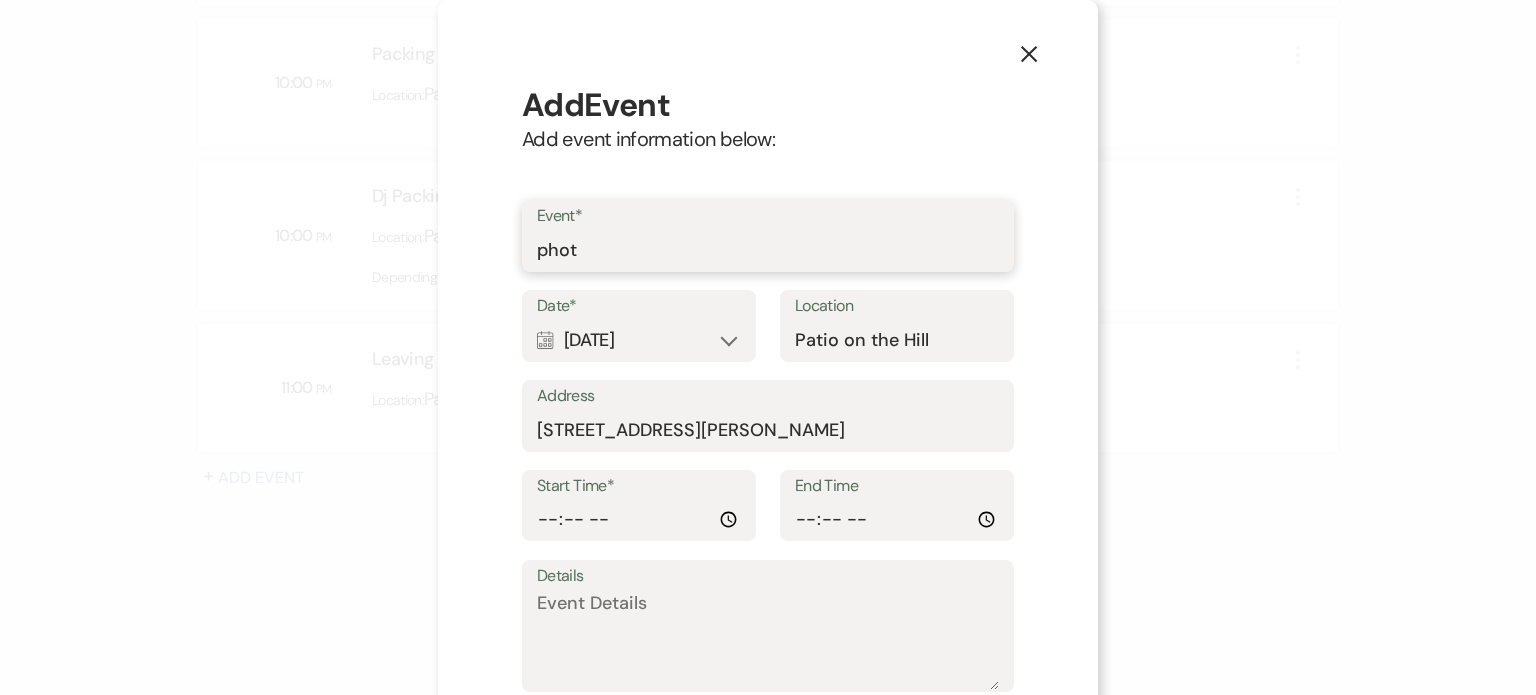 type on "Photography Leaving" 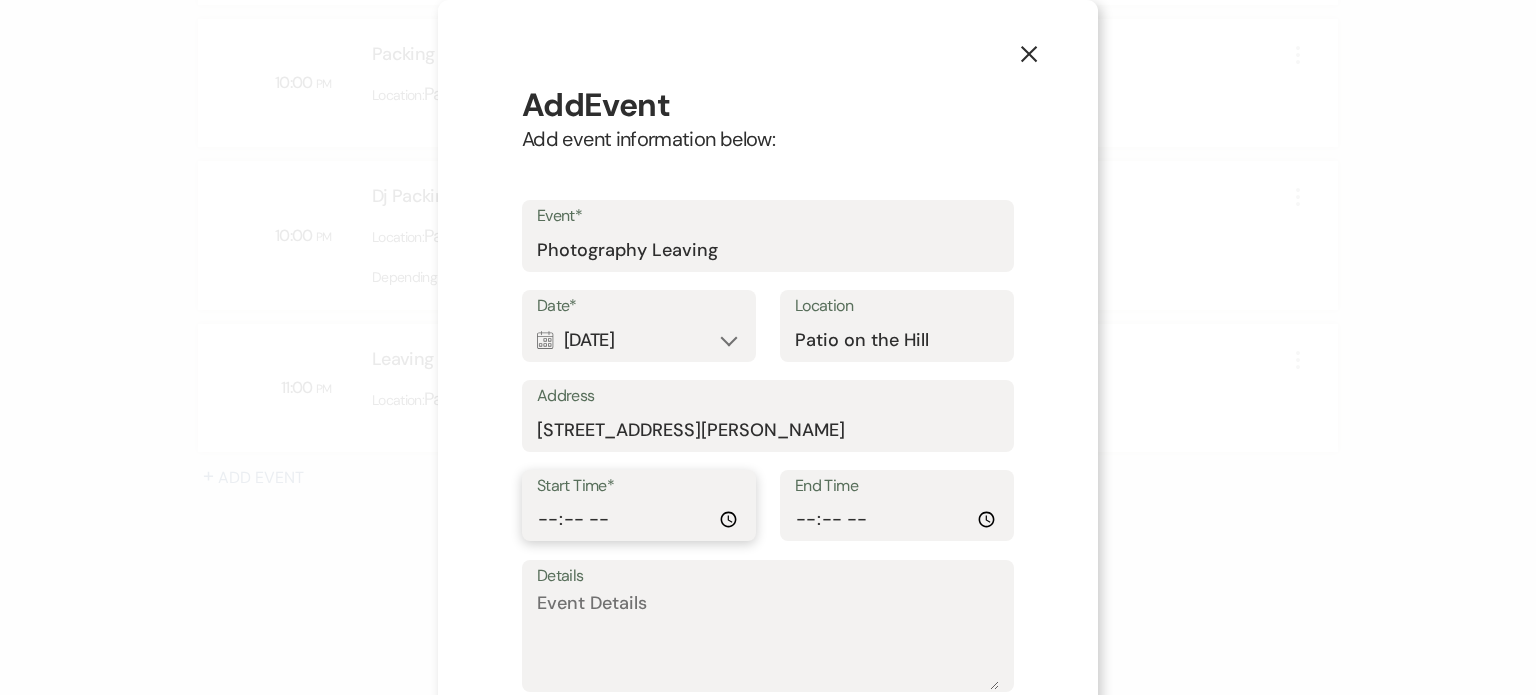click on "Start Time*" at bounding box center (639, 519) 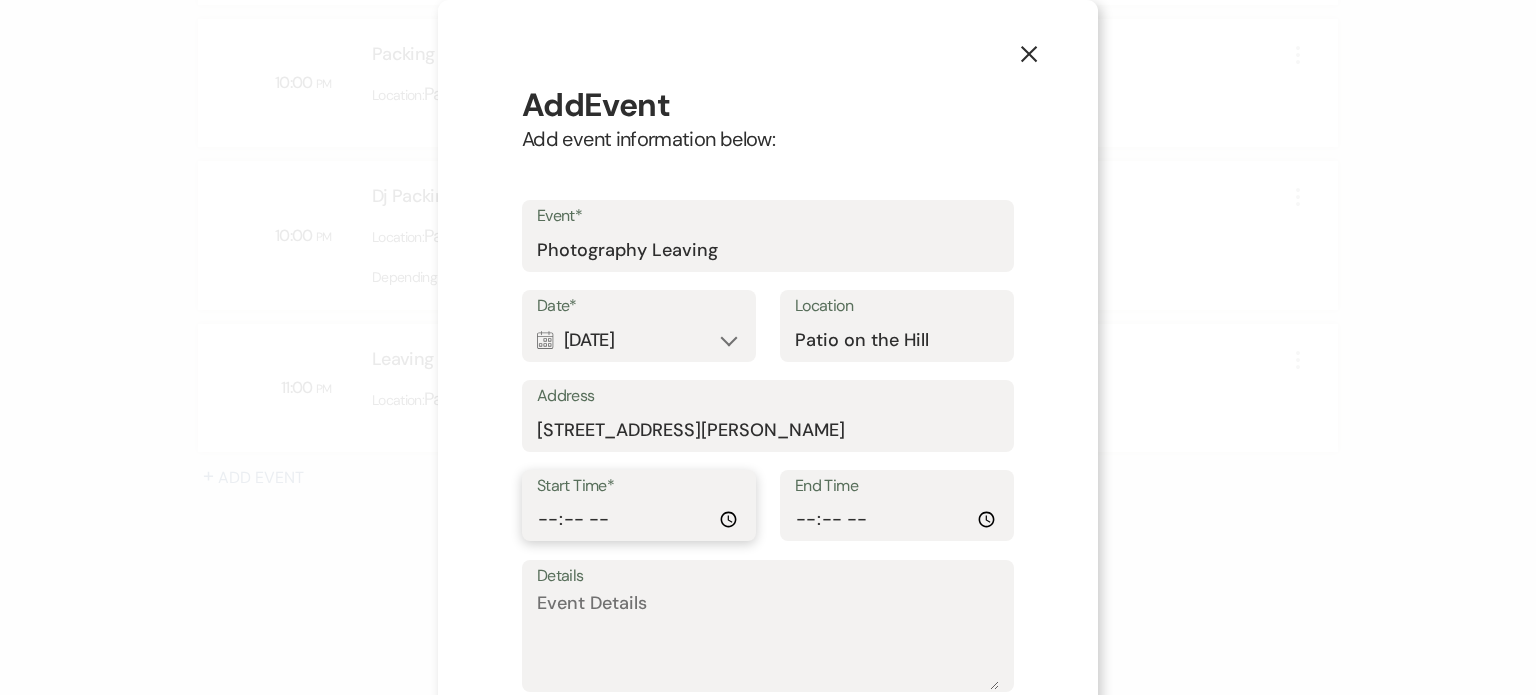 type on "21:00" 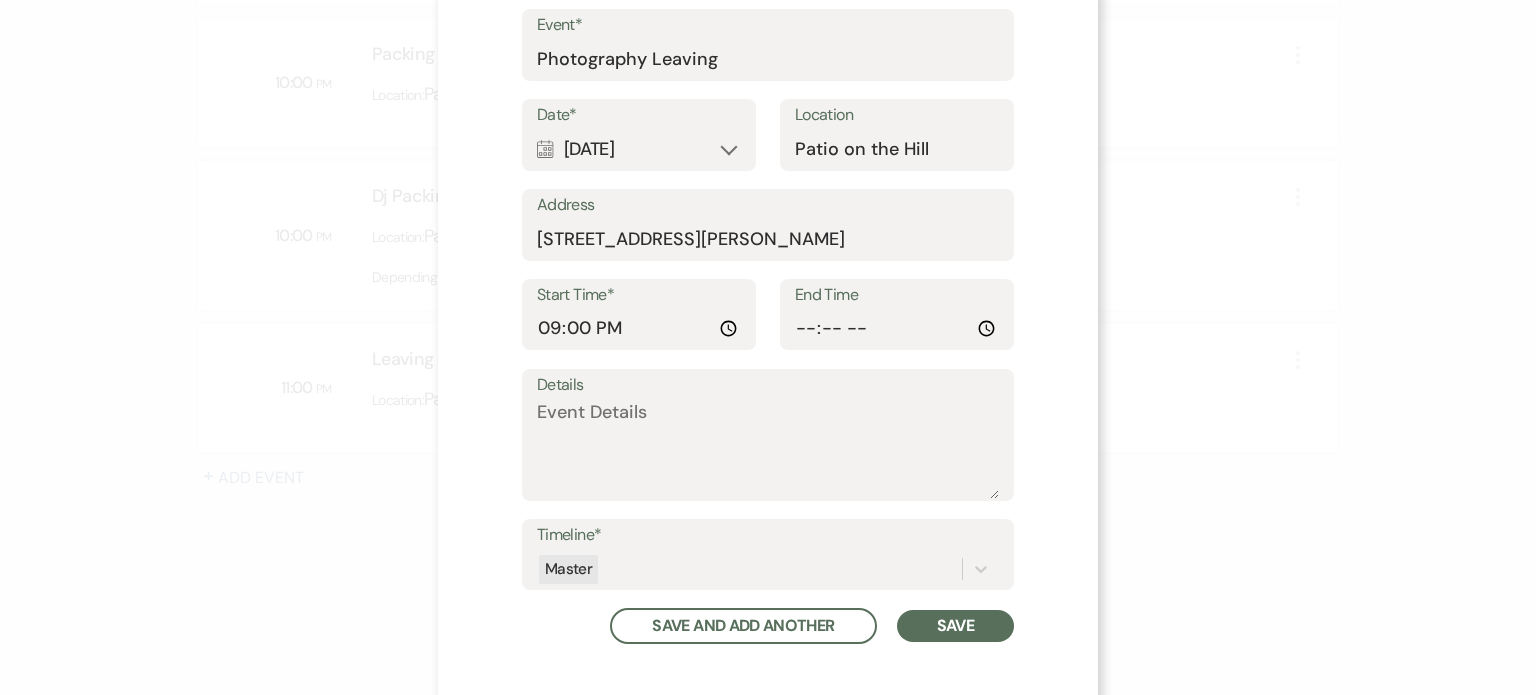 click on "Save" at bounding box center (955, 626) 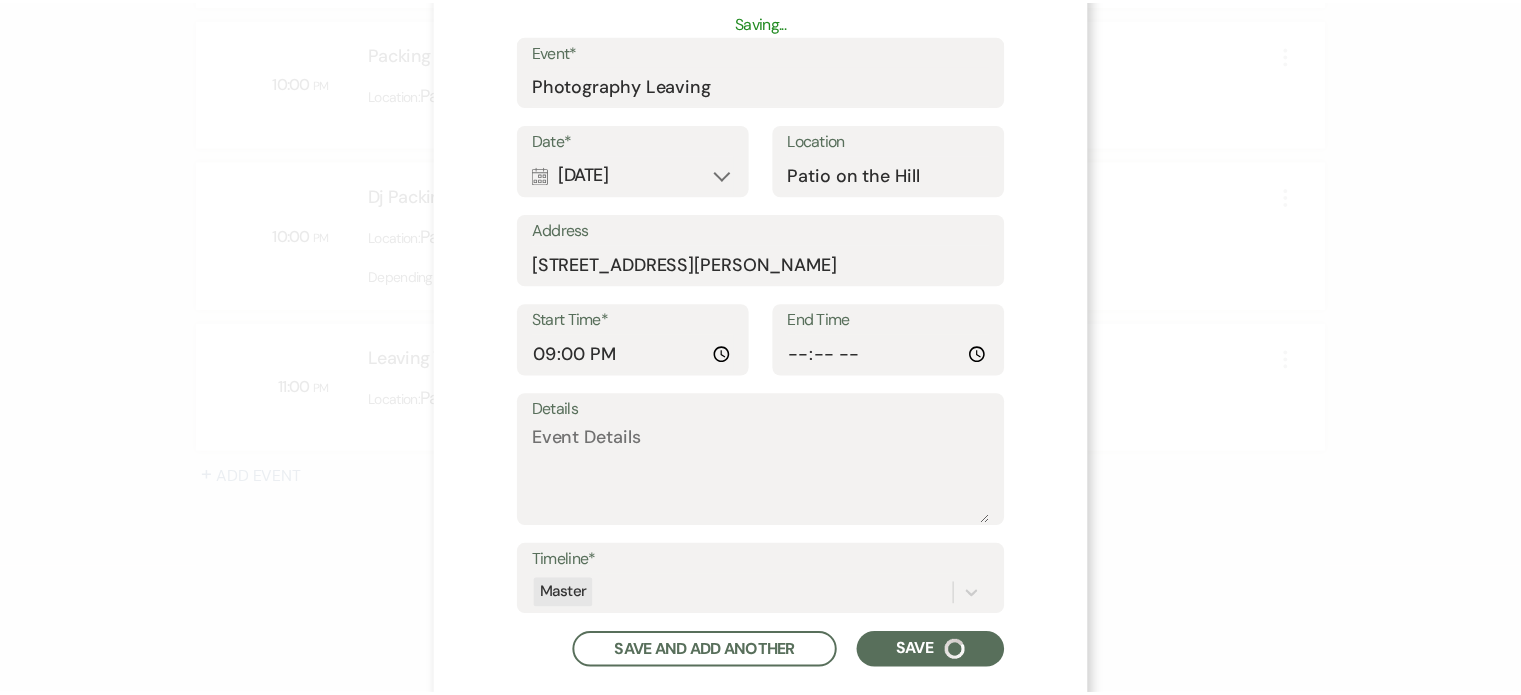scroll, scrollTop: 216, scrollLeft: 0, axis: vertical 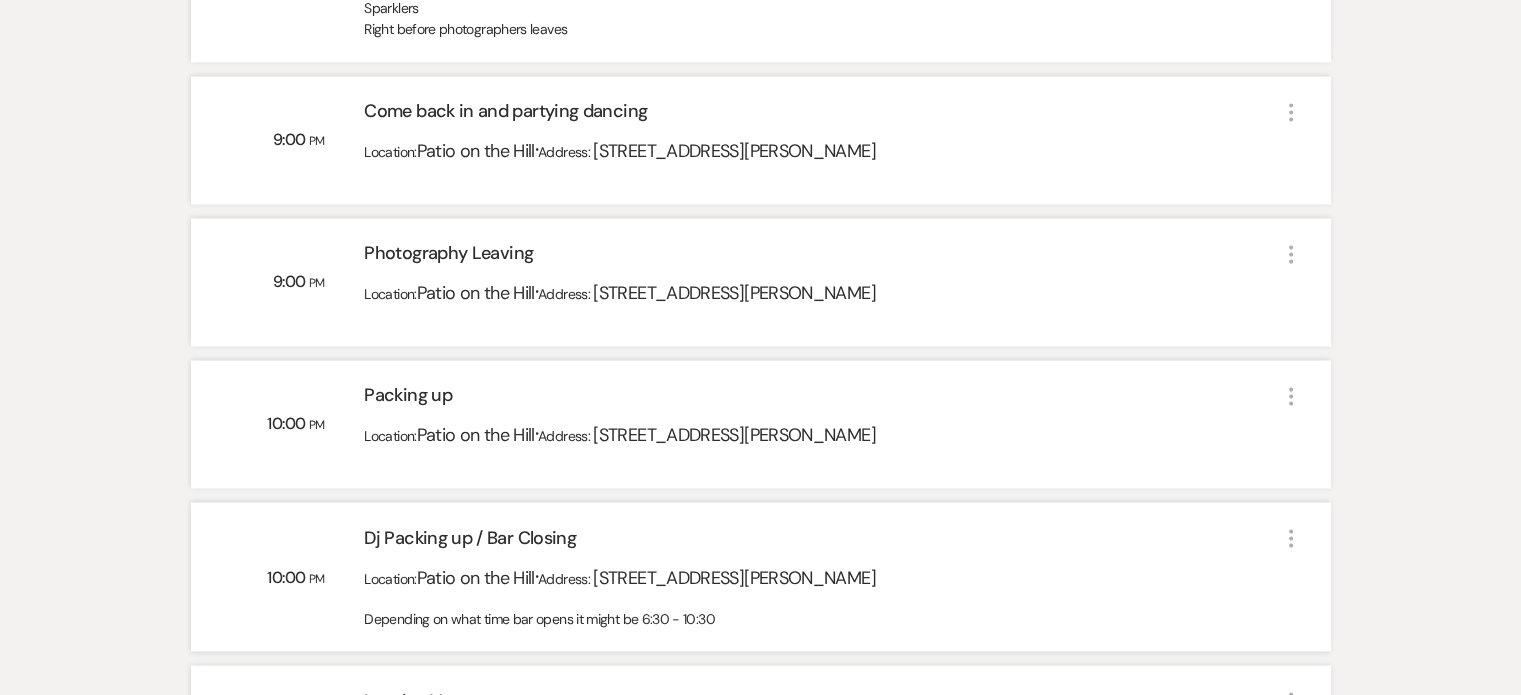 click on "Packing up" at bounding box center [821, 399] 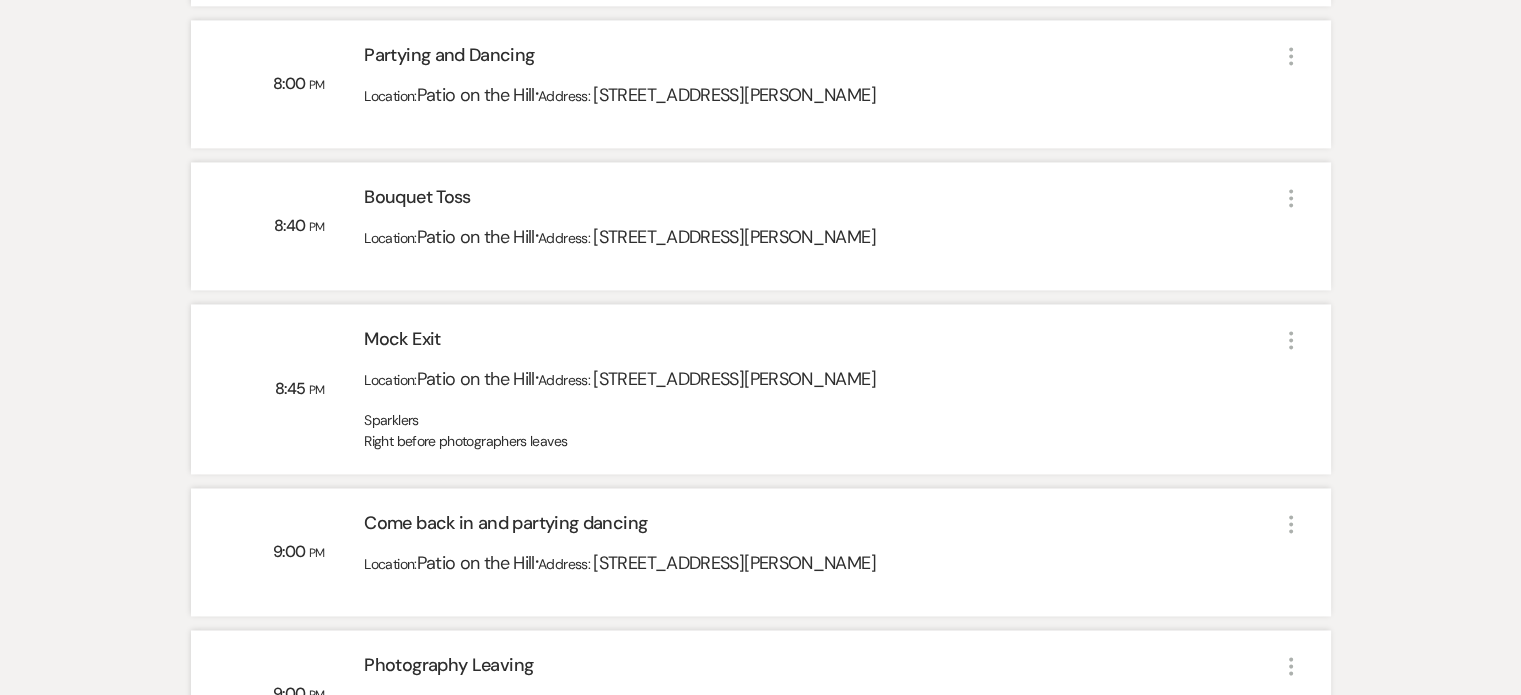 scroll, scrollTop: 2878, scrollLeft: 0, axis: vertical 